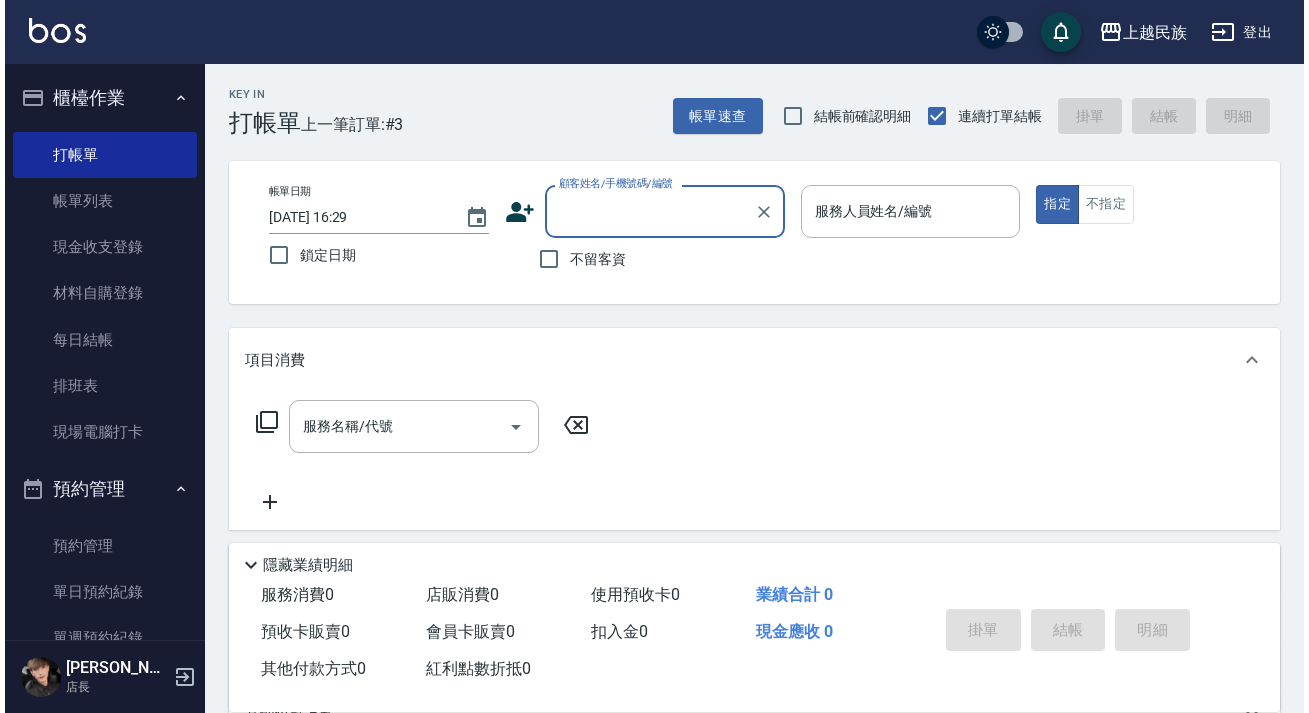 scroll, scrollTop: 0, scrollLeft: 0, axis: both 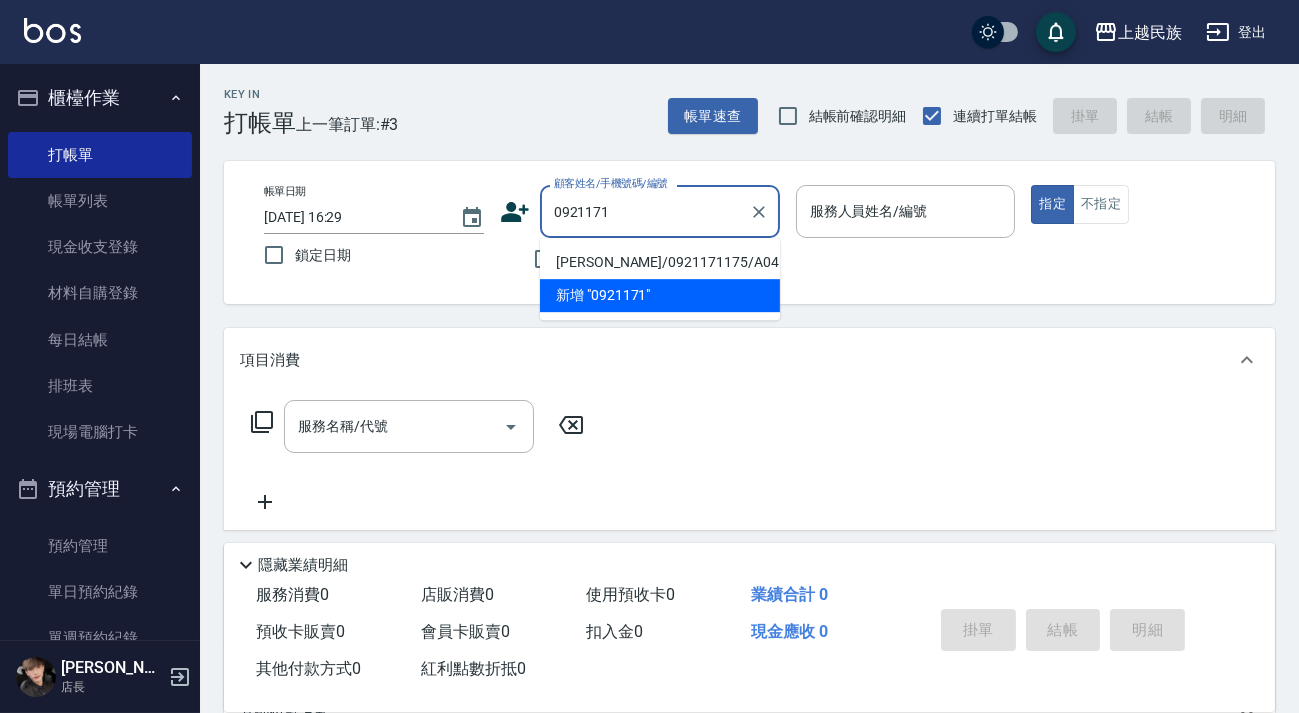 click on "[PERSON_NAME]/0921171175/A041311" at bounding box center (660, 262) 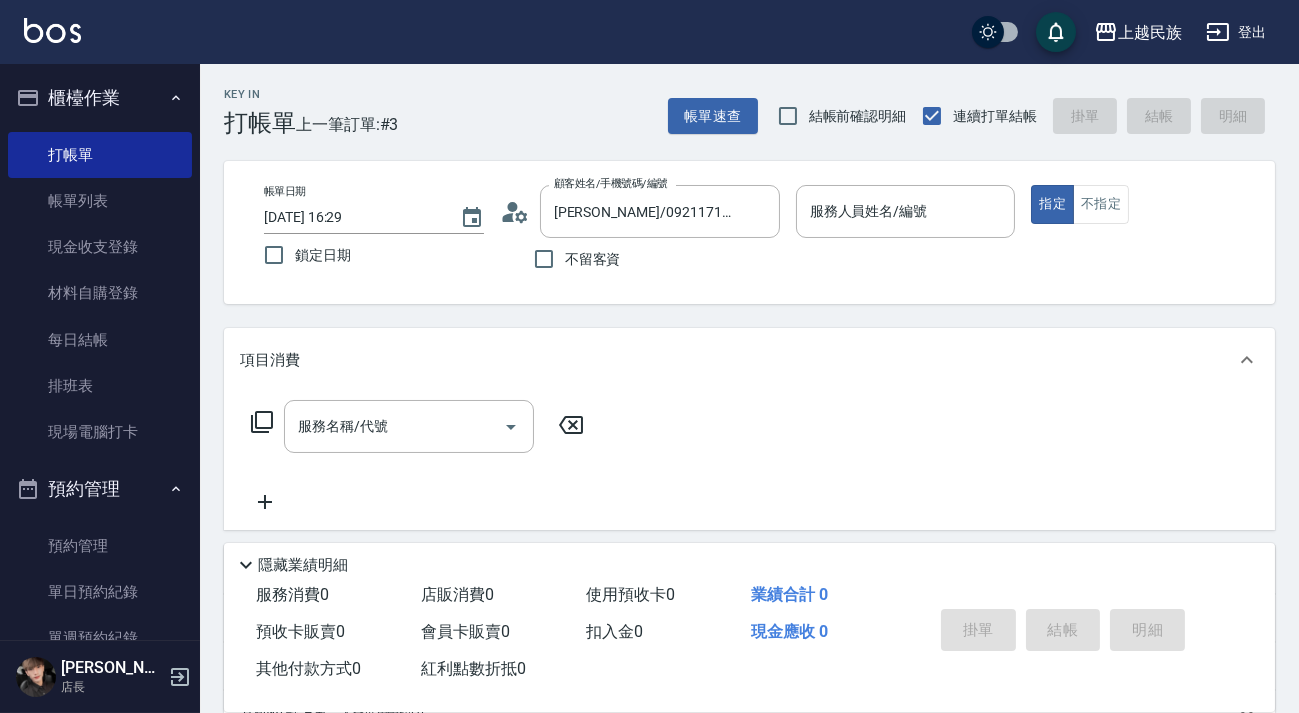 click 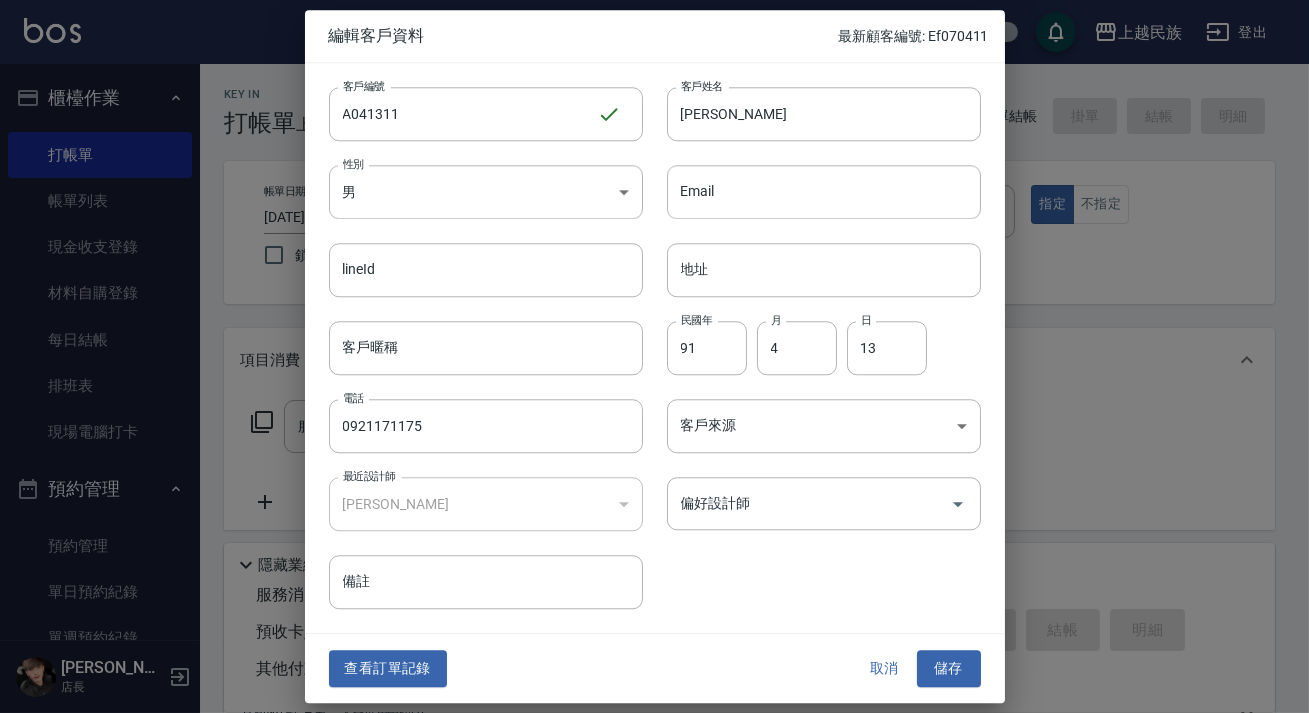 click on "查看訂單記錄" at bounding box center [388, 669] 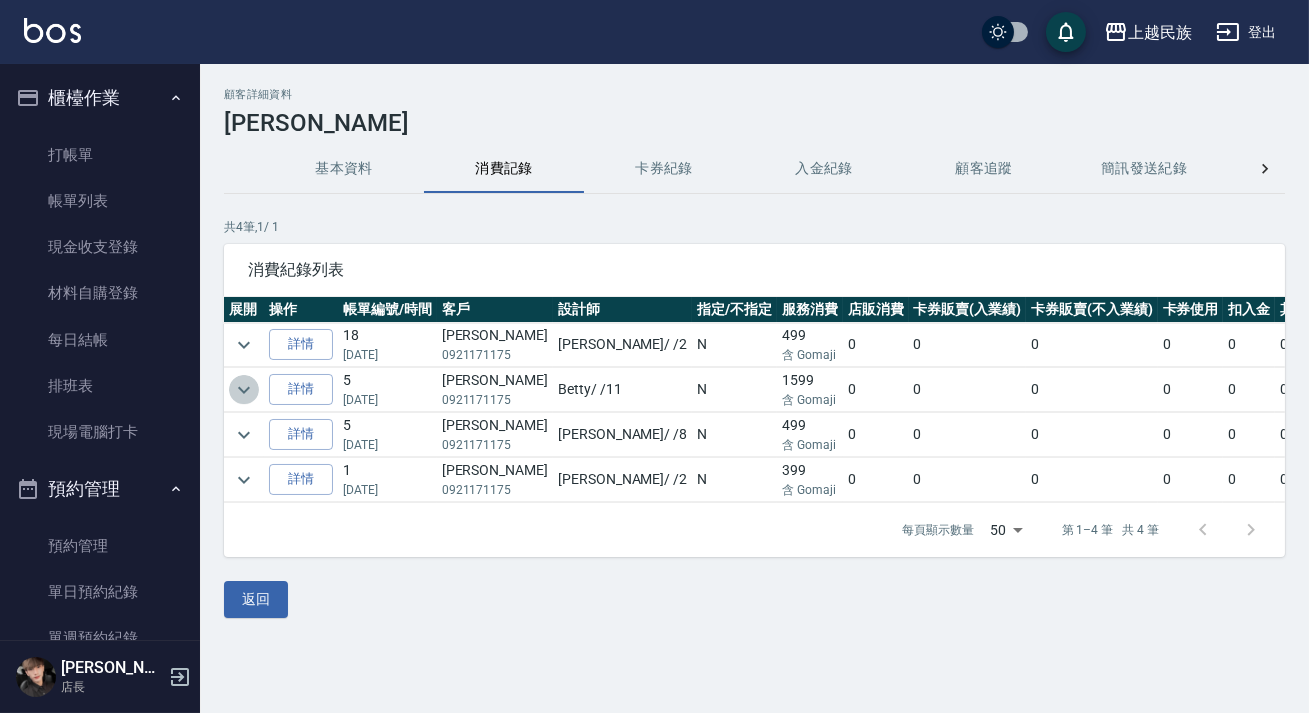 click 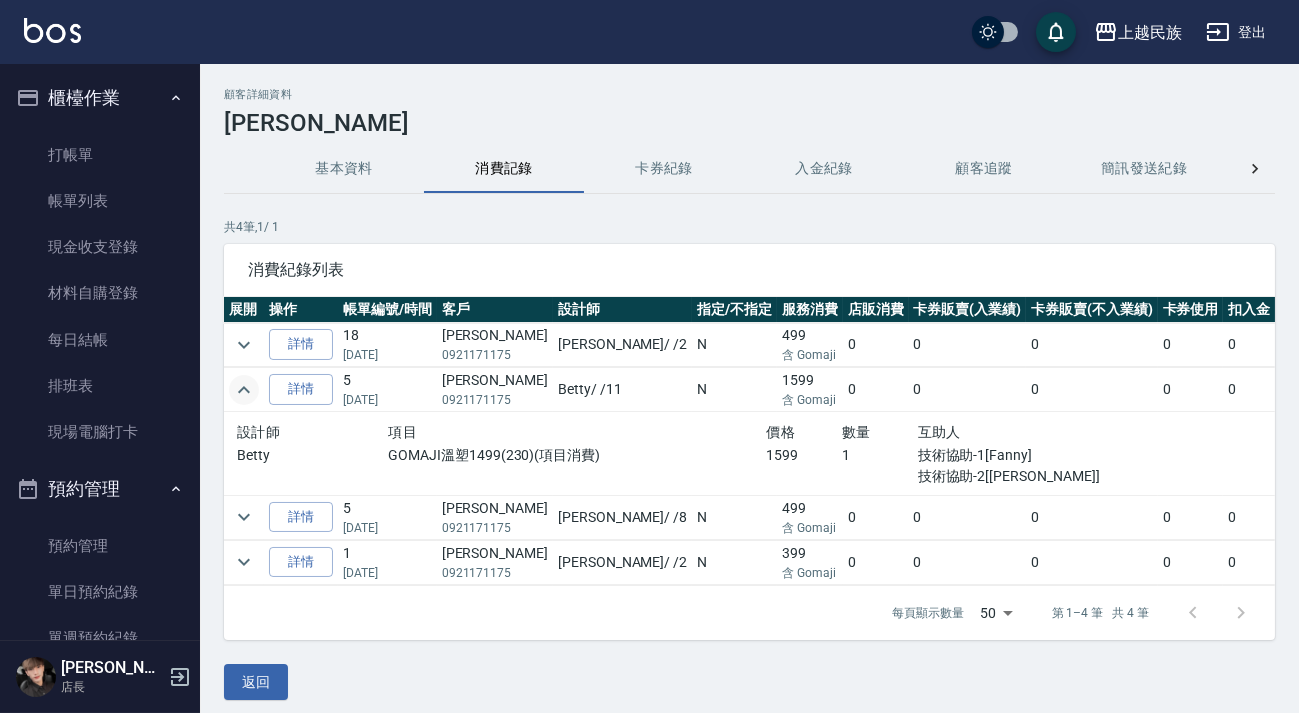 click at bounding box center (52, 30) 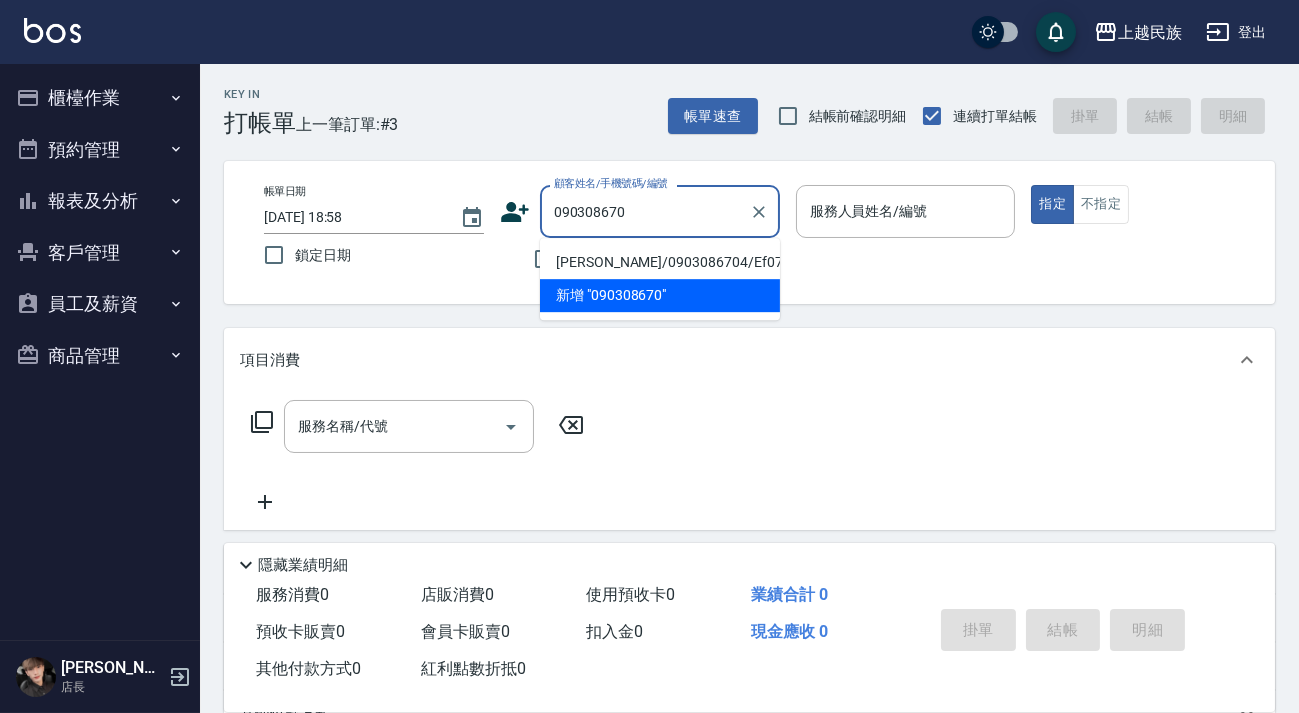 click on "[PERSON_NAME]/0903086704/Ef070411" at bounding box center [660, 262] 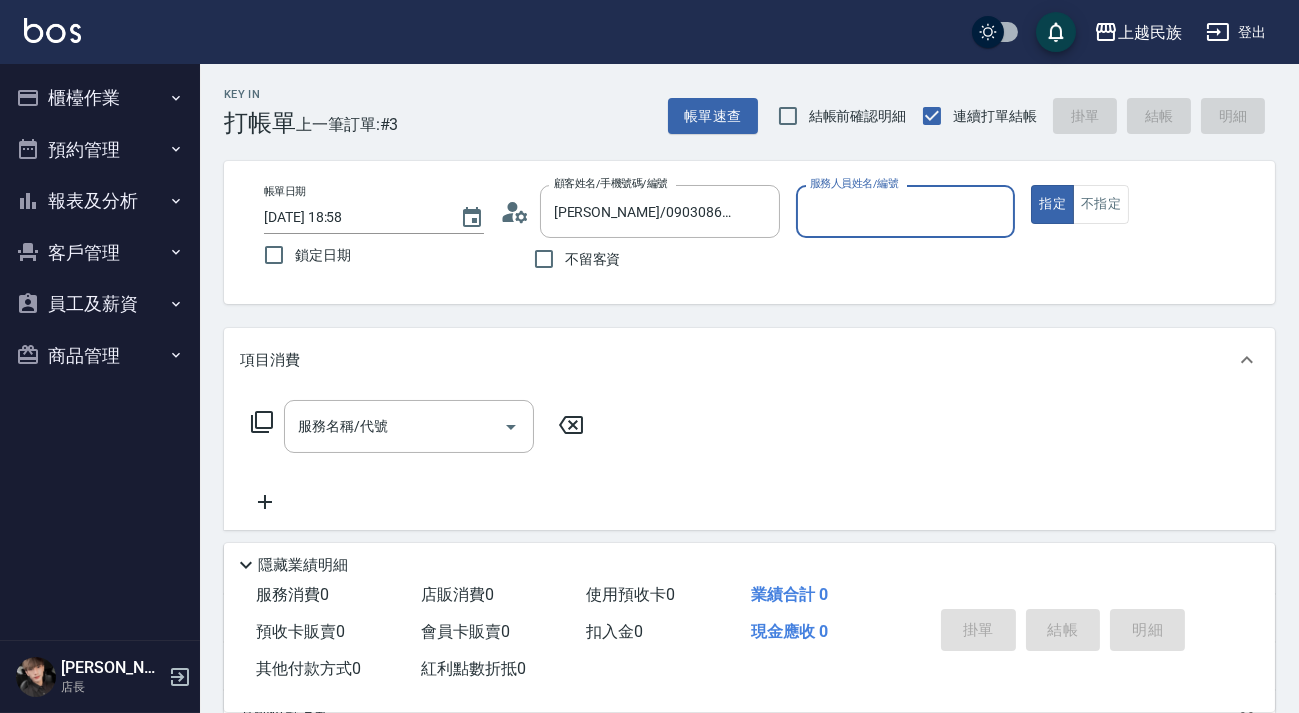 type on "Effie-5" 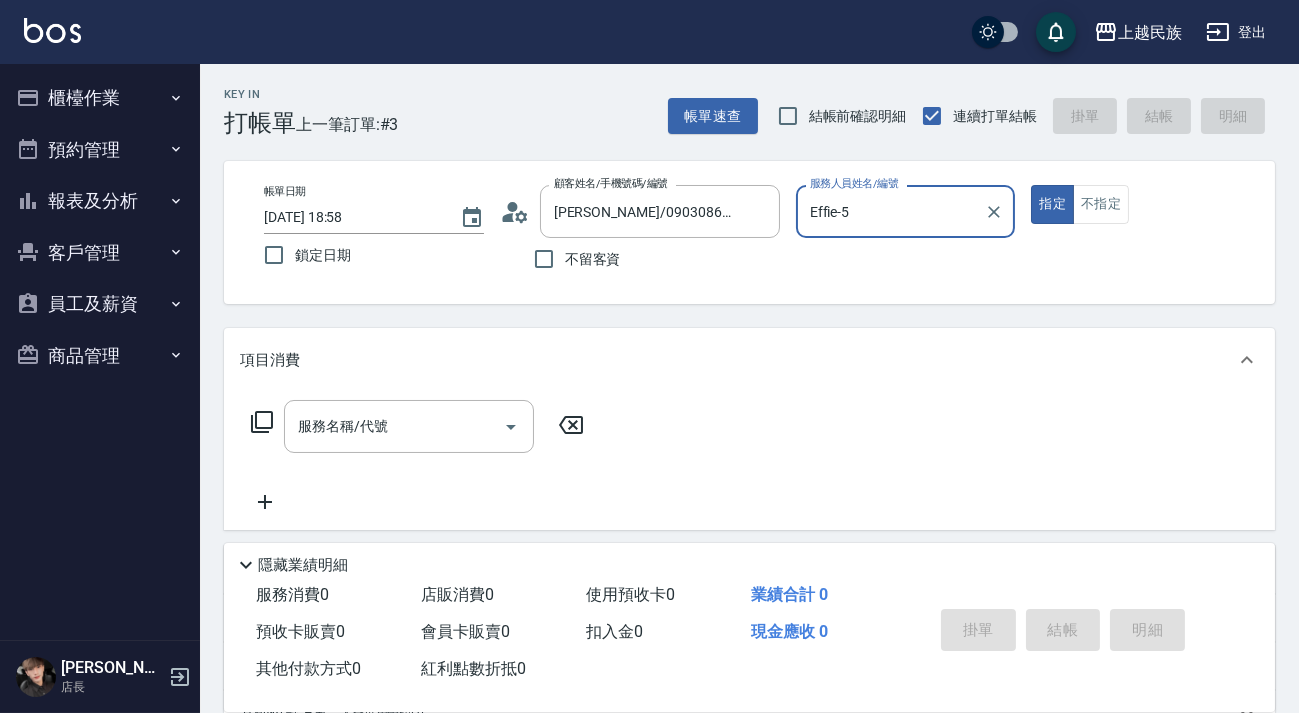 click on "指定" at bounding box center [1052, 204] 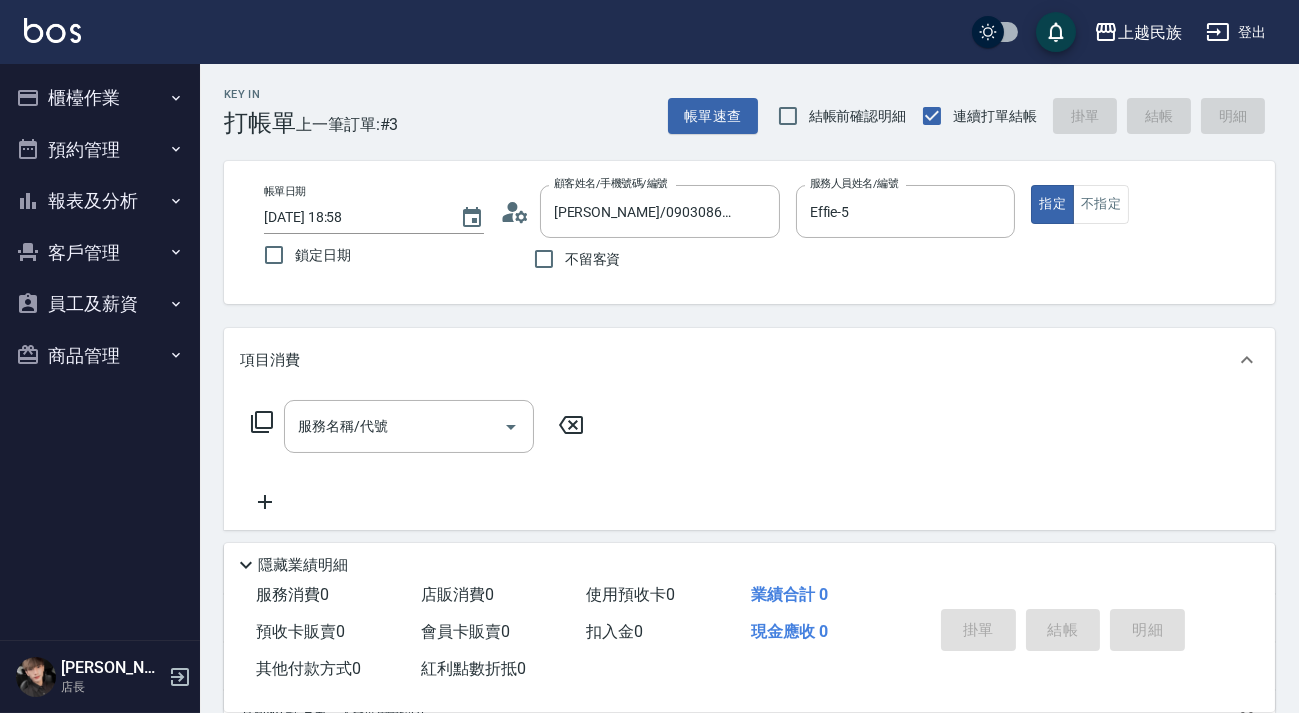 click 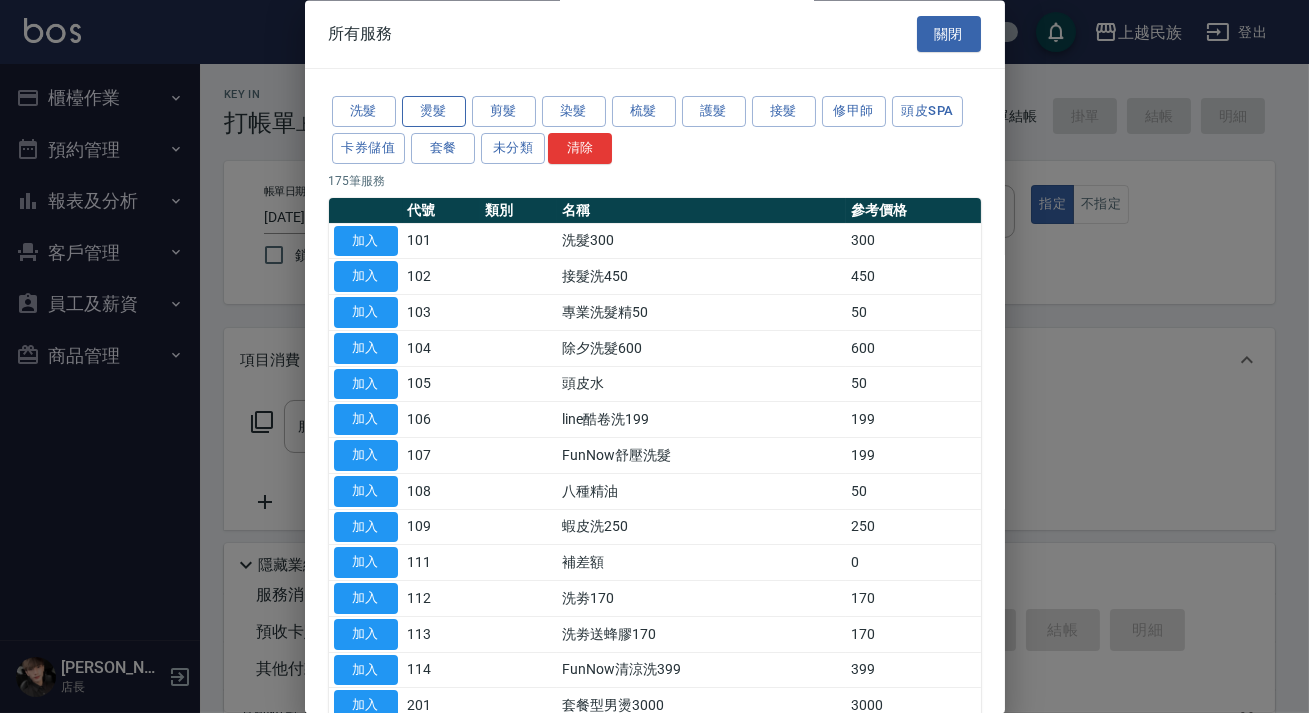 click on "燙髮" at bounding box center [434, 112] 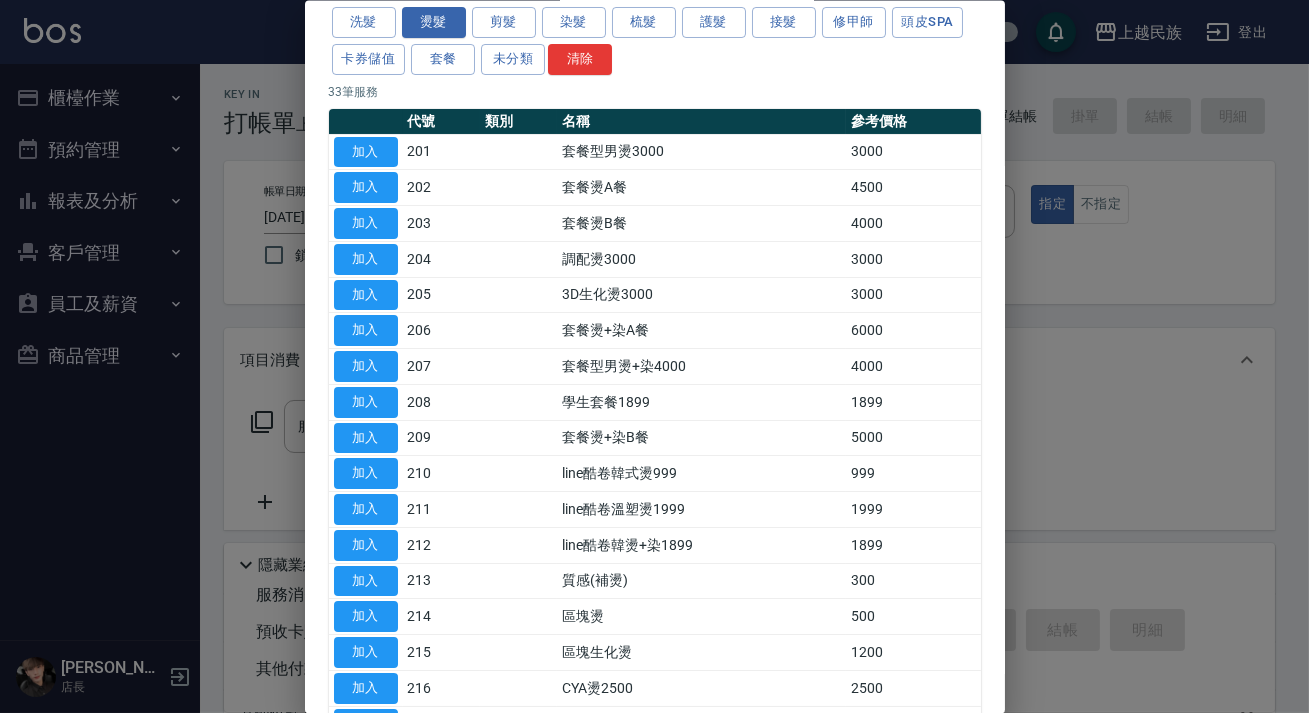 scroll, scrollTop: 181, scrollLeft: 0, axis: vertical 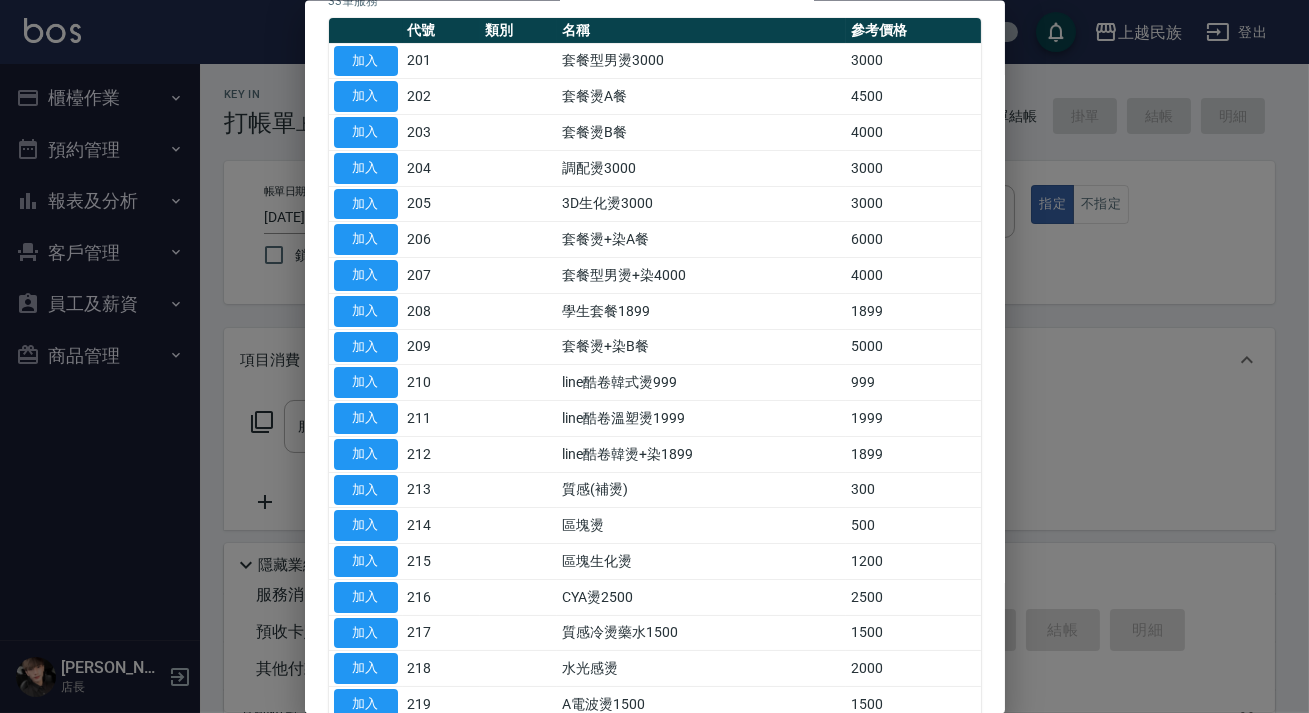 drag, startPoint x: 348, startPoint y: 624, endPoint x: 607, endPoint y: 546, distance: 270.4903 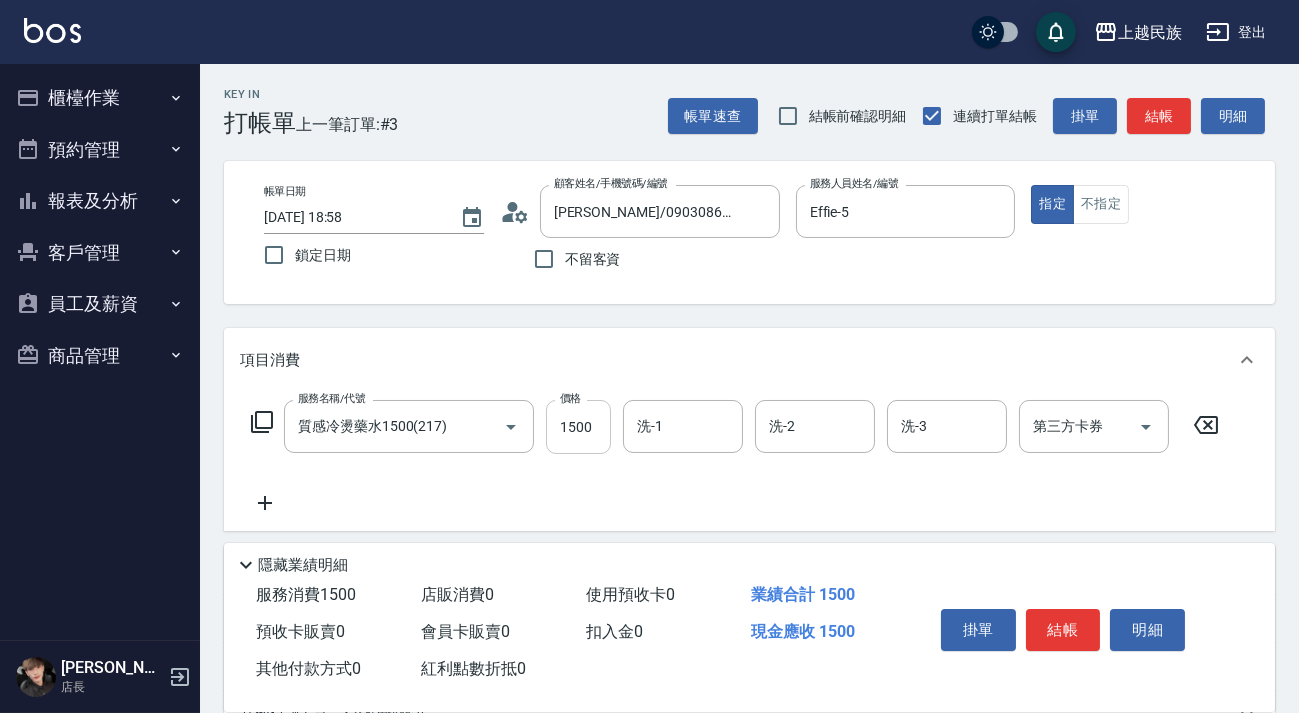 click on "1500" at bounding box center [578, 427] 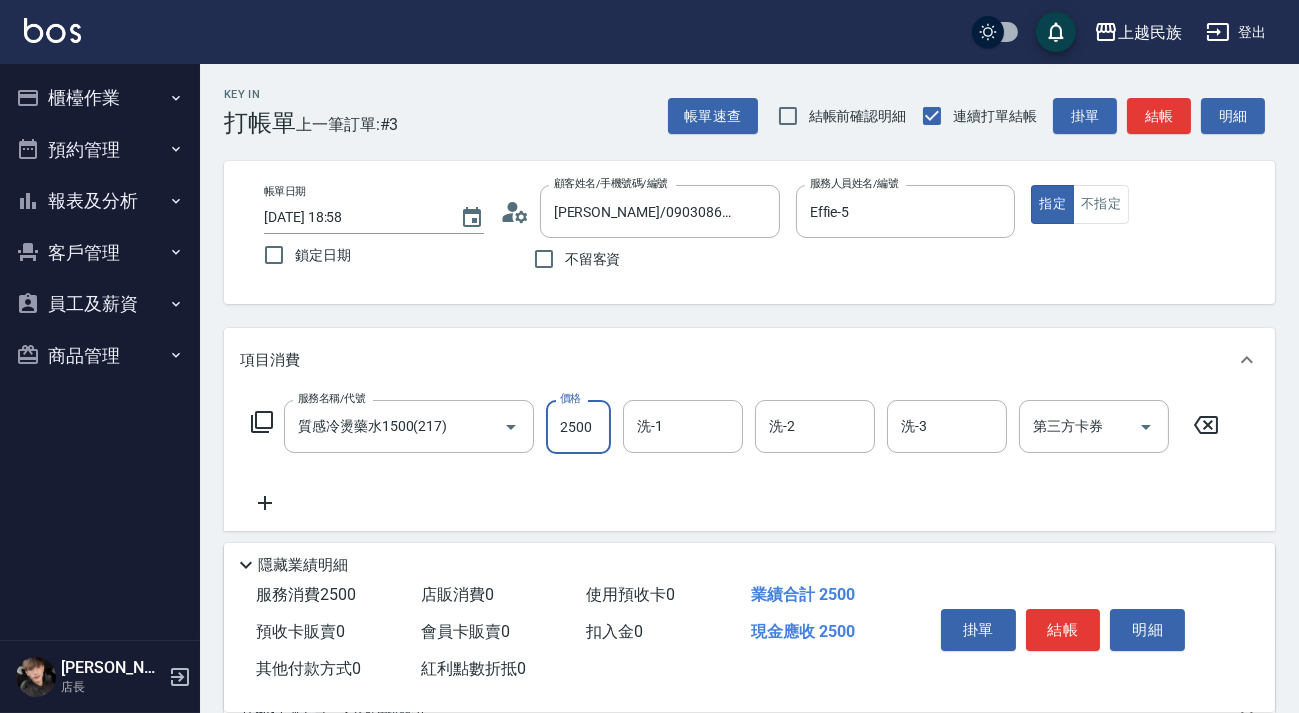 type on "2500" 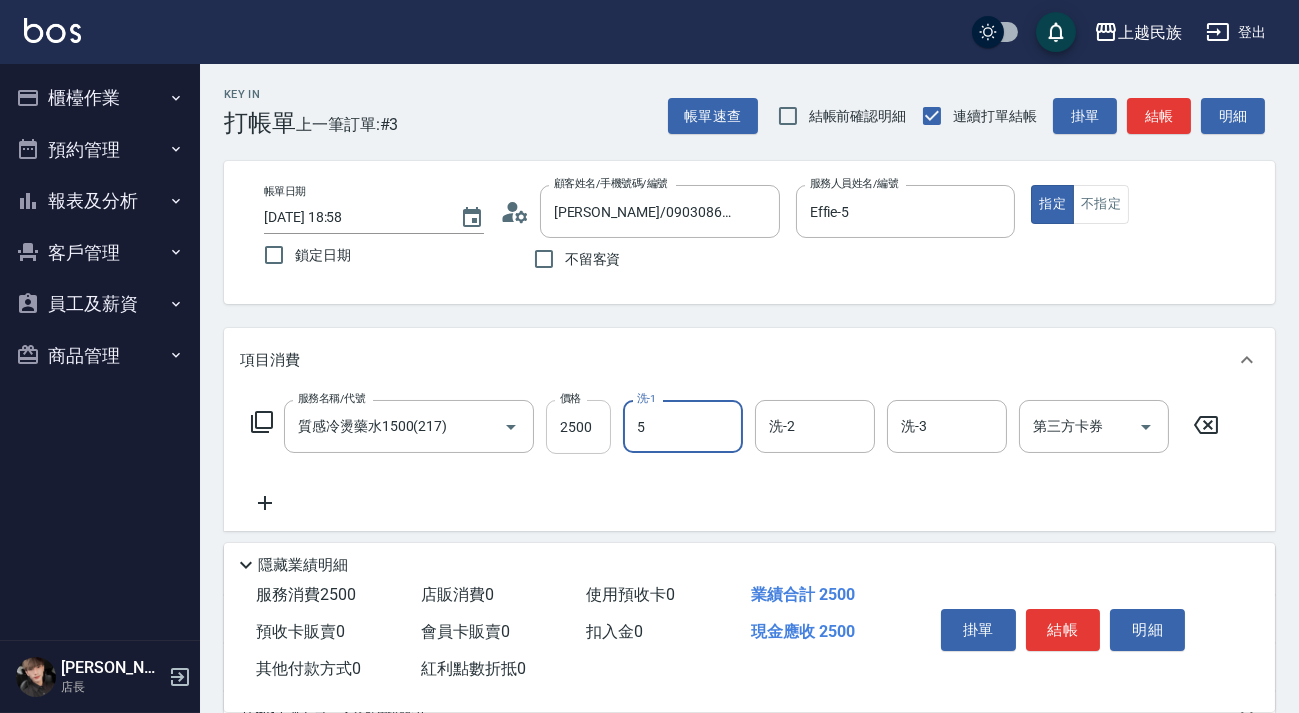 type on "Effie-5" 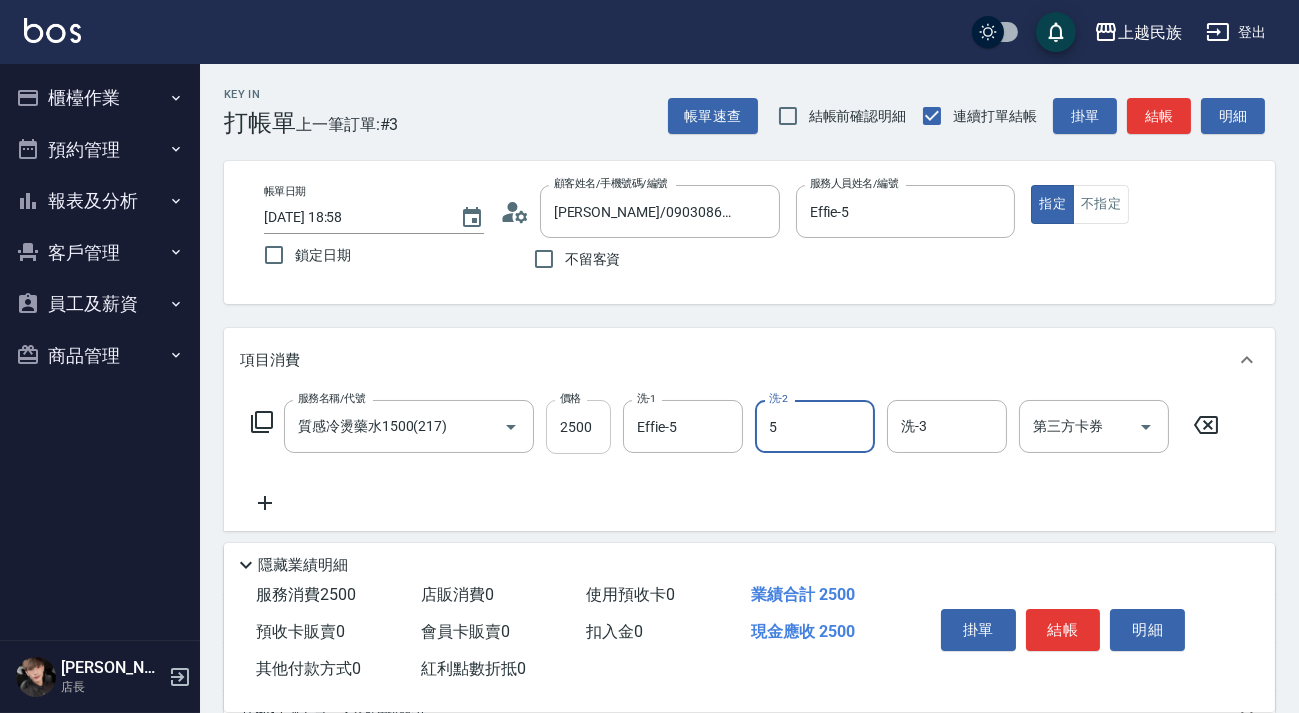 type on "Effie-5" 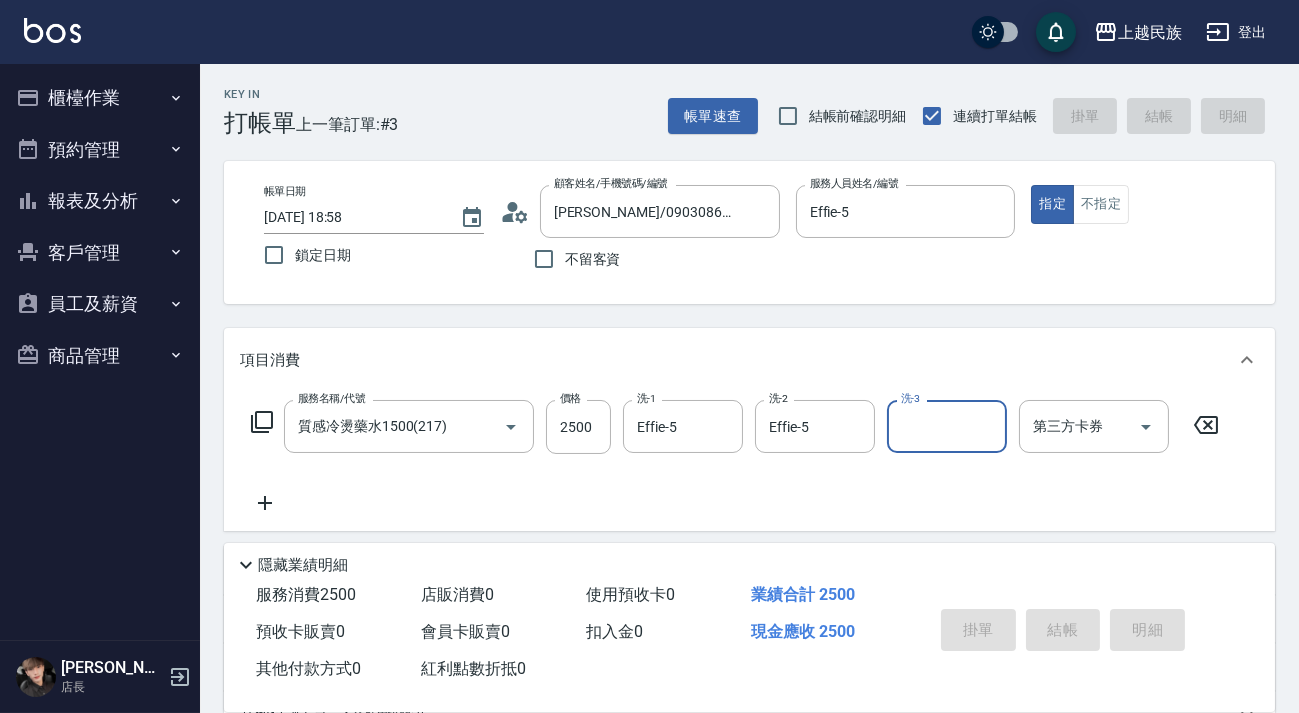 type on "[DATE] 18:59" 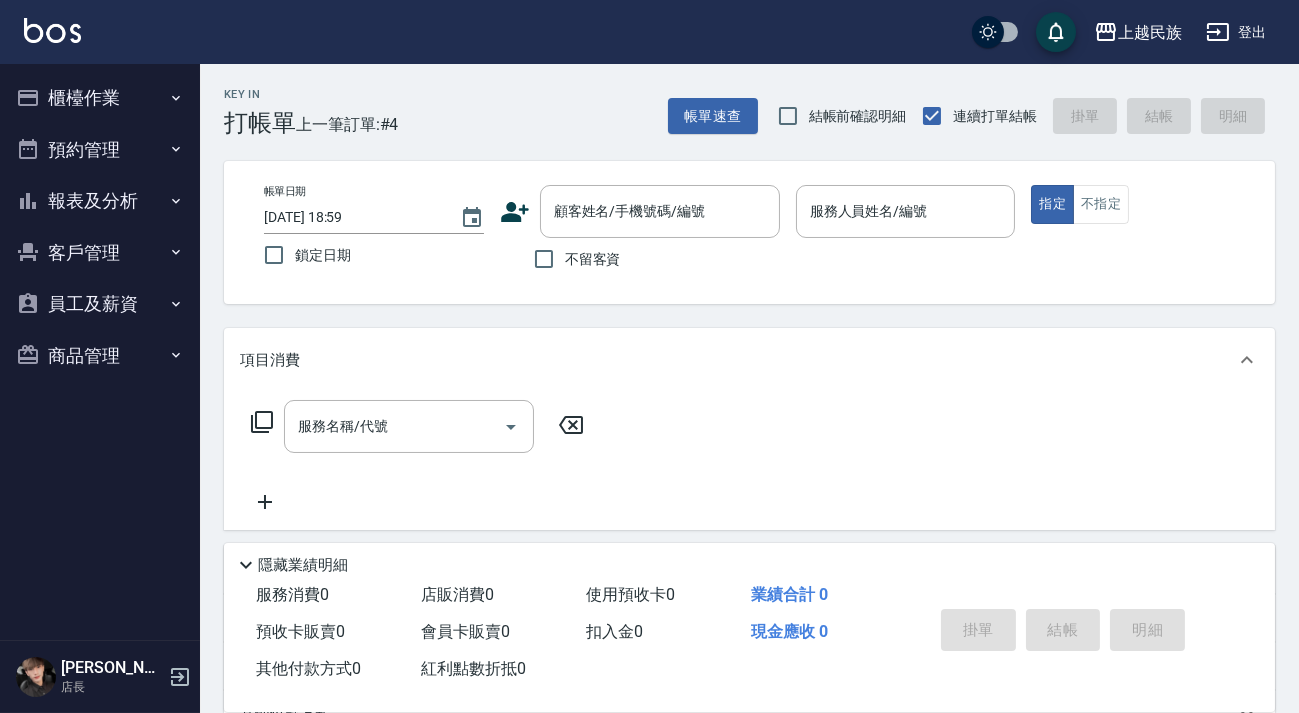 click on "不留客資" at bounding box center (593, 259) 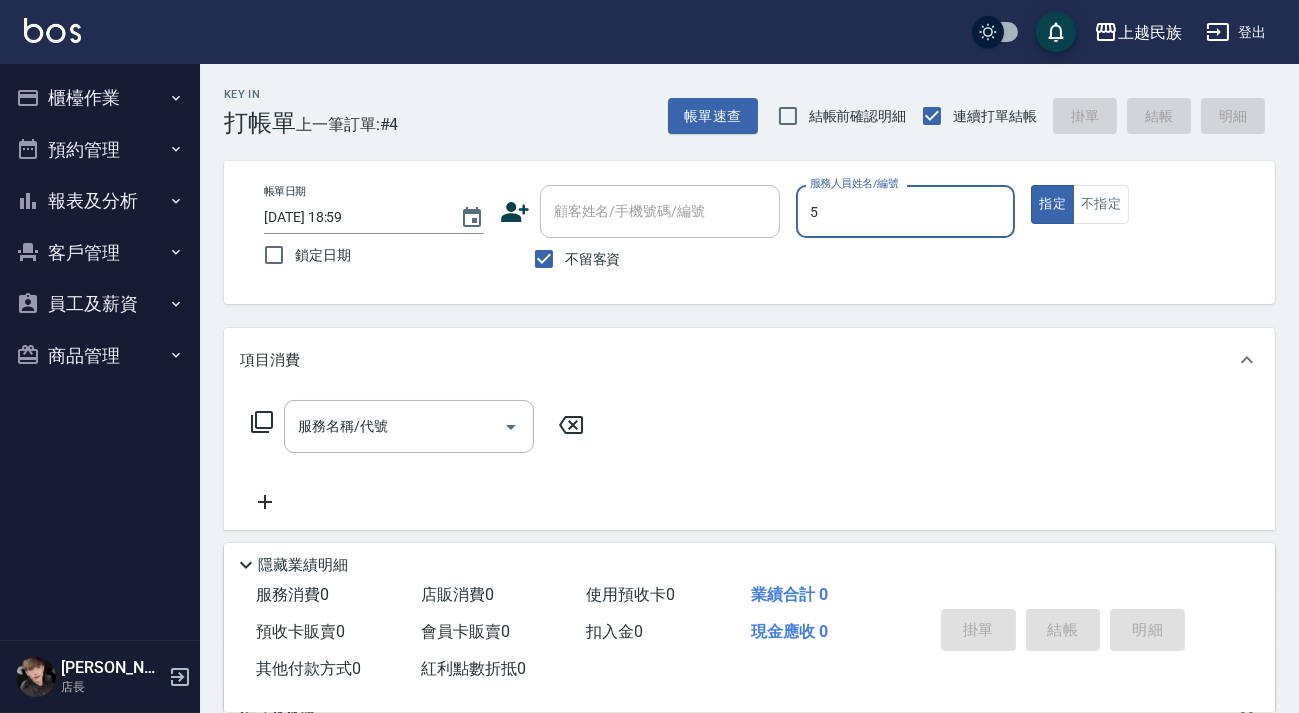 type on "Effie-5" 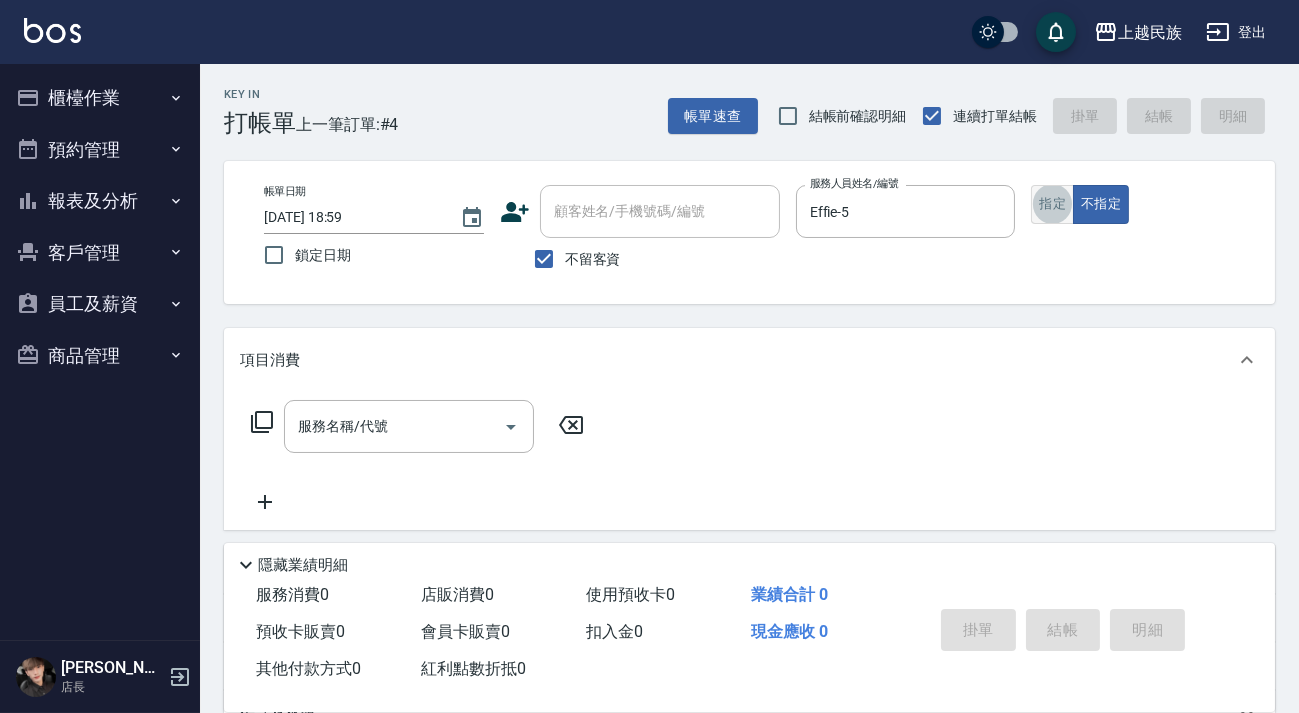 click on "指定" at bounding box center (1052, 204) 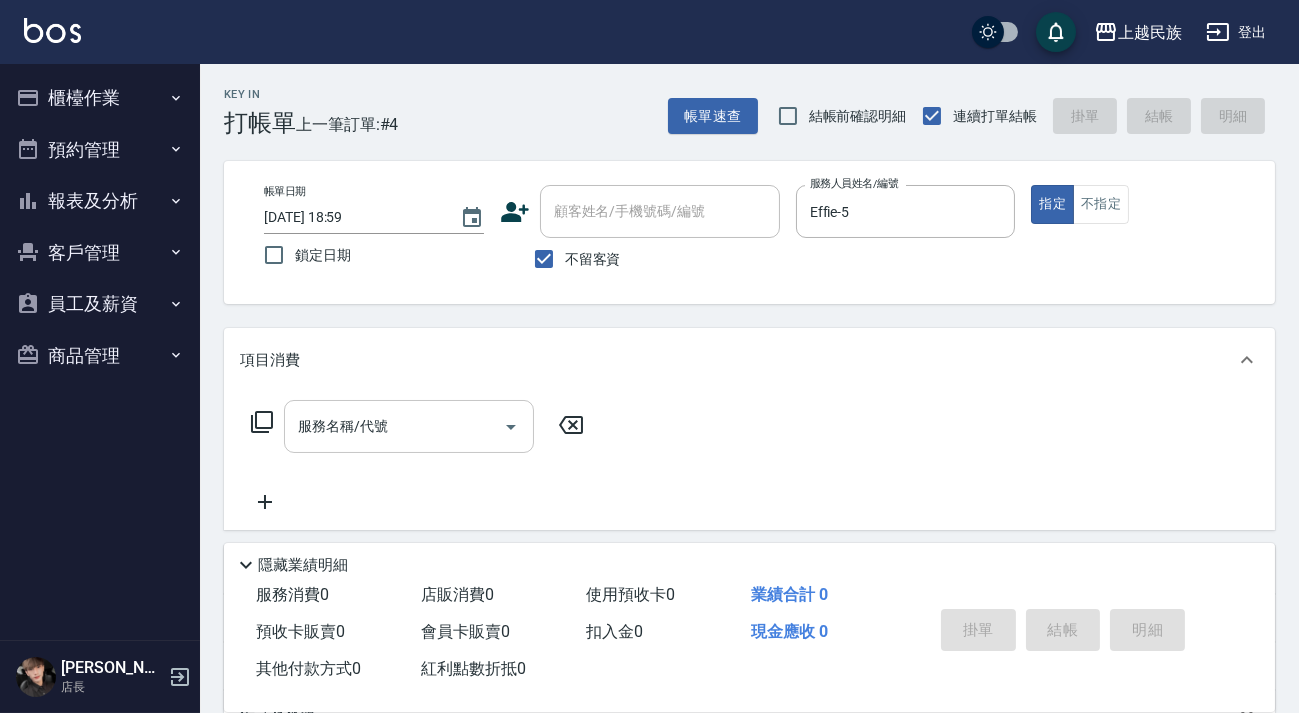 click on "服務名稱/代號" at bounding box center (394, 426) 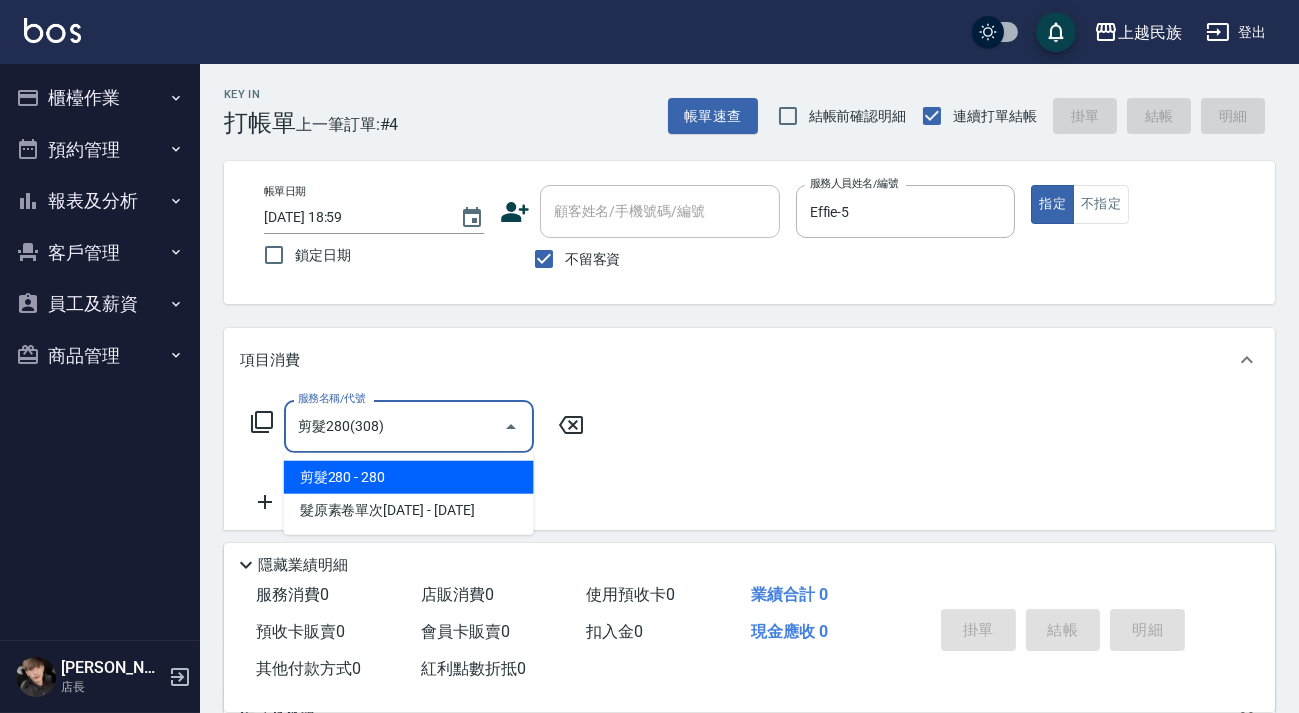 type on "剪髮280(308)" 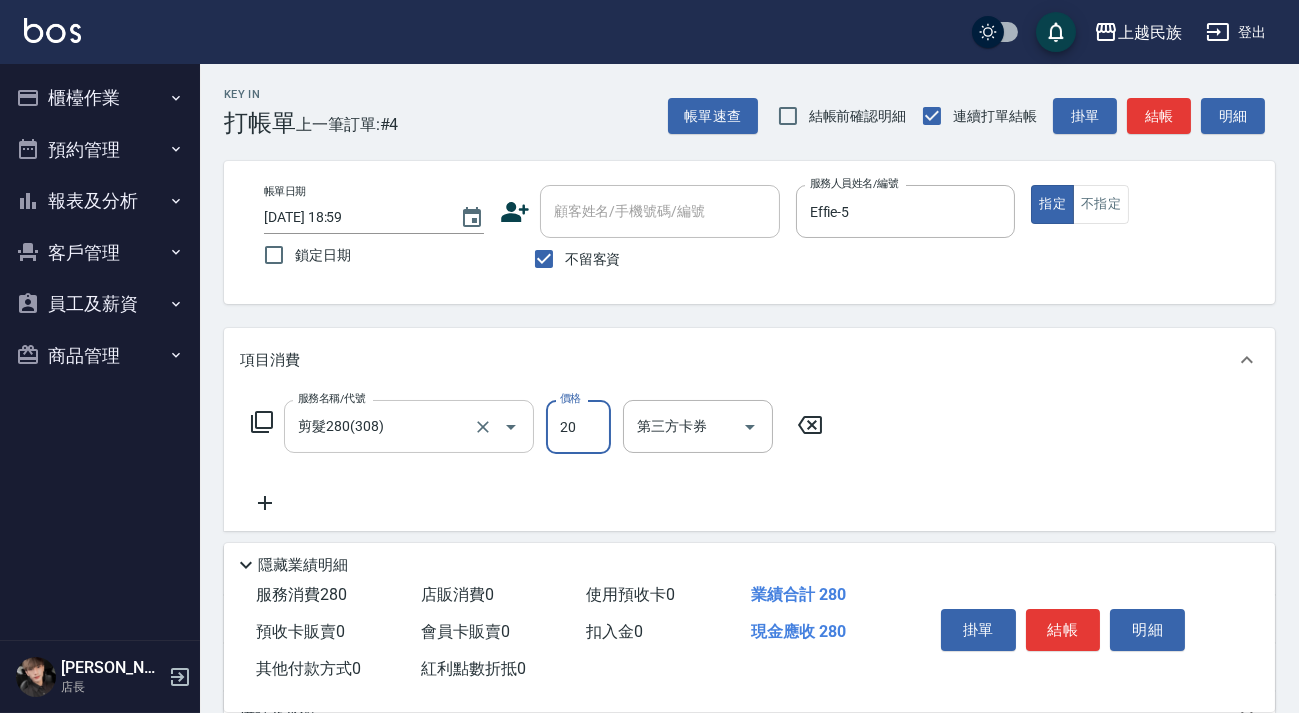 type on "200" 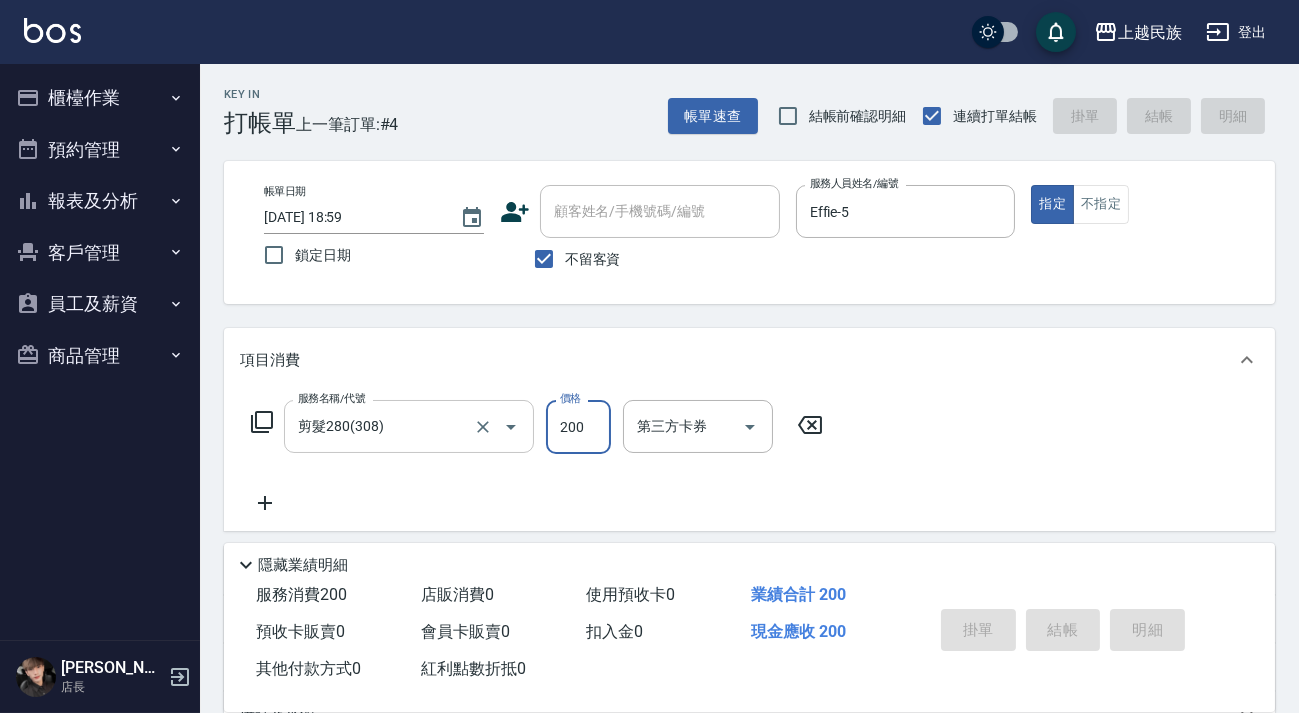 type 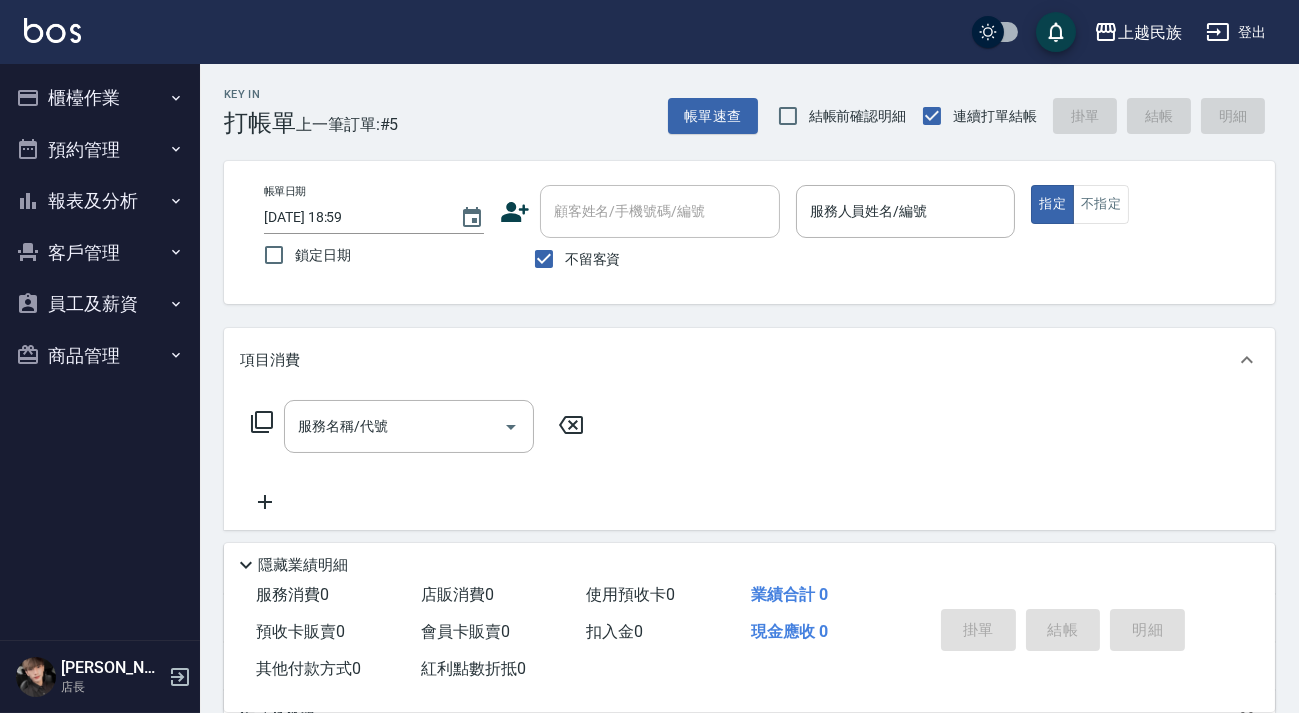 drag, startPoint x: 600, startPoint y: 251, endPoint x: 610, endPoint y: 233, distance: 20.59126 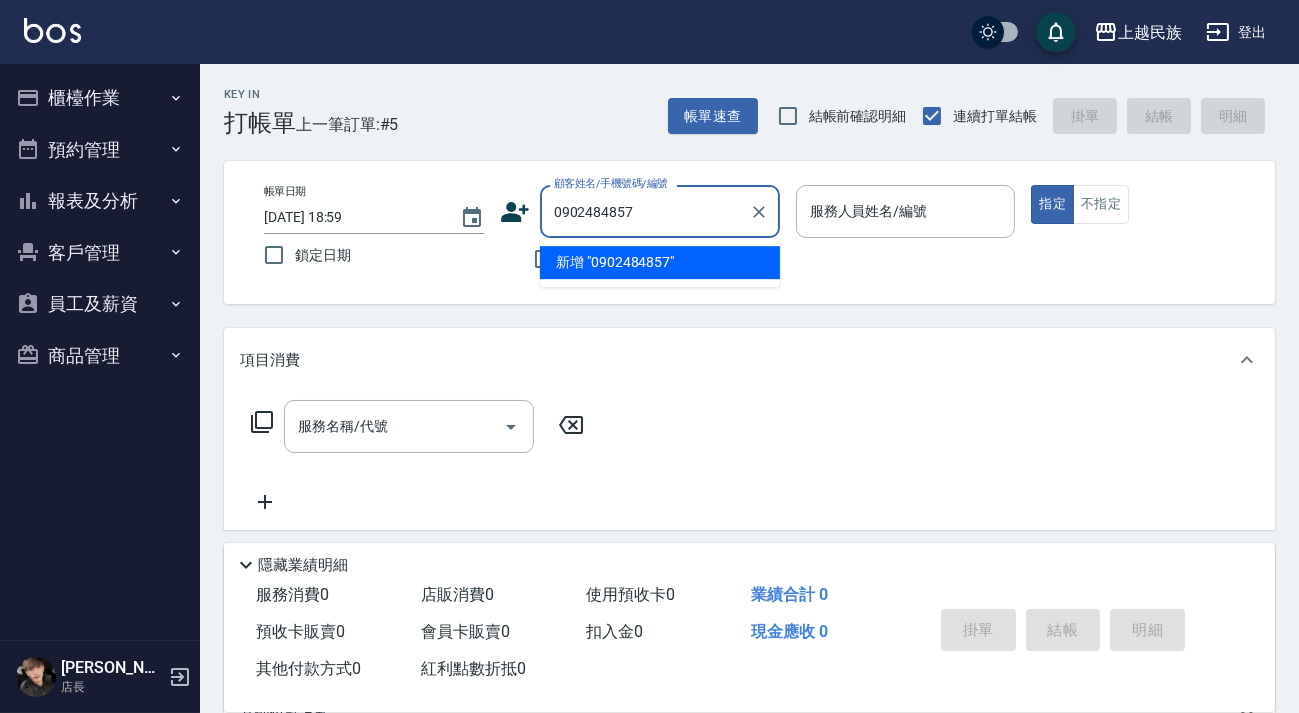 click on "新增 "0902484857"" at bounding box center (660, 262) 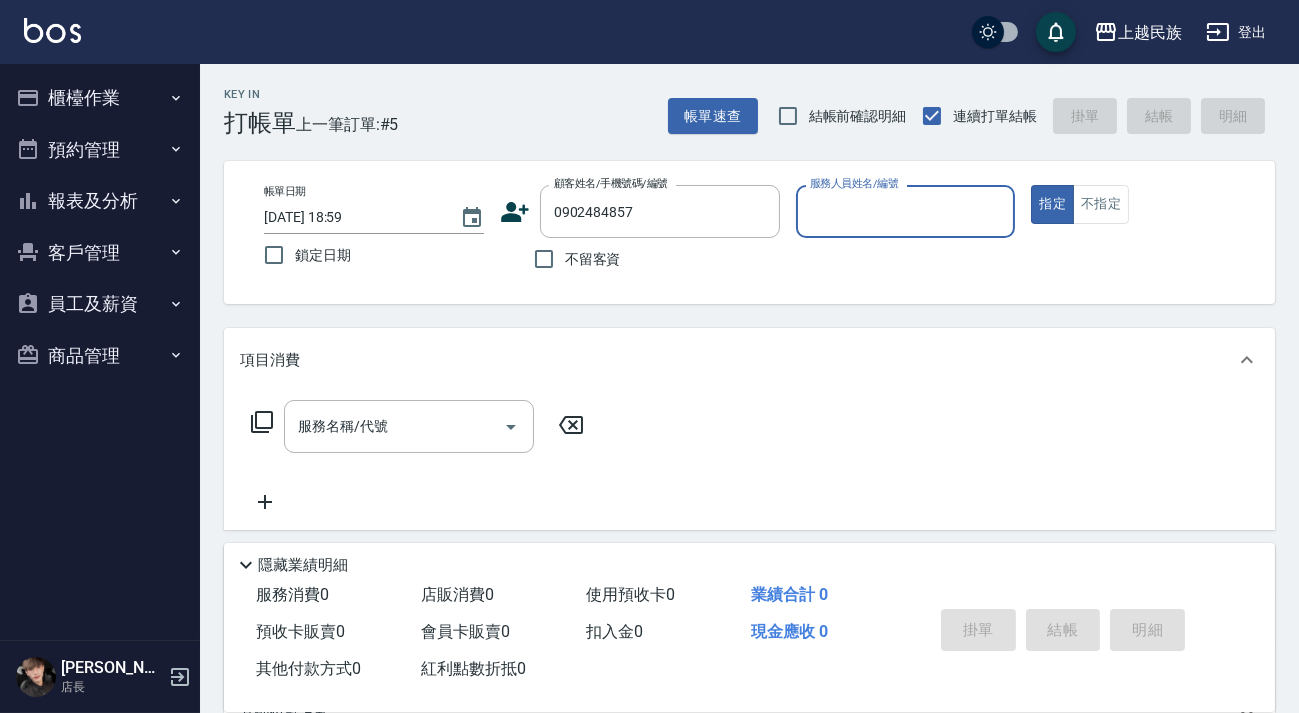 click 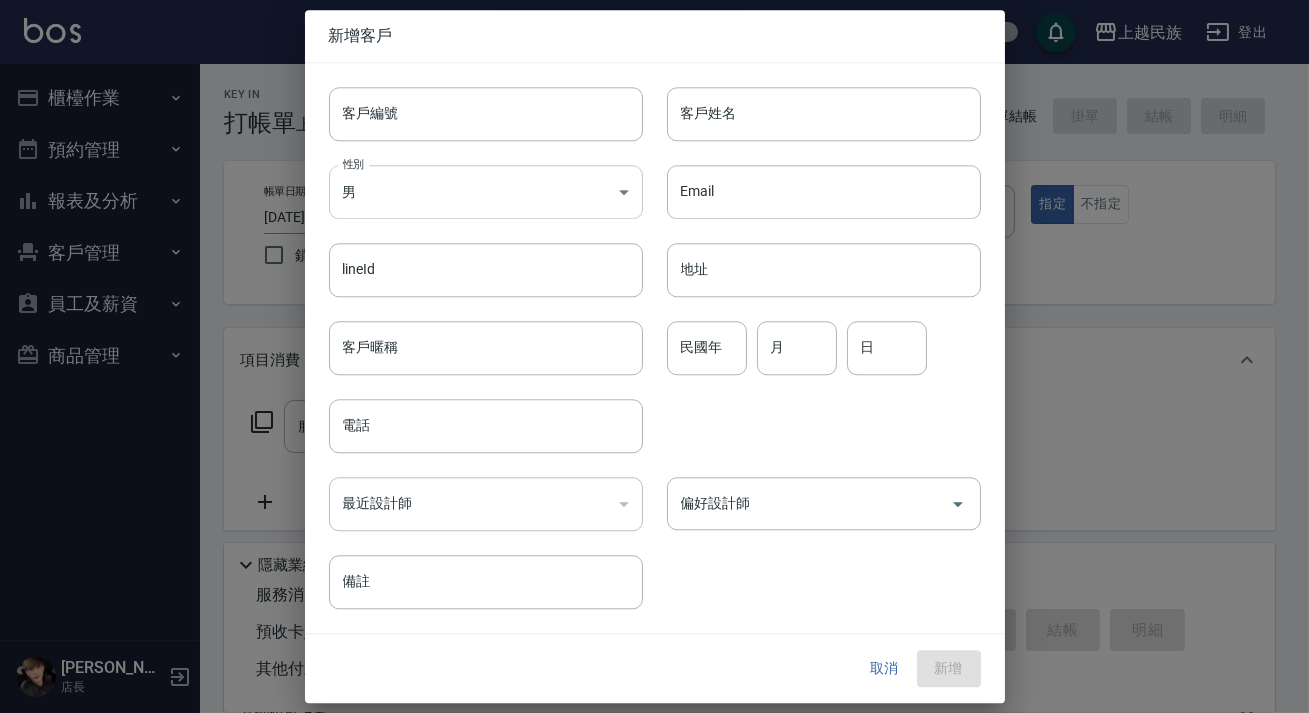type on "0902484857" 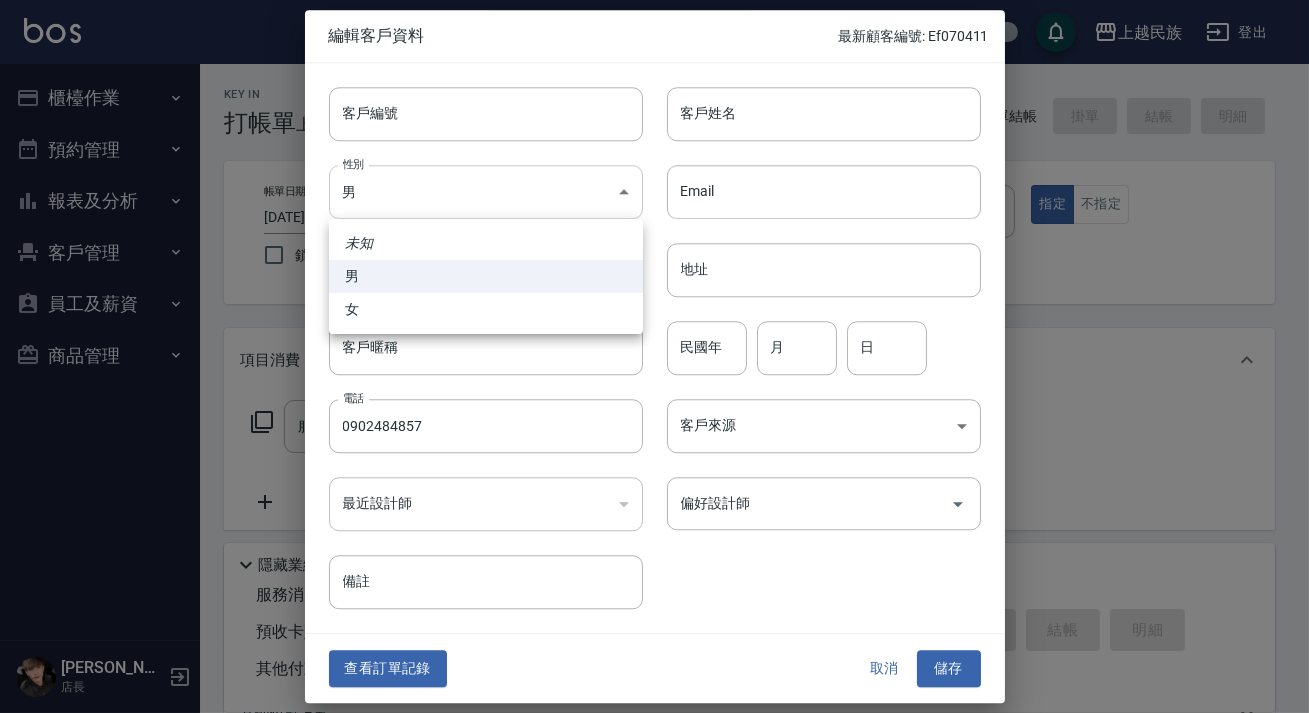 click on "上越民族 登出 櫃檯作業 打帳單 帳單列表 現金收支登錄 材料自購登錄 每日結帳 排班表 現場電腦打卡 預約管理 預約管理 單日預約紀錄 單週預約紀錄 報表及分析 報表目錄 消費分析儀表板 店家日報表 營業統計分析表 設計師業績表 設計師日報表 設計師排行榜 商品銷售排行榜 商品消耗明細 單一服務項目查詢 店販分類抽成明細 顧客入金餘額表 顧客卡券餘額表 收支分類明細表 非現金明細對帳單 客戶管理 客戶列表 卡券管理 入金管理 員工及薪資 員工列表 全店打卡記錄 考勤排班總表 商品管理 商品列表 [PERSON_NAME] 店長 Key In 打帳單 上一筆訂單:#5 帳單速查 結帳前確認明細 連續打單結帳 掛單 結帳 明細 帳單日期 [DATE] 18:59 鎖定日期 顧客姓名/手機號碼/編號 0902484857 顧客姓名/手機號碼/編號 不留客資 服務人員姓名/編號 服務人員姓名/編號 指定 不指定 項目消費 店販銷售" at bounding box center [654, 487] 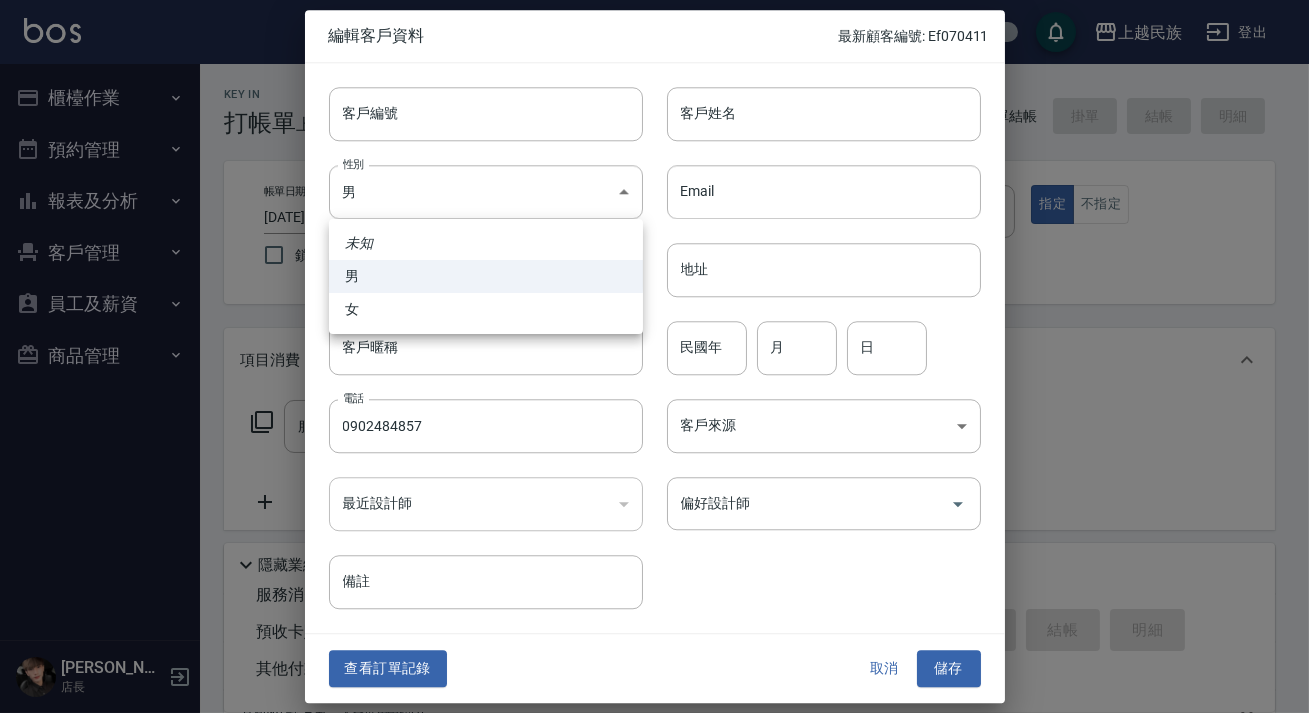 click at bounding box center (654, 356) 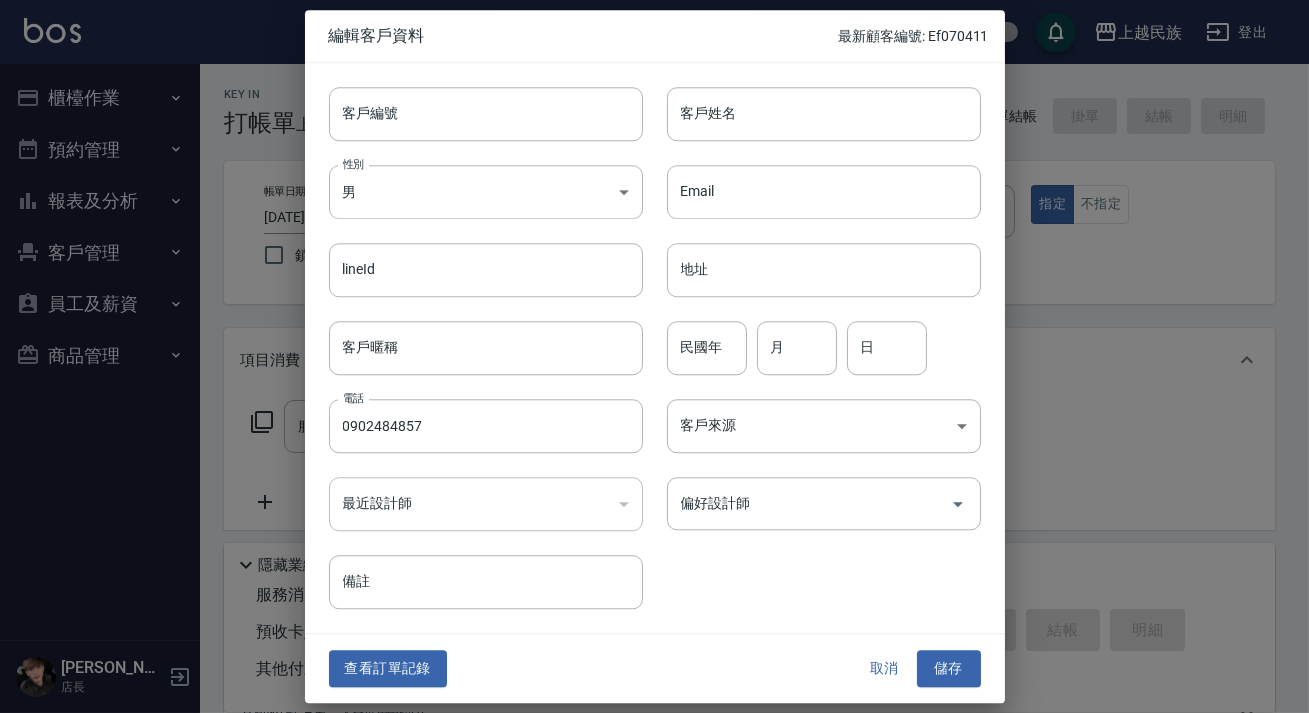 click on "未知 男 女" at bounding box center [654, 356] 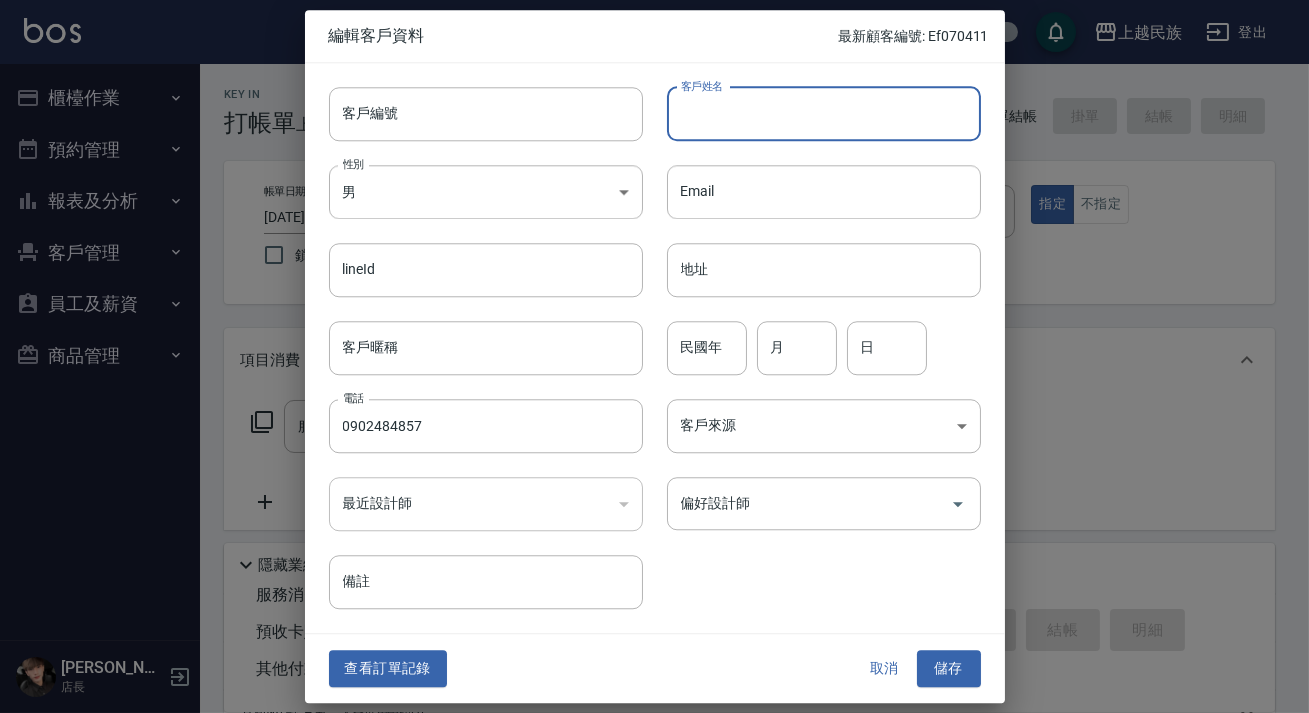 click on "客戶姓名" at bounding box center [824, 114] 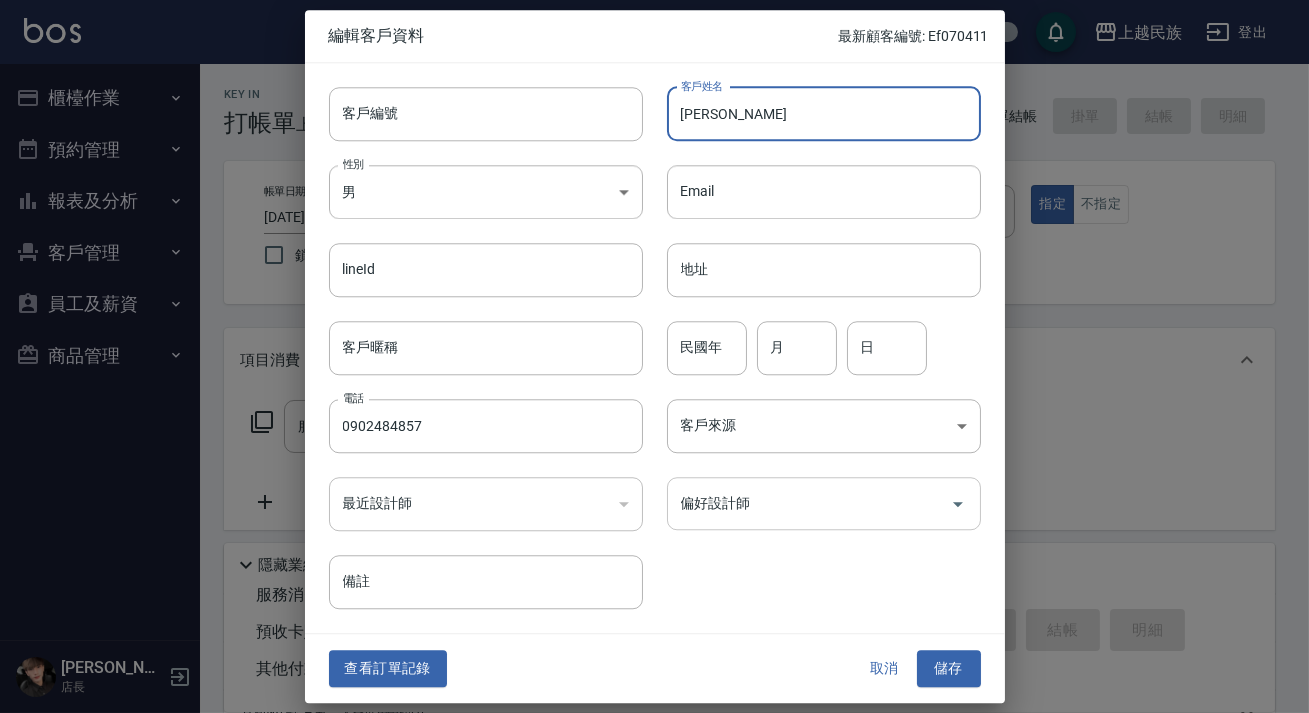 type on "[PERSON_NAME]" 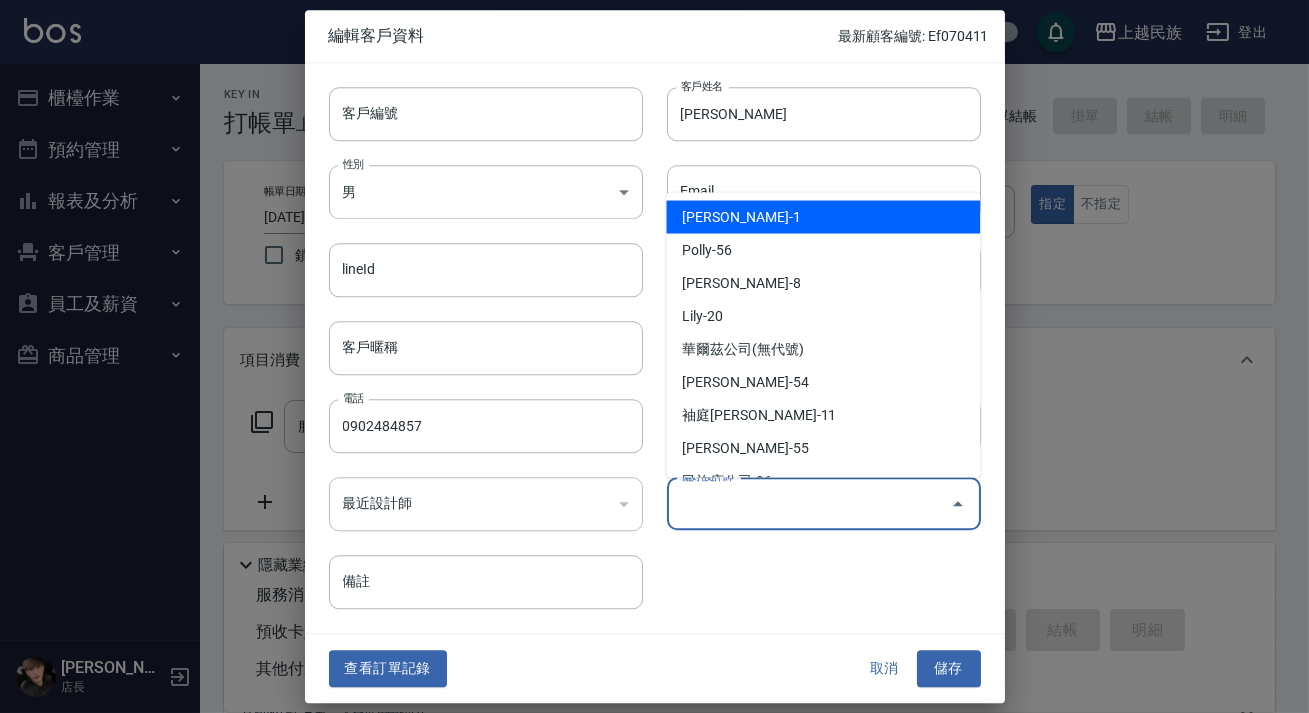 click on "偏好設計師" at bounding box center (809, 503) 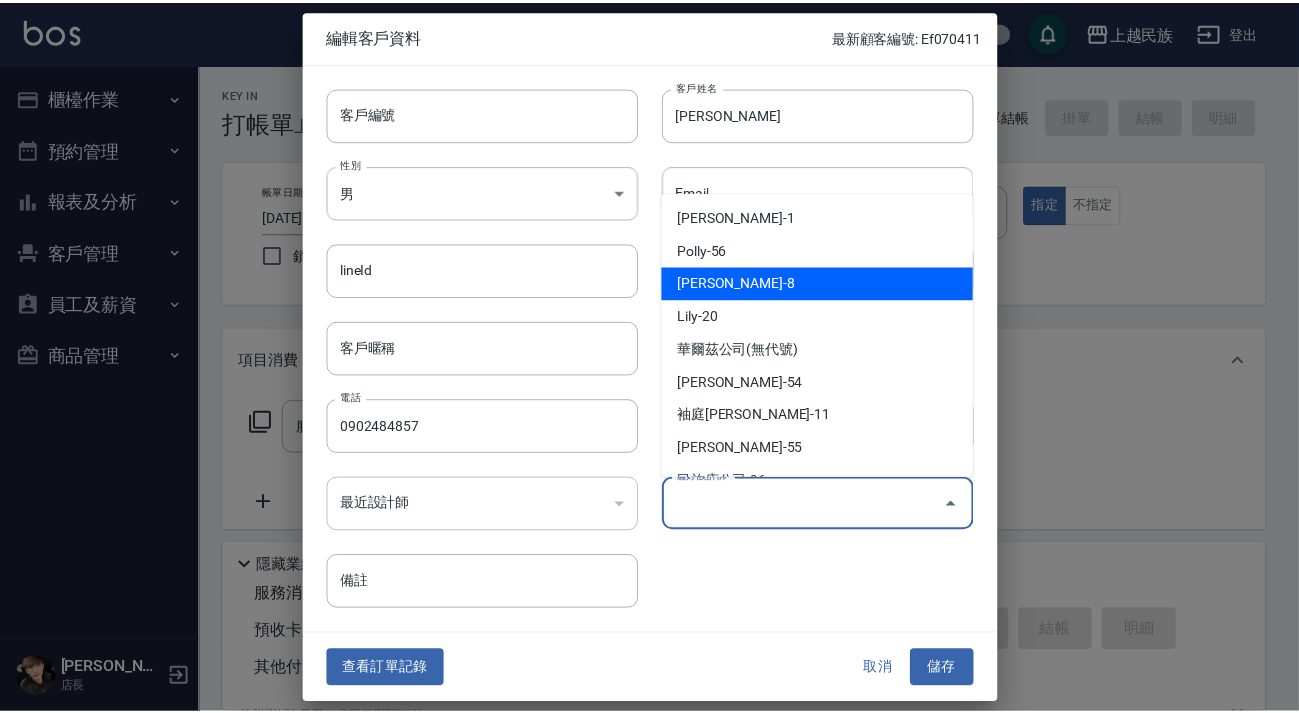 scroll, scrollTop: 159, scrollLeft: 0, axis: vertical 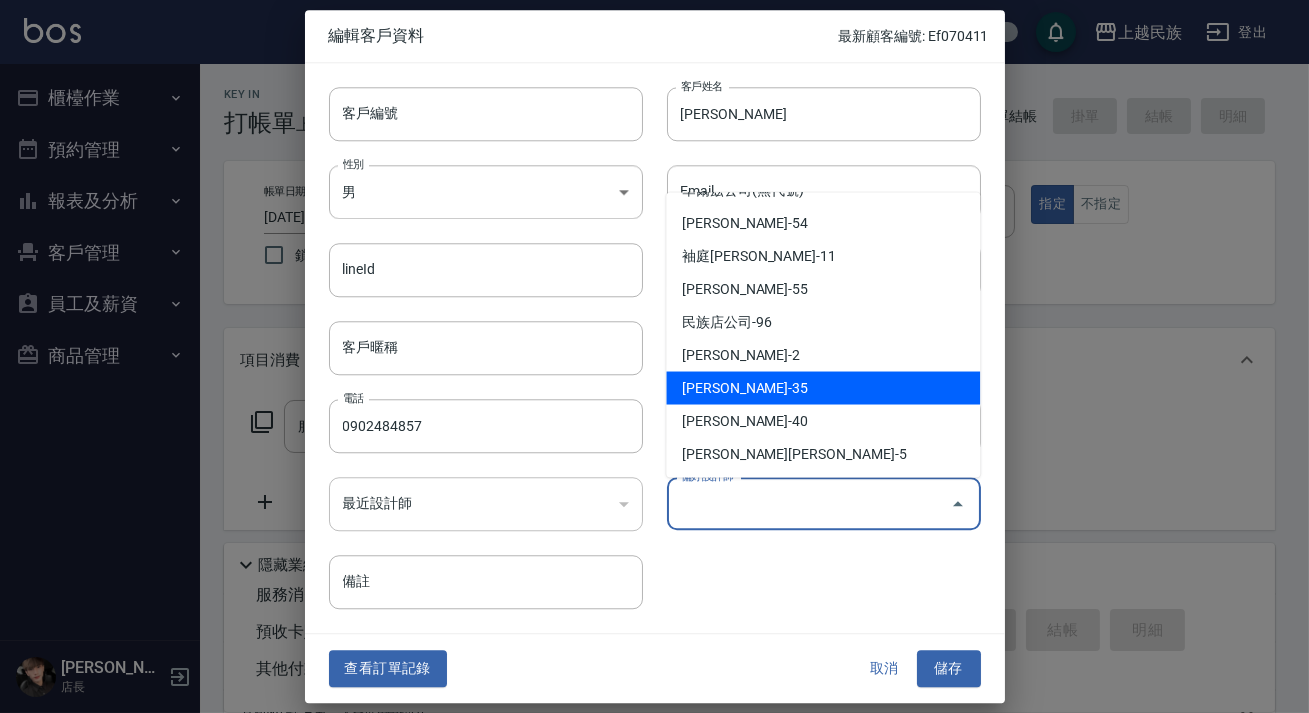 click on "[PERSON_NAME]-35" at bounding box center [823, 387] 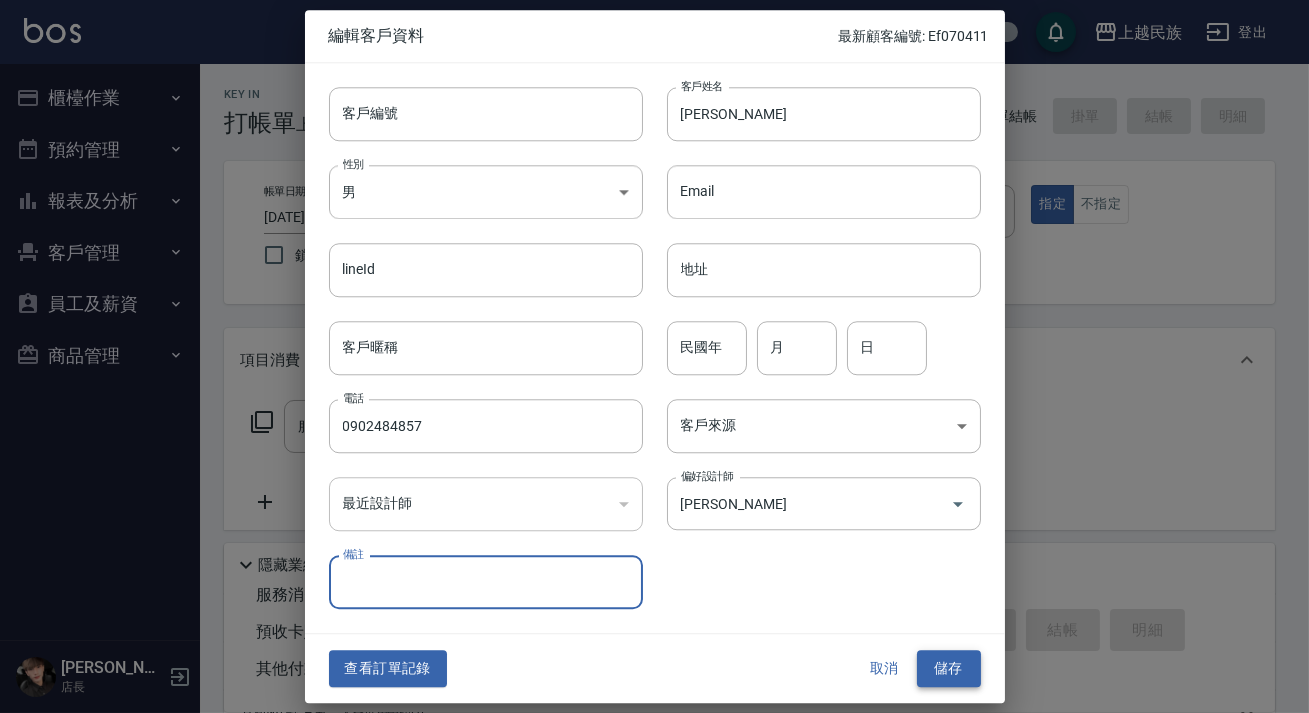 click on "儲存" at bounding box center (949, 669) 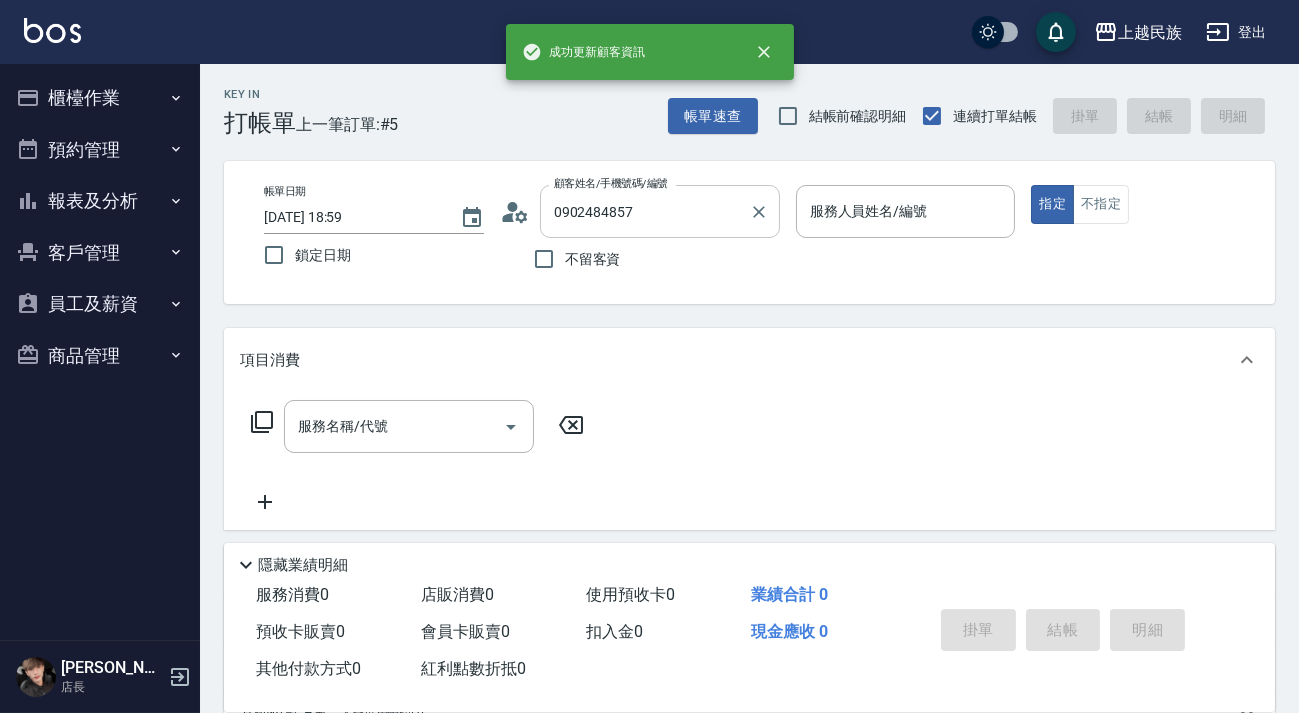 click on "0902484857" at bounding box center (645, 211) 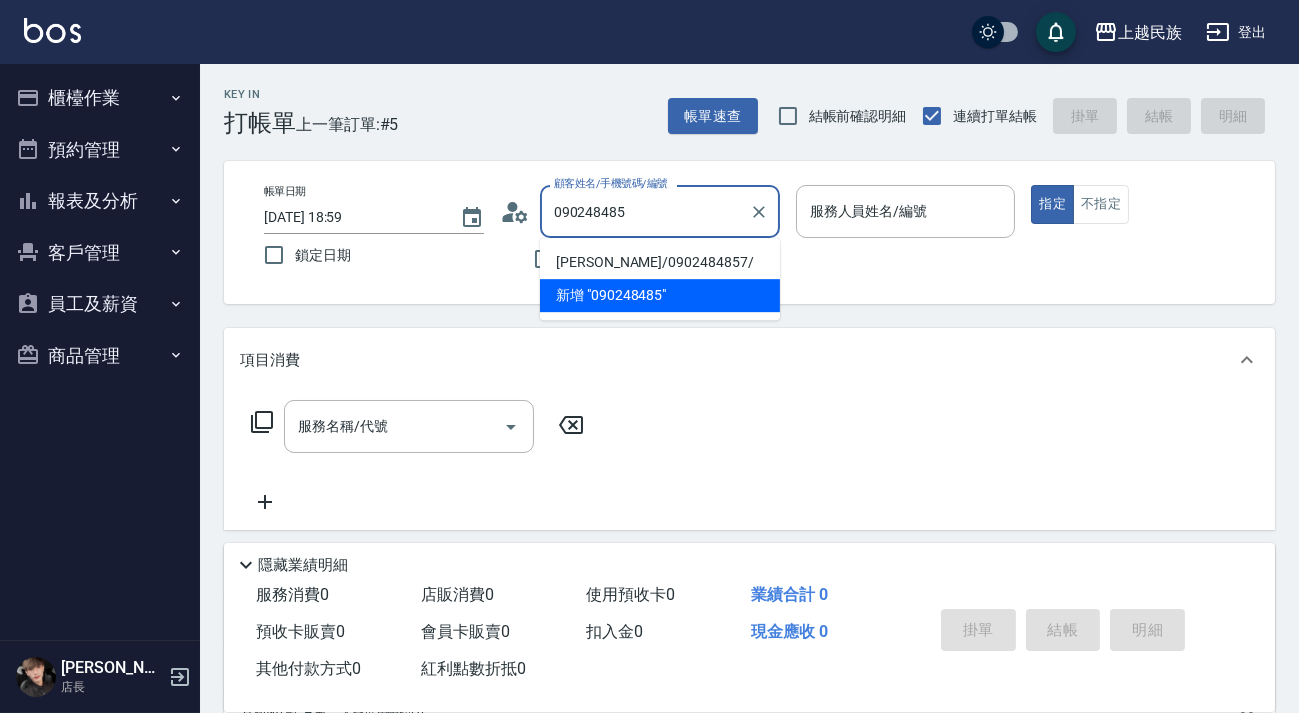click on "[PERSON_NAME]/0902484857/" at bounding box center [660, 262] 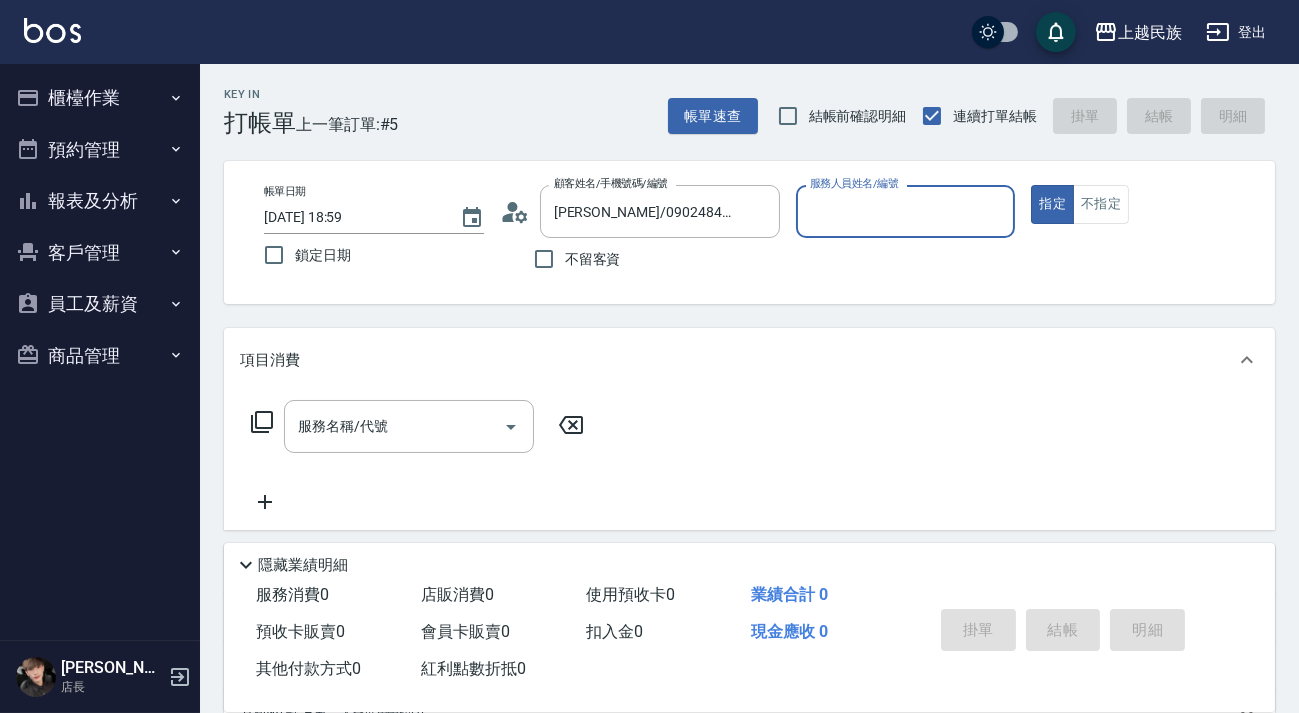 type on "Ula-35" 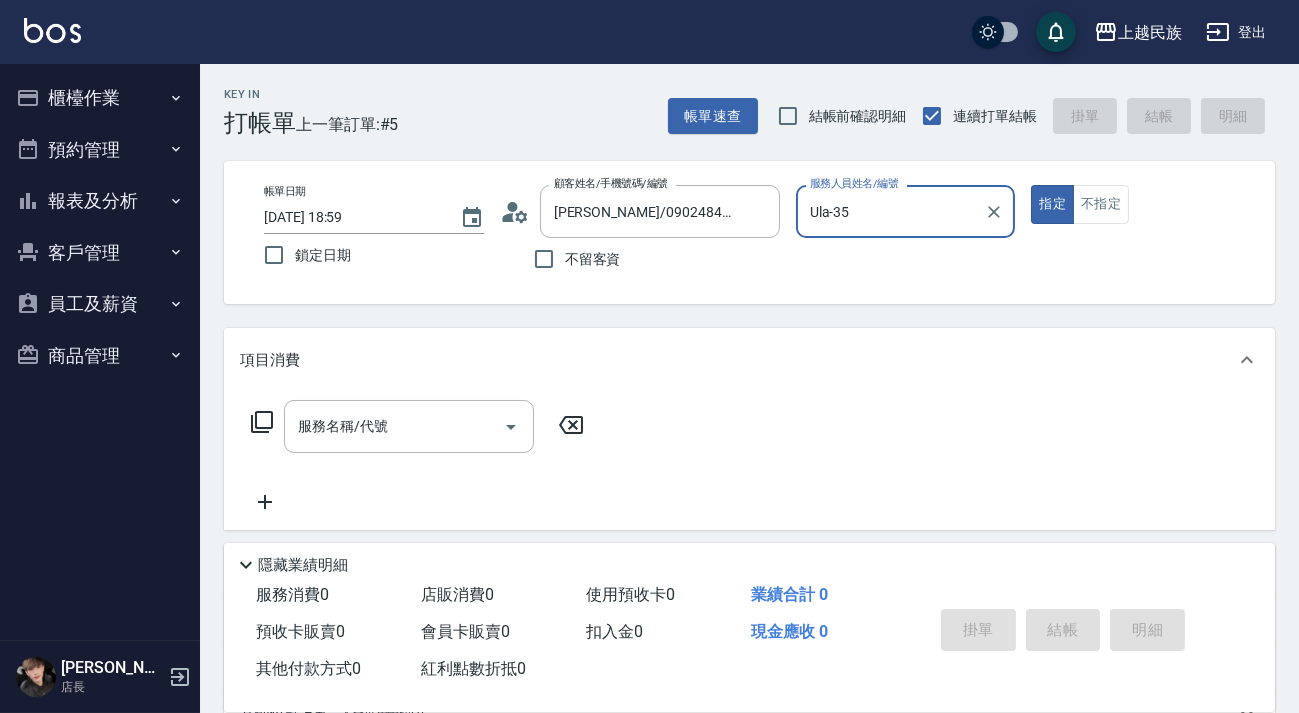 click on "指定" at bounding box center (1052, 204) 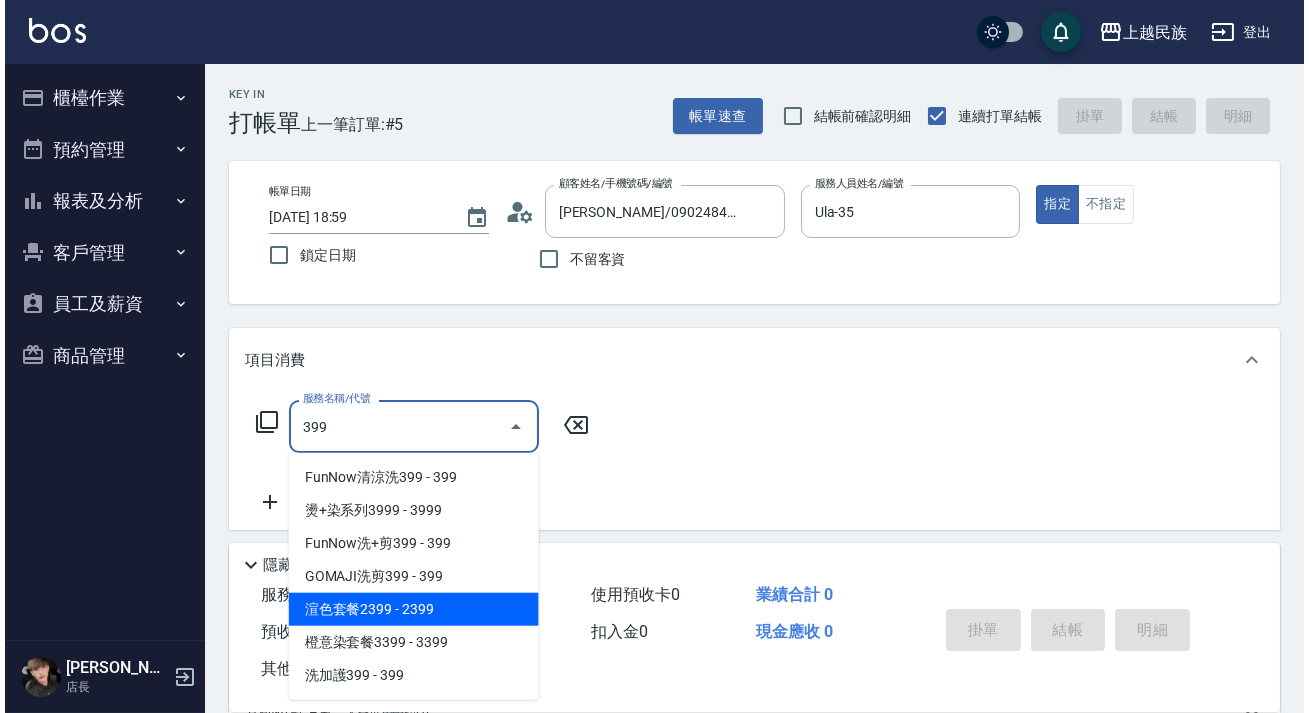 scroll, scrollTop: 90, scrollLeft: 0, axis: vertical 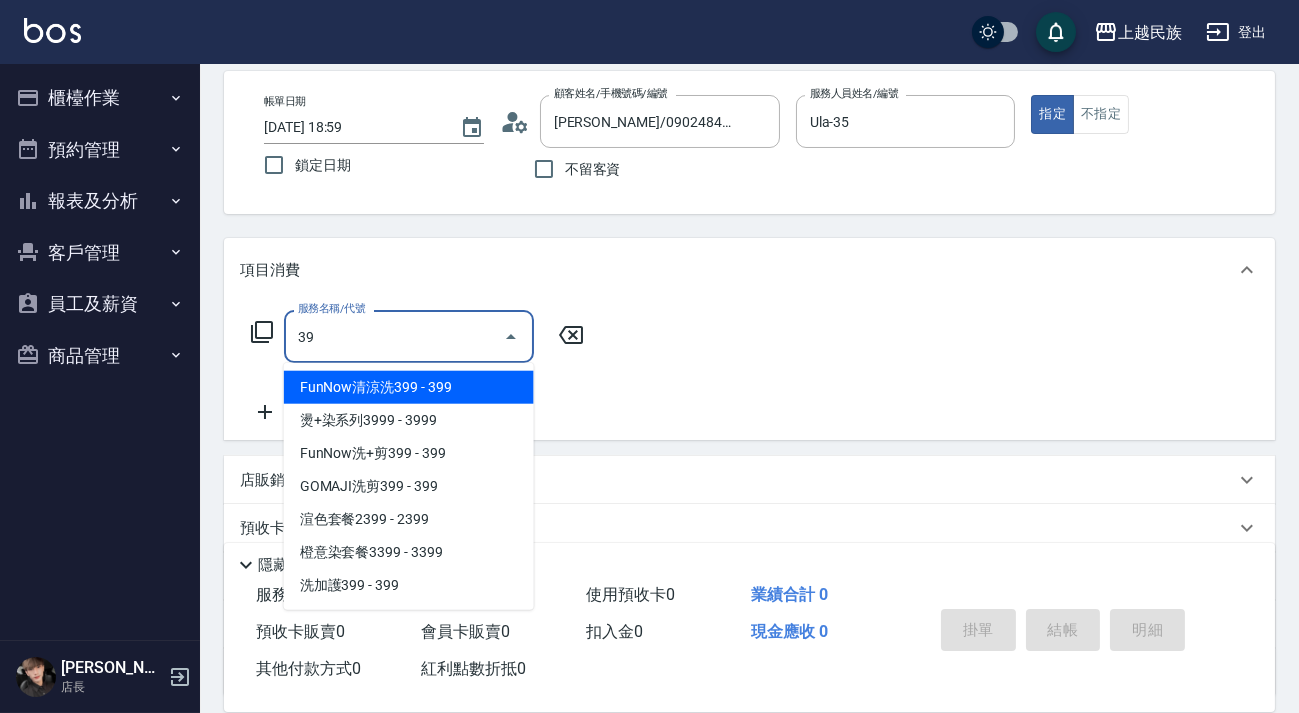 type on "3" 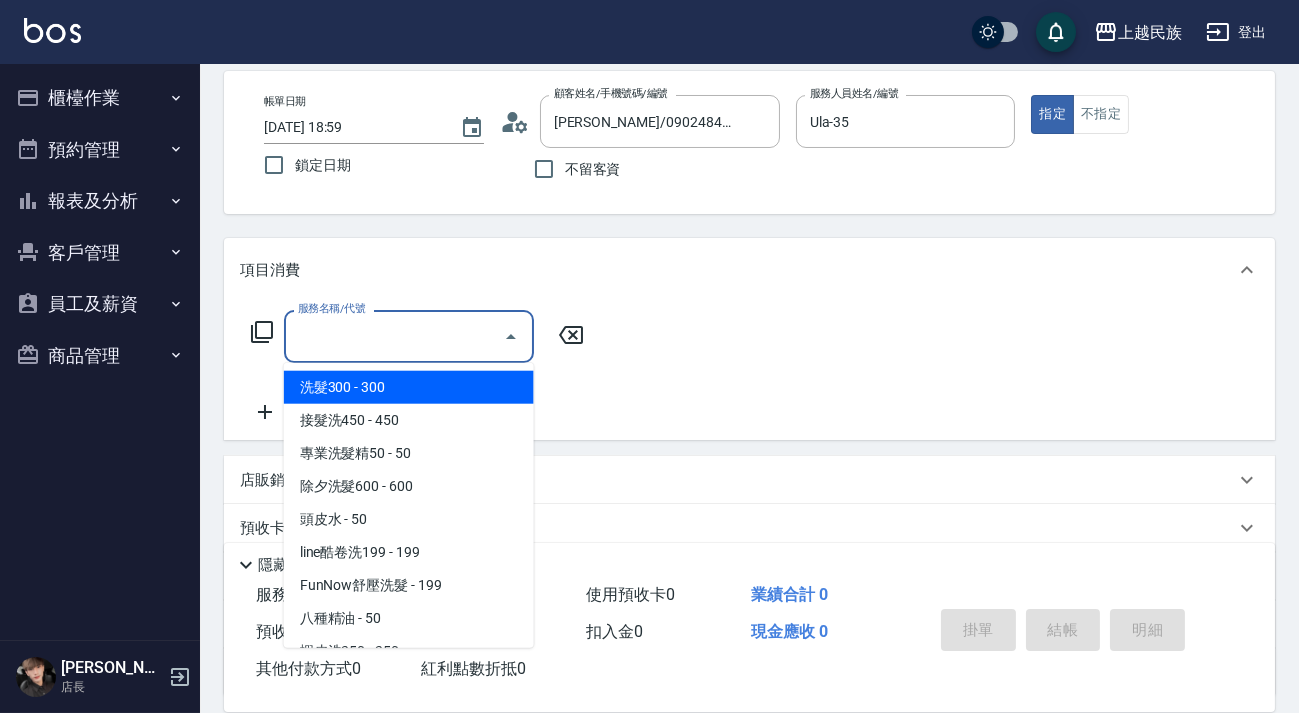 click 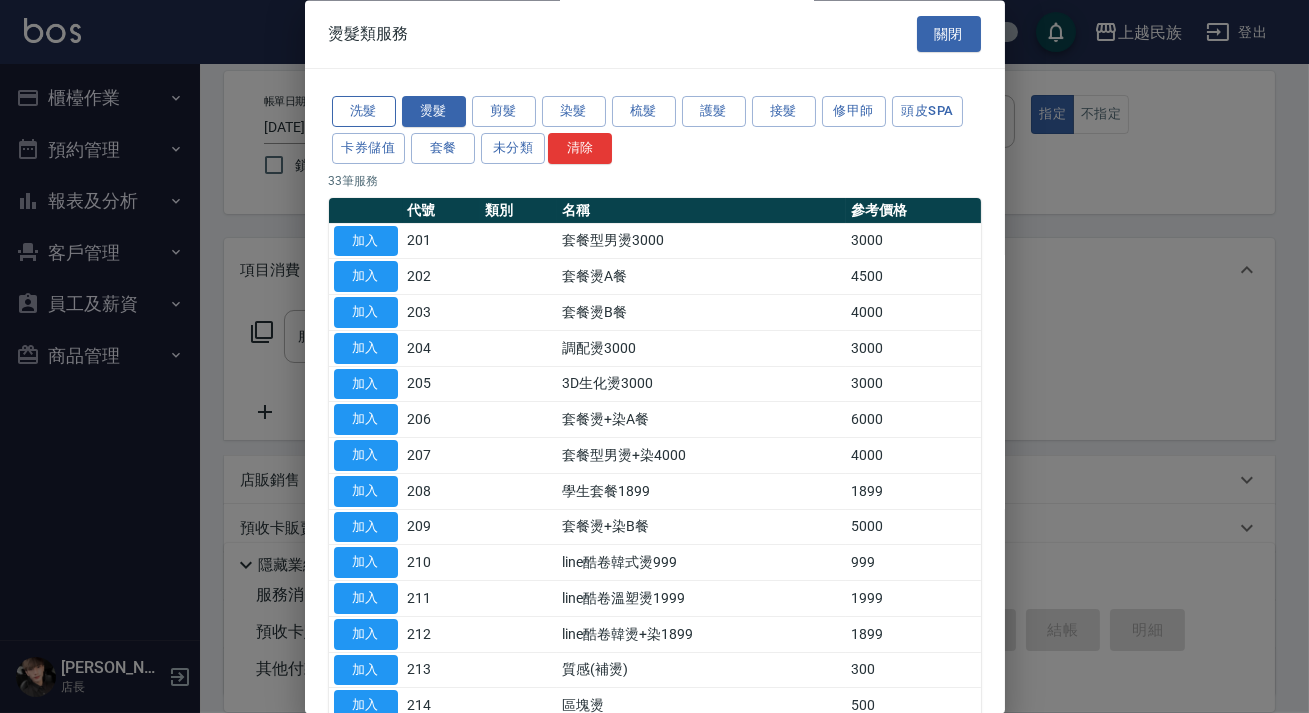 click on "洗髮" at bounding box center [364, 112] 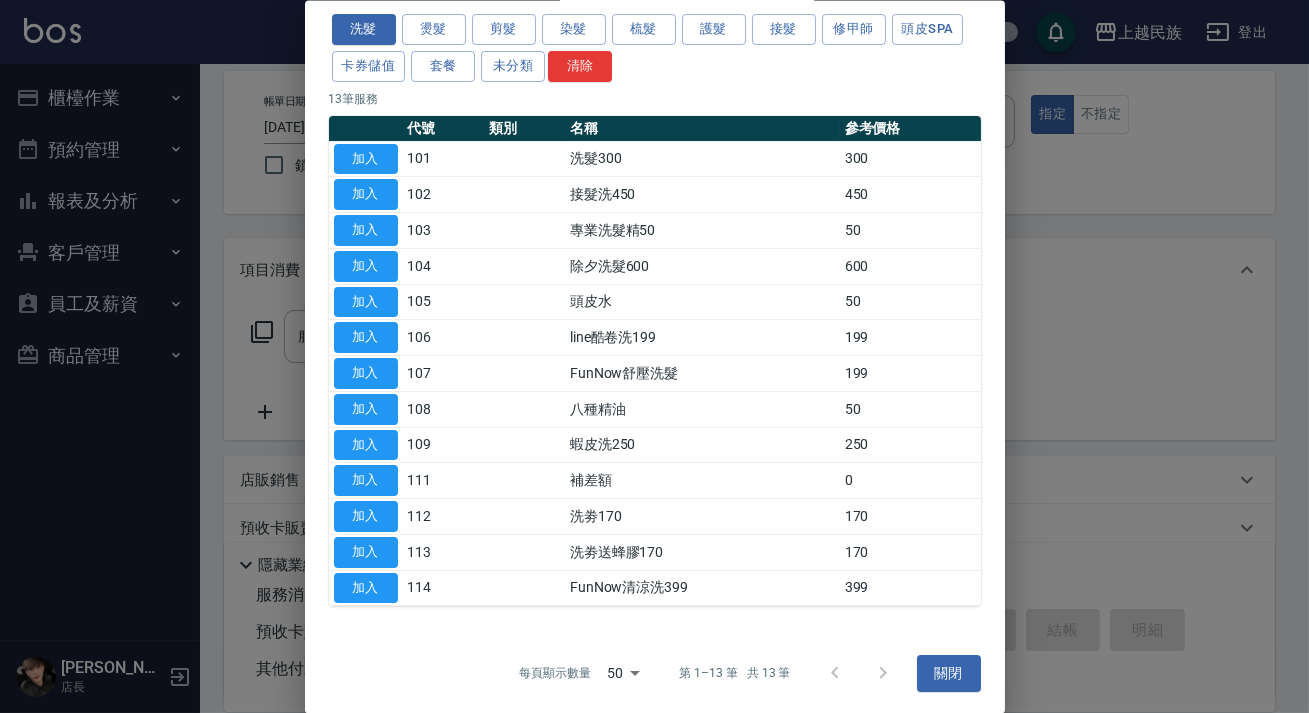 scroll, scrollTop: 0, scrollLeft: 0, axis: both 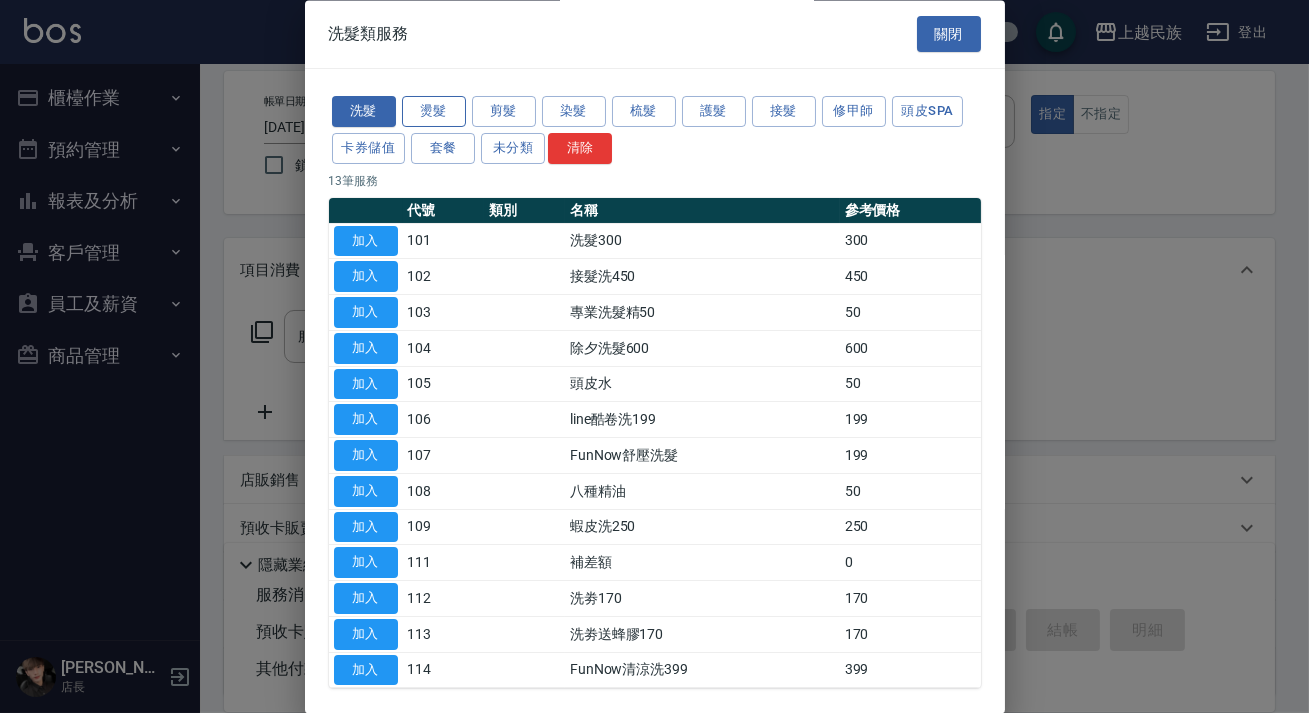 click on "燙髮" at bounding box center (434, 112) 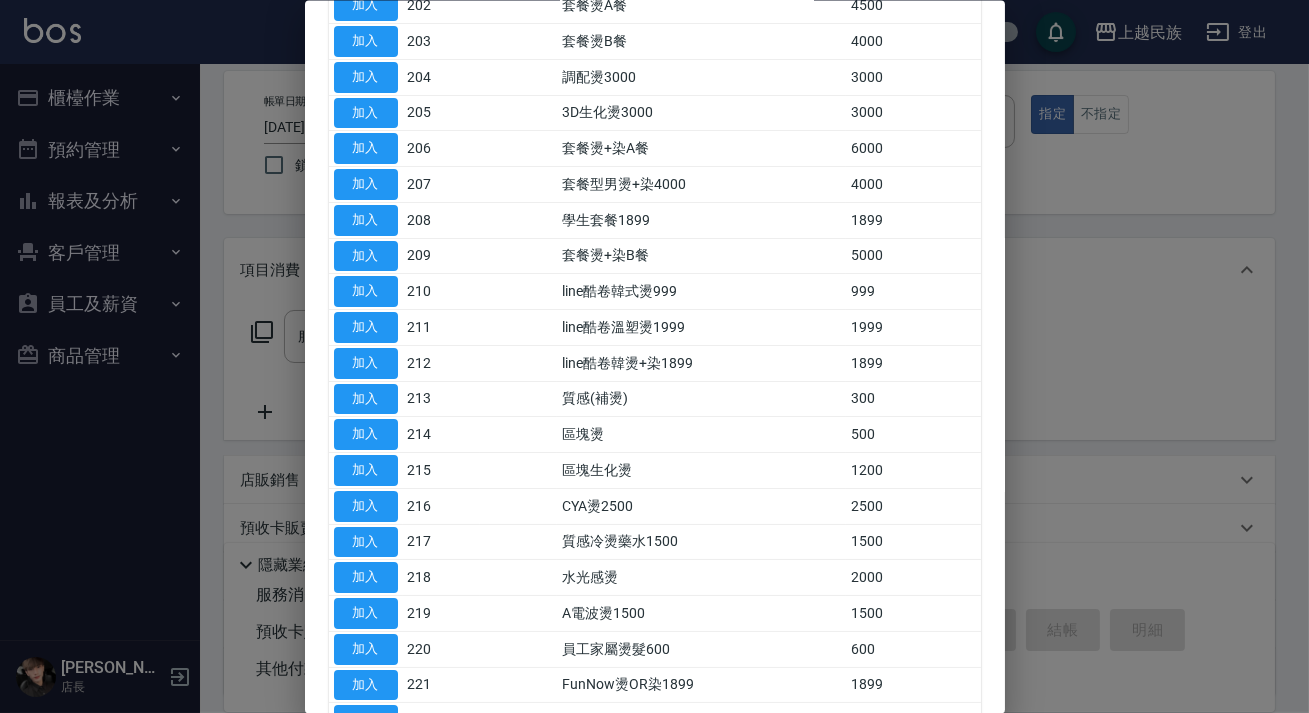scroll, scrollTop: 0, scrollLeft: 0, axis: both 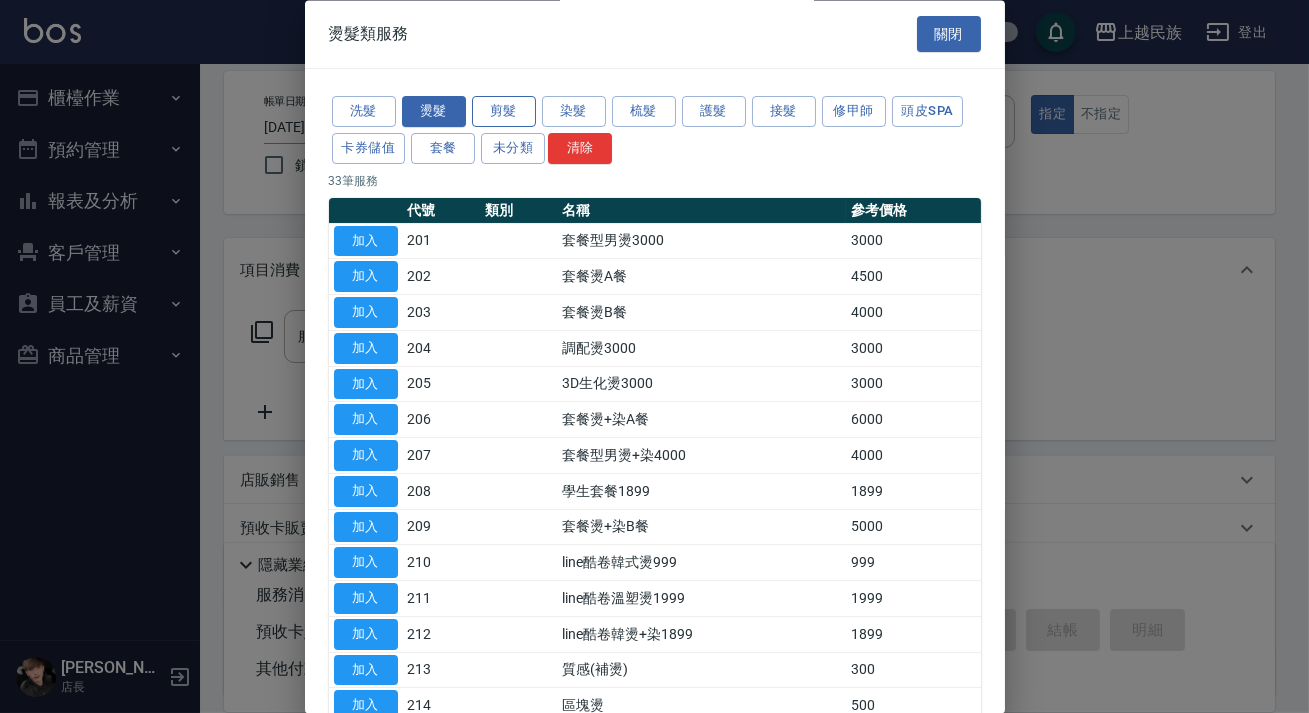 click on "剪髮" at bounding box center (504, 112) 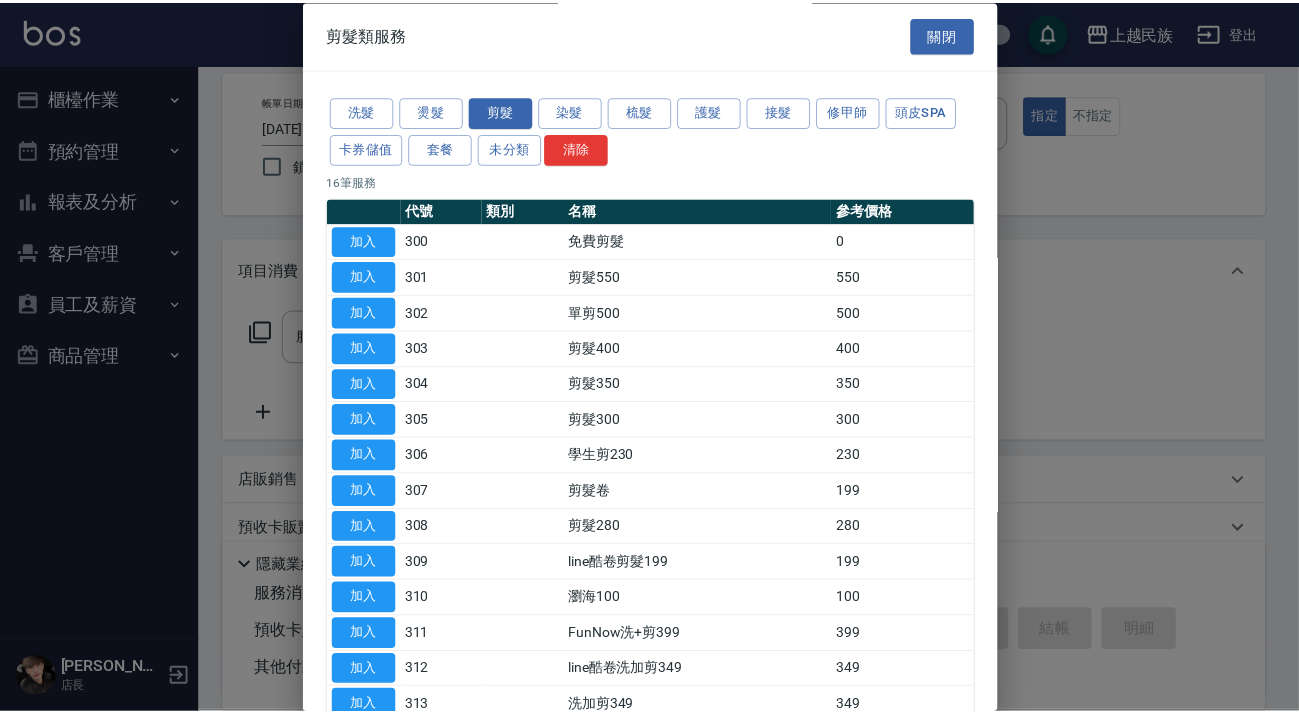 scroll, scrollTop: 190, scrollLeft: 0, axis: vertical 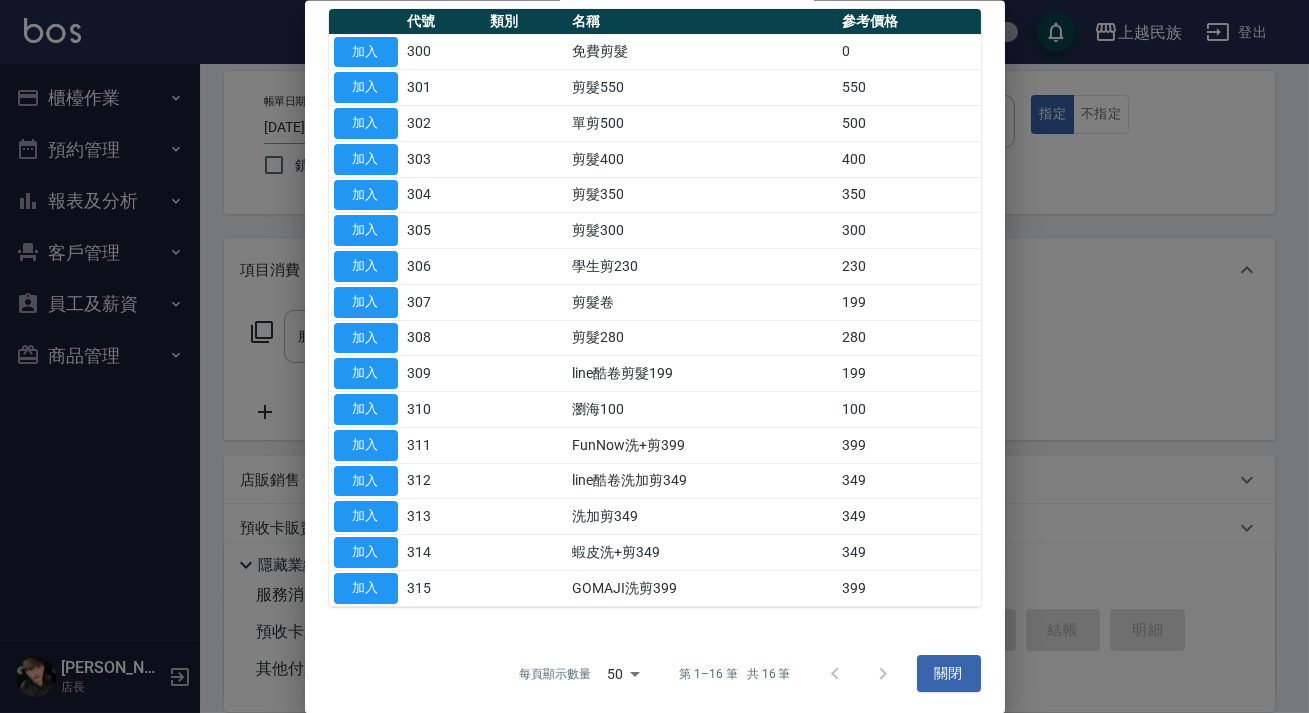 click on "加入" at bounding box center (366, 516) 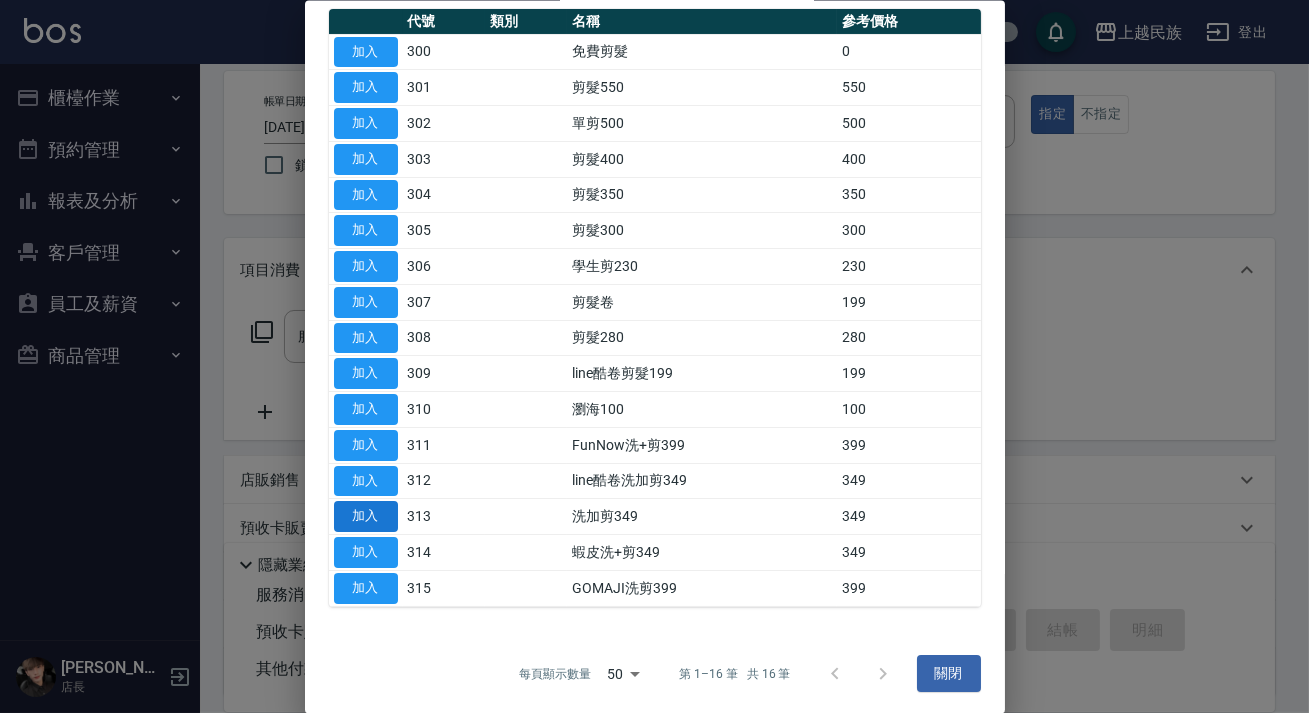 click on "加入" at bounding box center (366, 516) 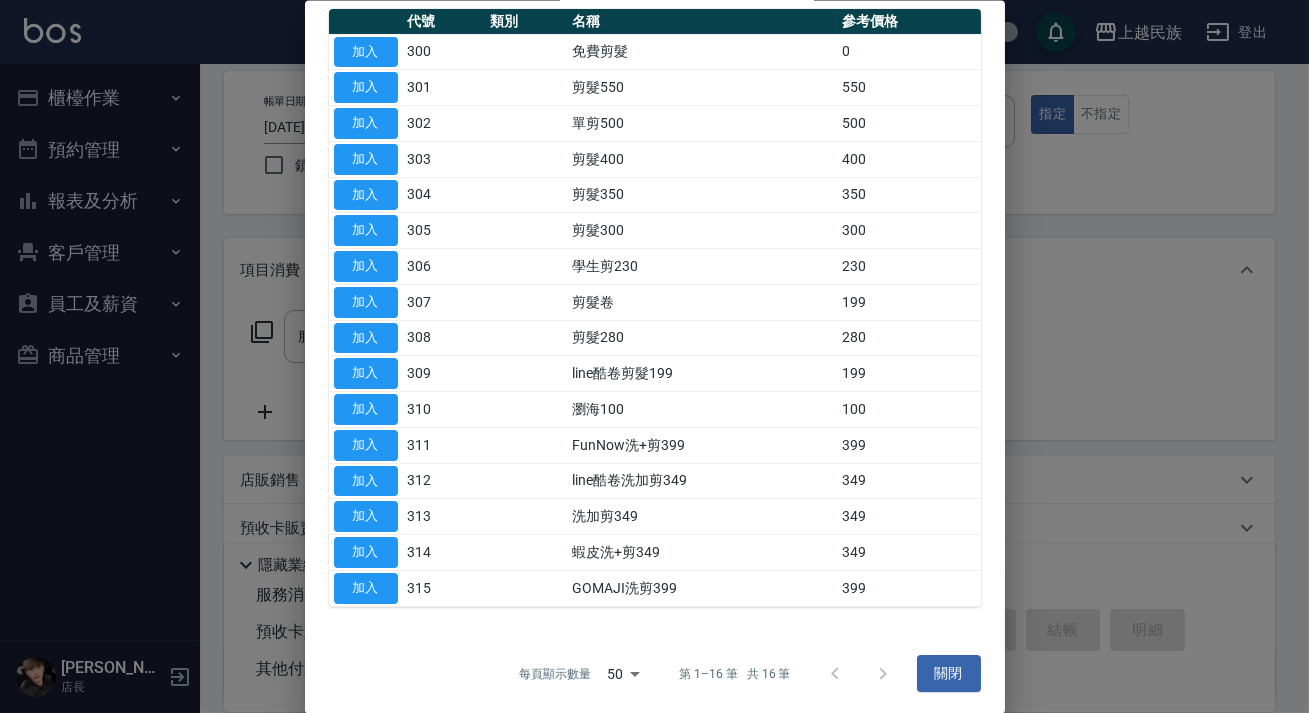 type on "洗加剪349(313)" 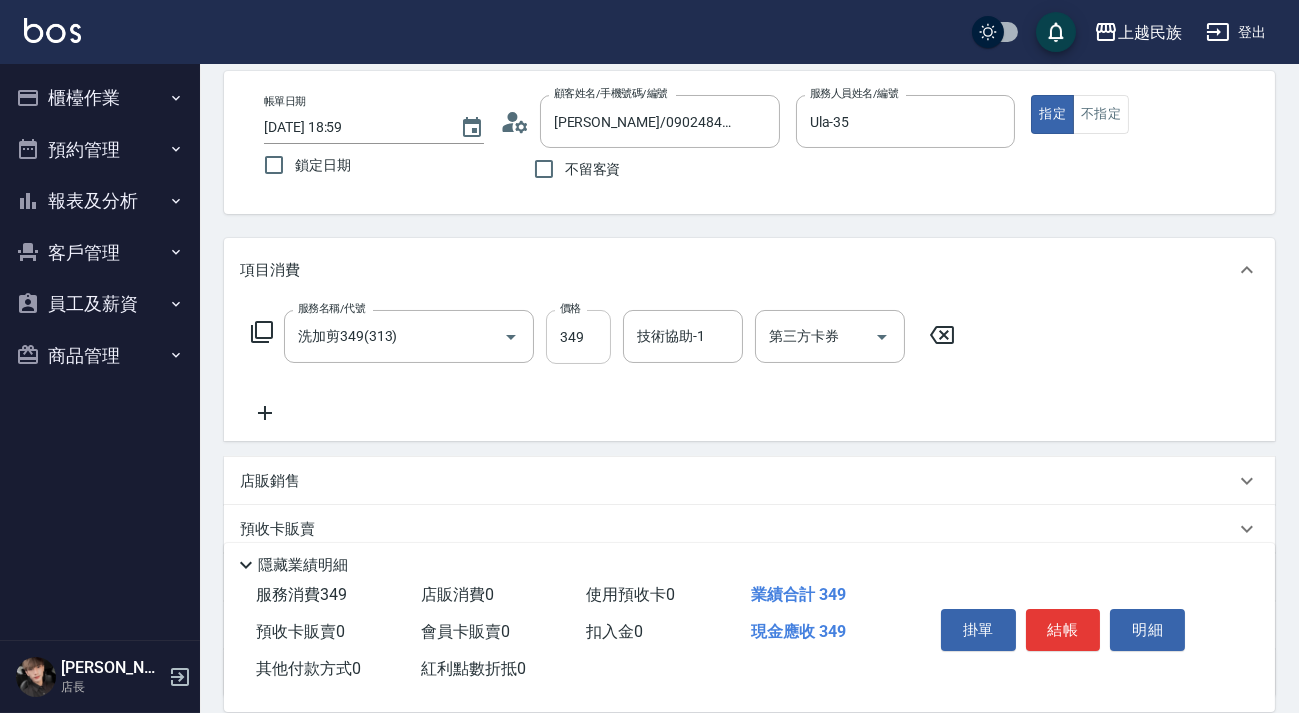 click on "349" at bounding box center (578, 337) 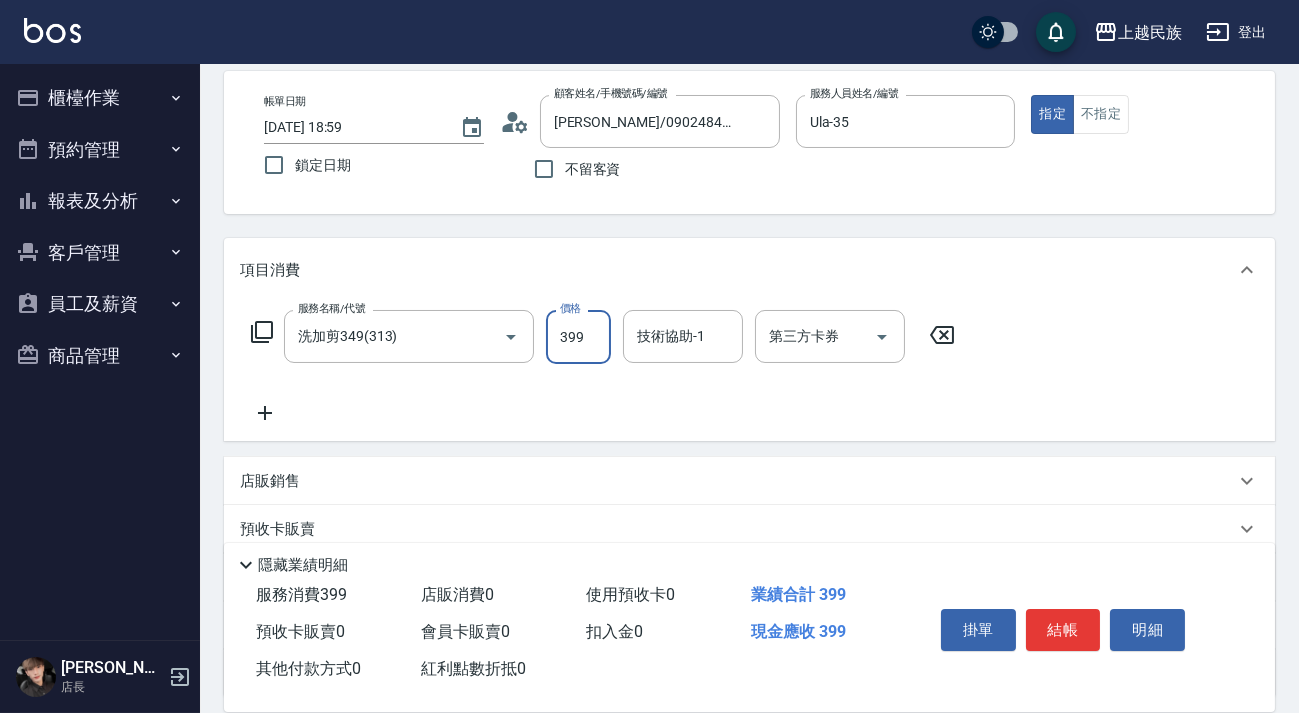 type on "399" 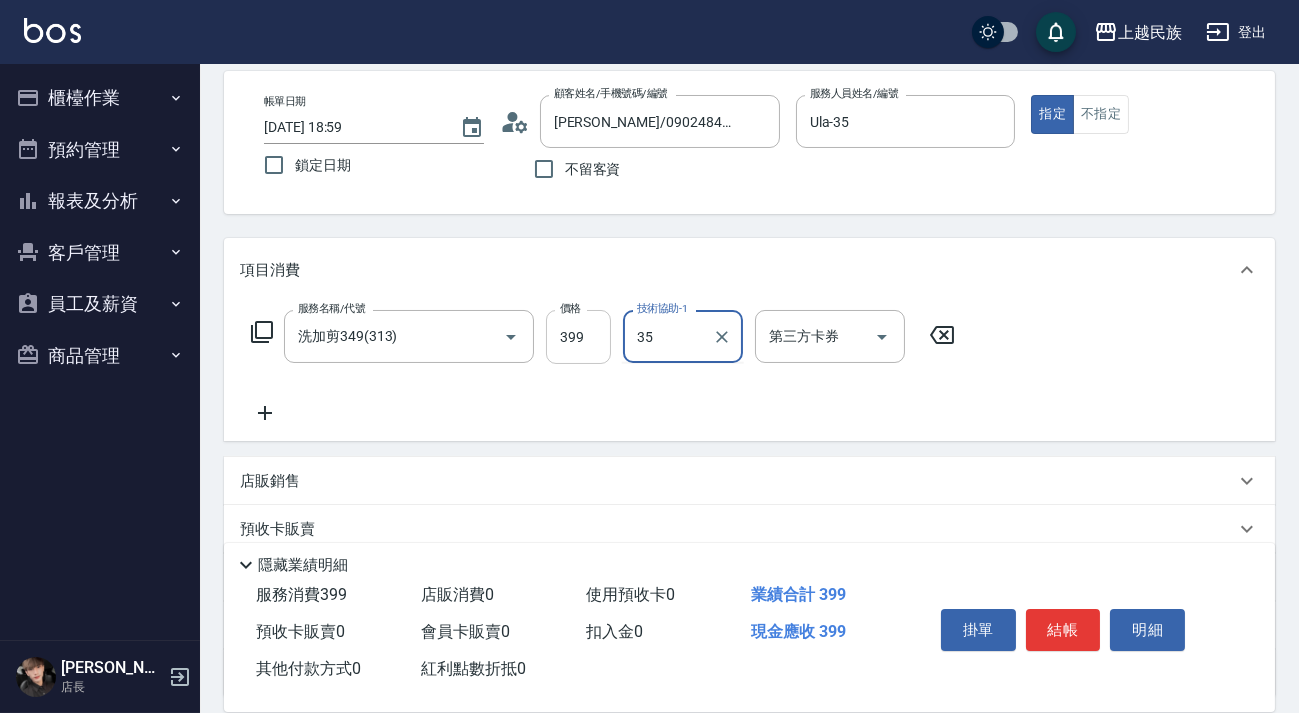 type on "Ula-35" 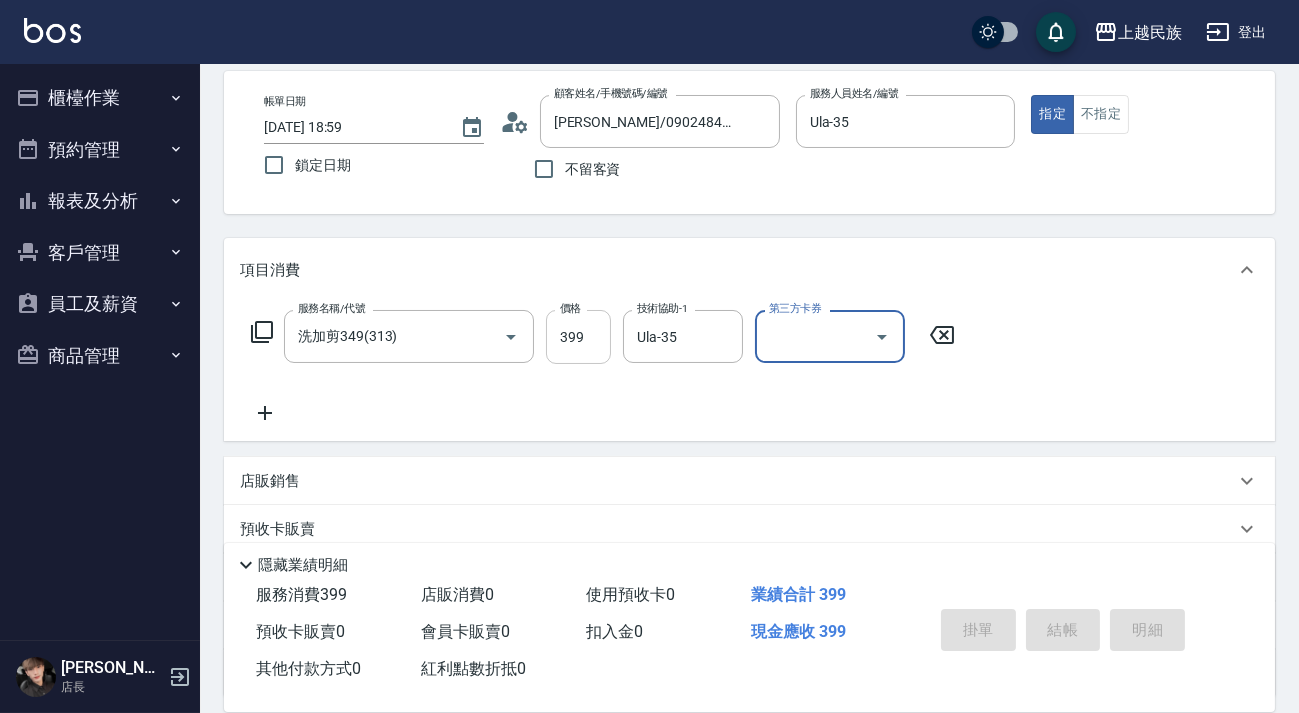 type on "[DATE] 19:00" 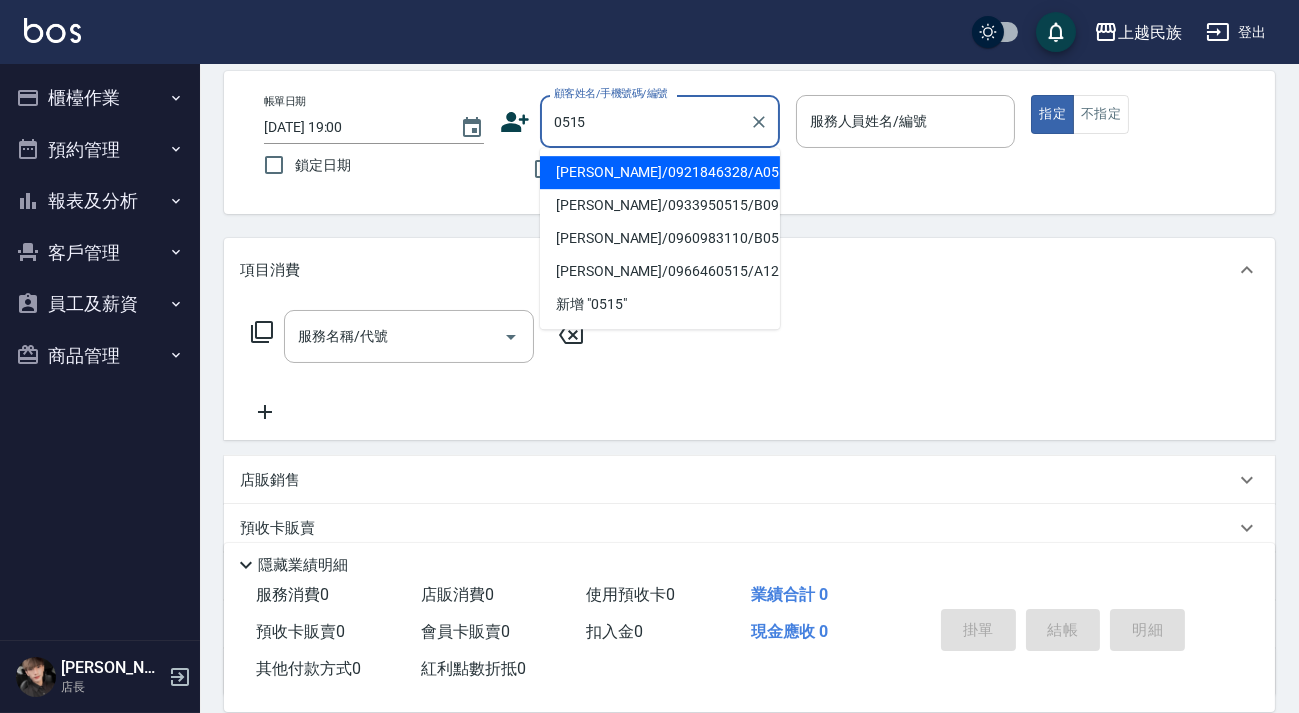 click on "[PERSON_NAME]/0921846328/A051521" at bounding box center (660, 172) 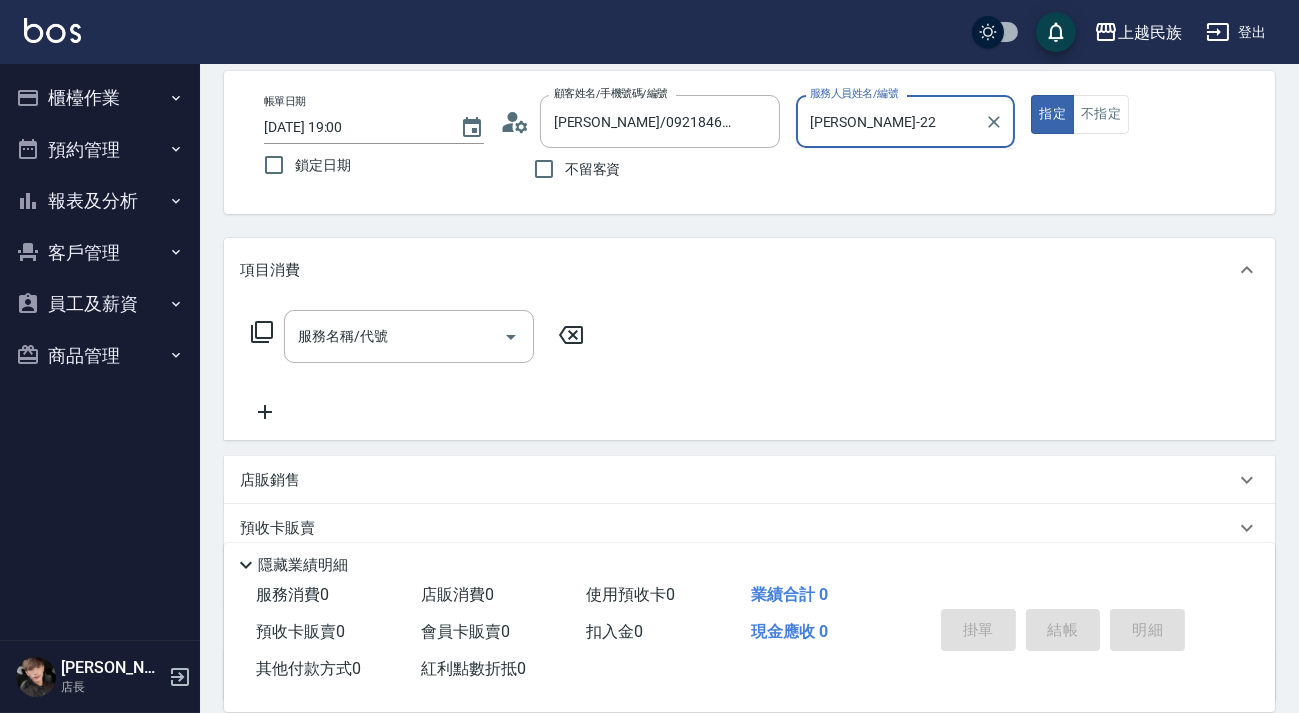 type on "[PERSON_NAME]-2" 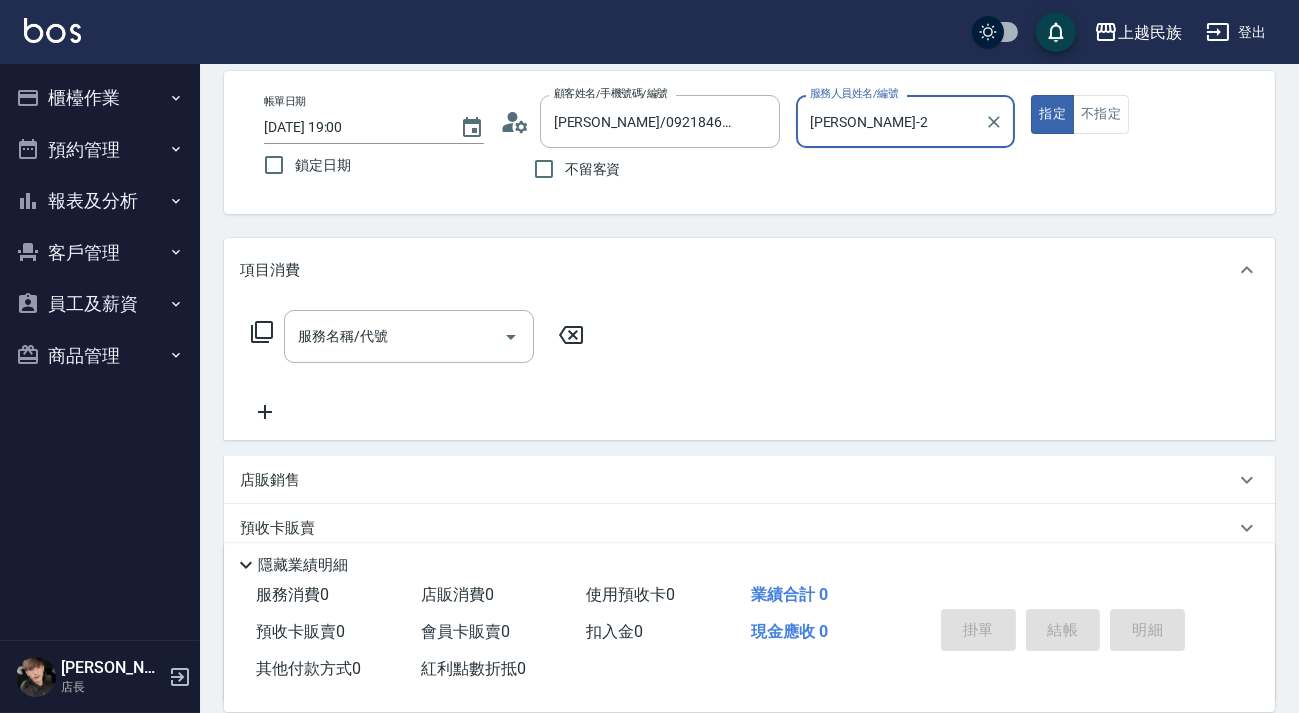 click on "指定" at bounding box center (1052, 114) 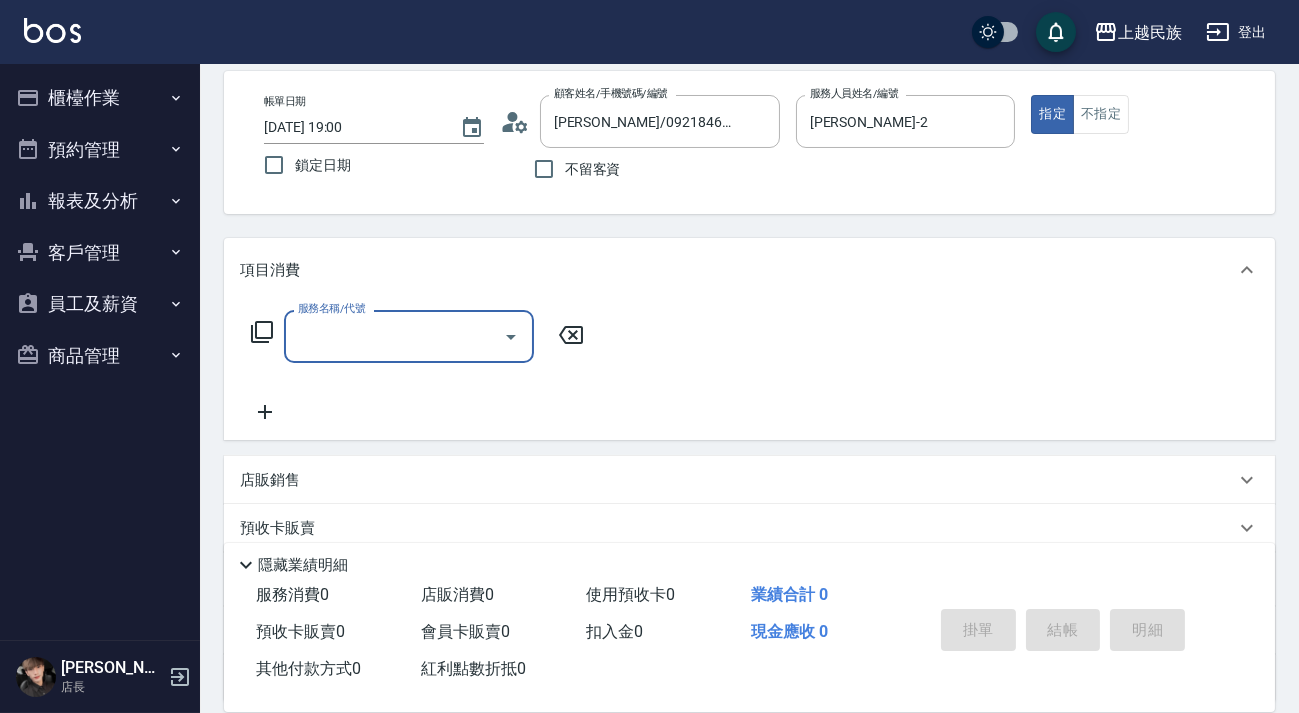 scroll, scrollTop: 267, scrollLeft: 0, axis: vertical 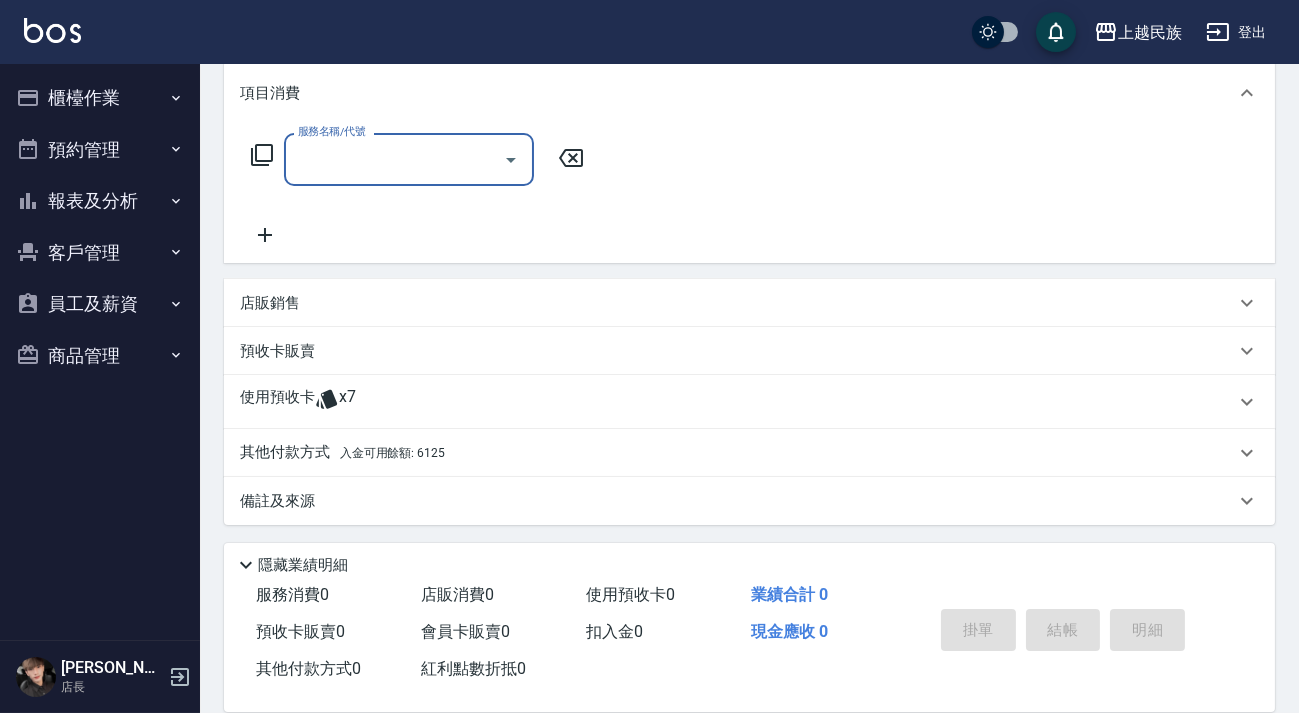 click on "使用預收卡 x7" at bounding box center (737, 402) 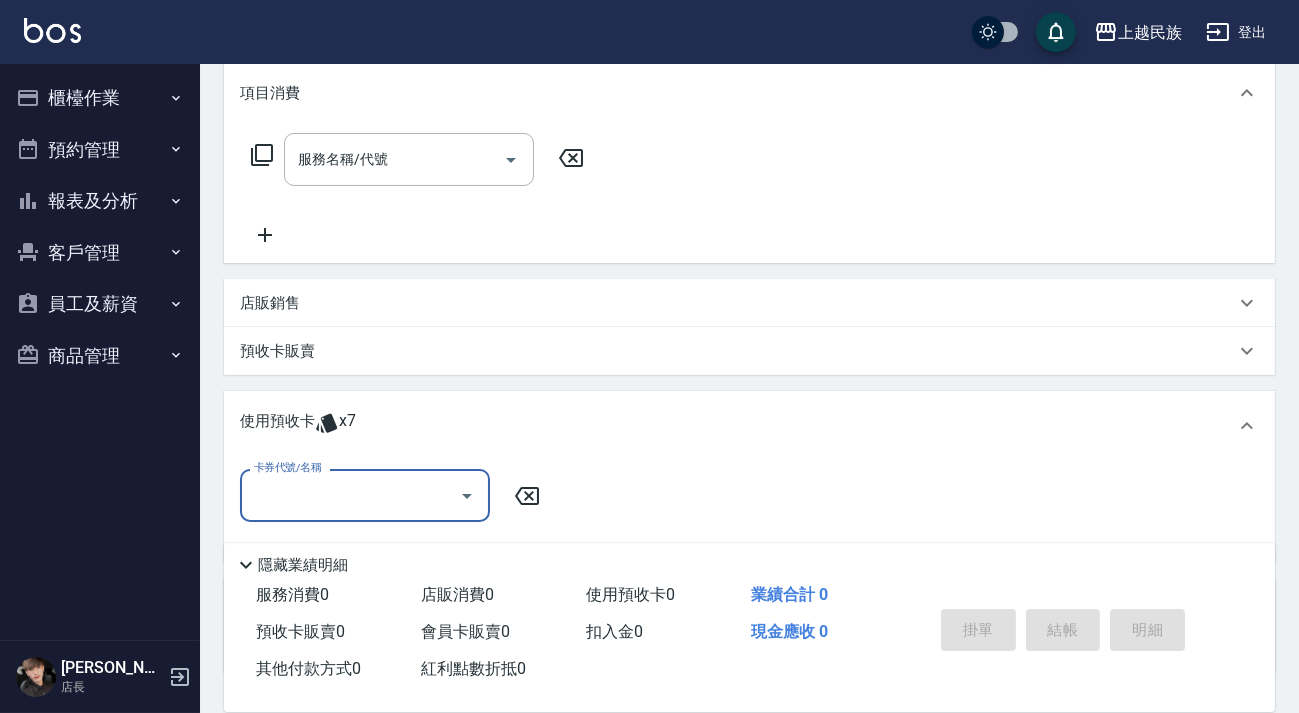 scroll, scrollTop: 0, scrollLeft: 0, axis: both 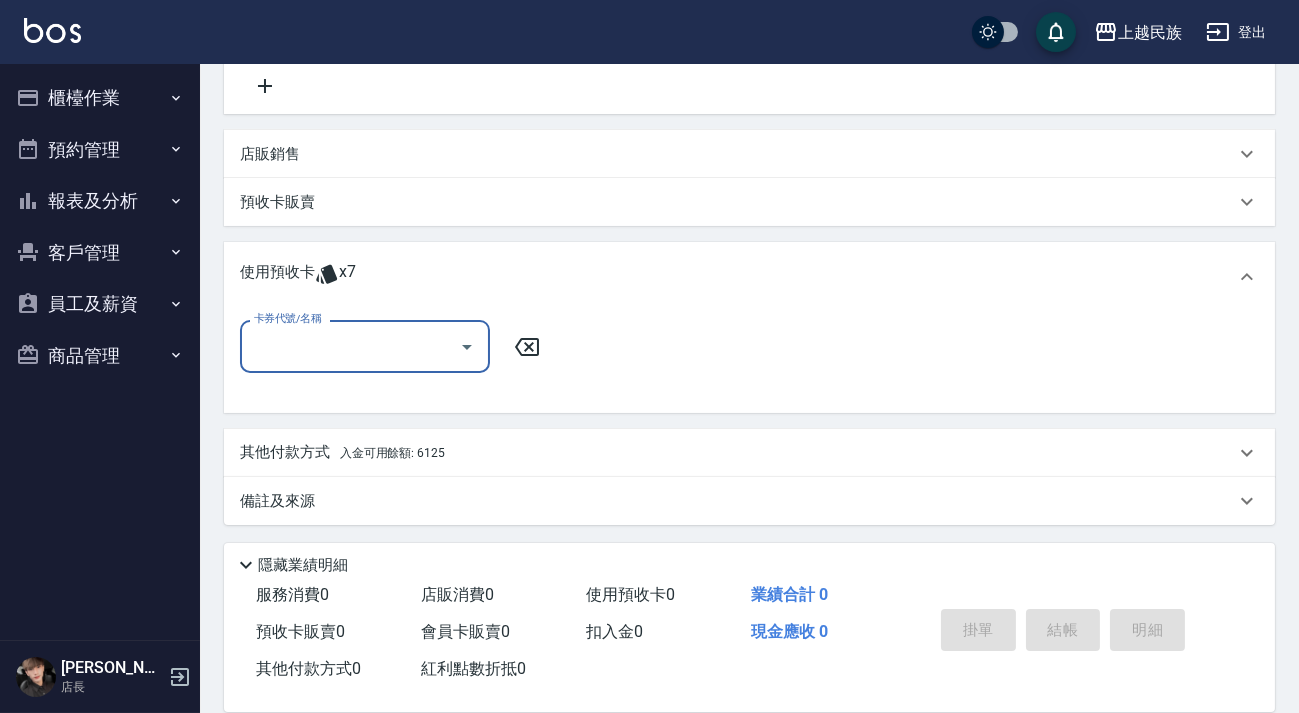 drag, startPoint x: 439, startPoint y: 340, endPoint x: 460, endPoint y: 366, distance: 33.42155 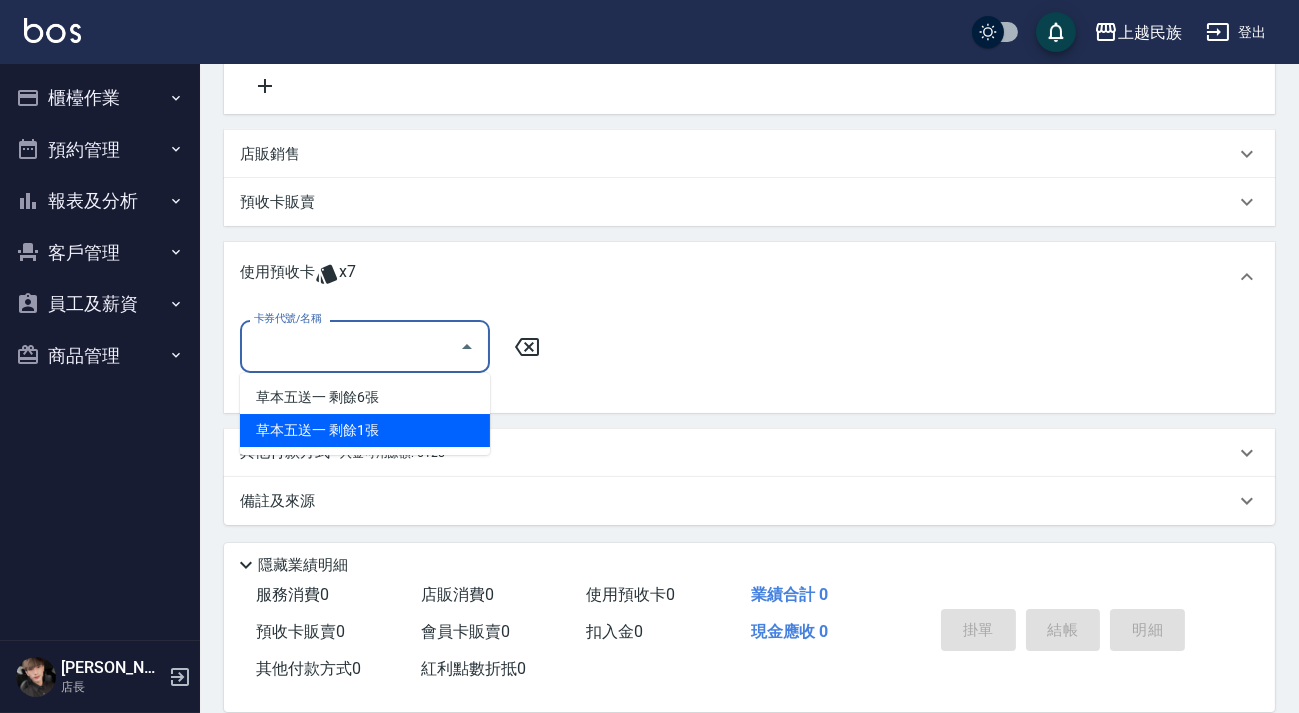 click on "草本五送一 剩餘1張" at bounding box center [365, 430] 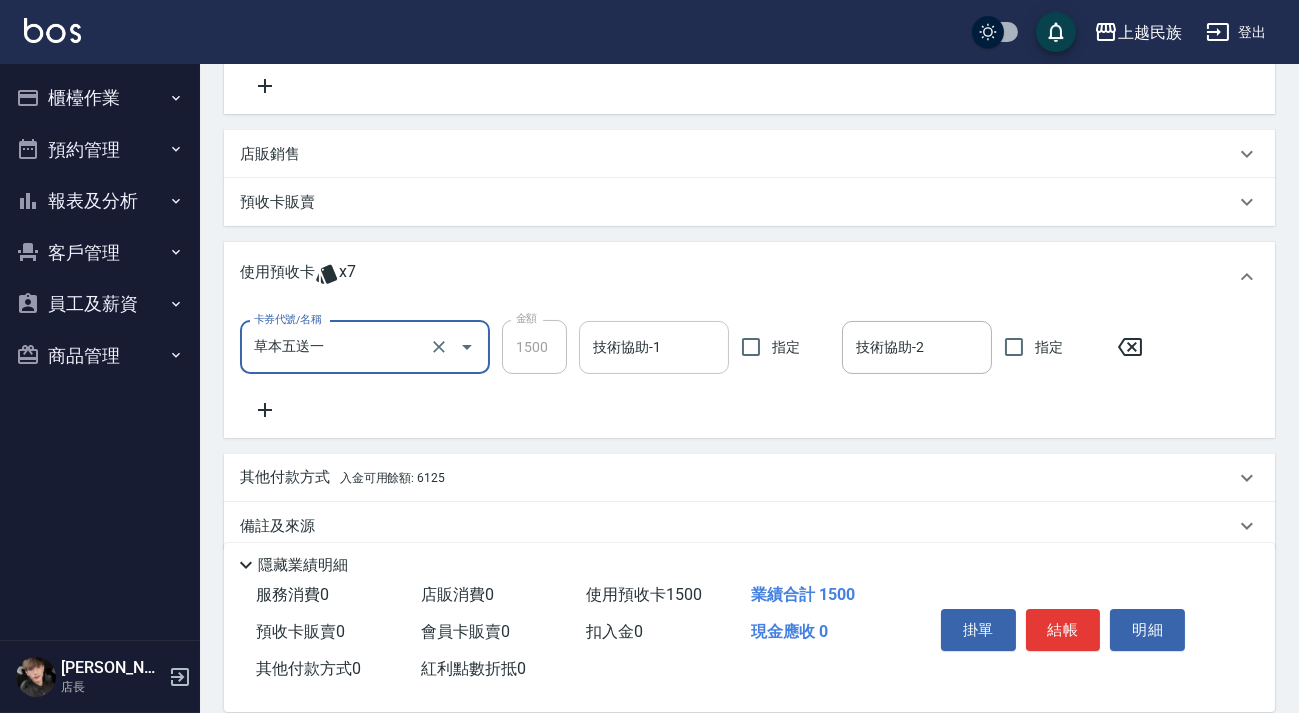 click on "技術協助-1 技術協助-1" at bounding box center (654, 347) 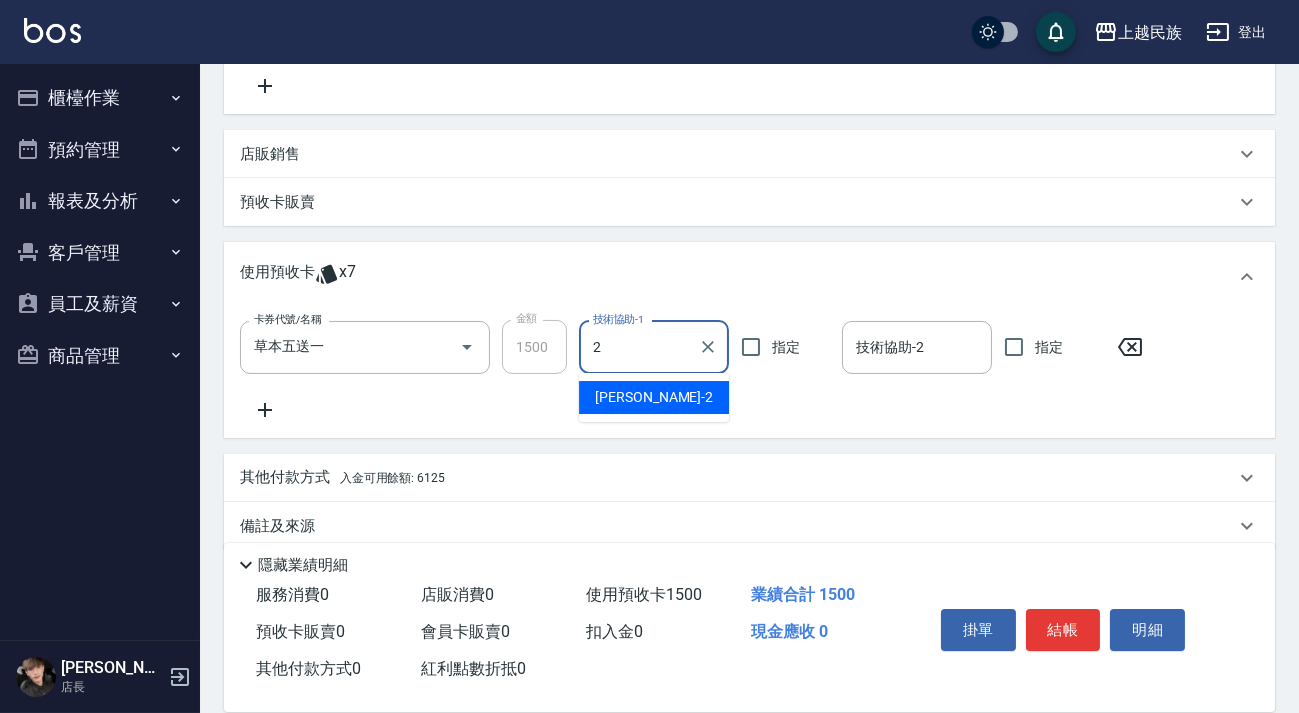 type on "[PERSON_NAME]-2" 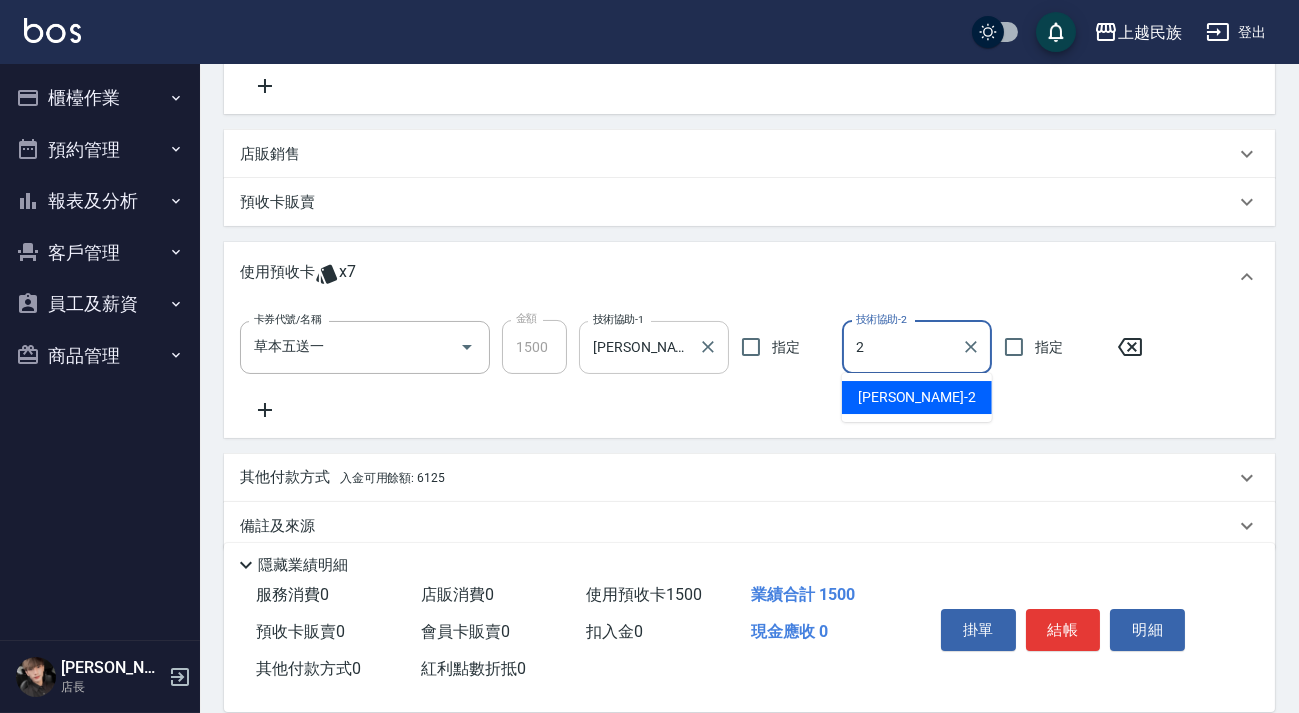 type on "[PERSON_NAME]-2" 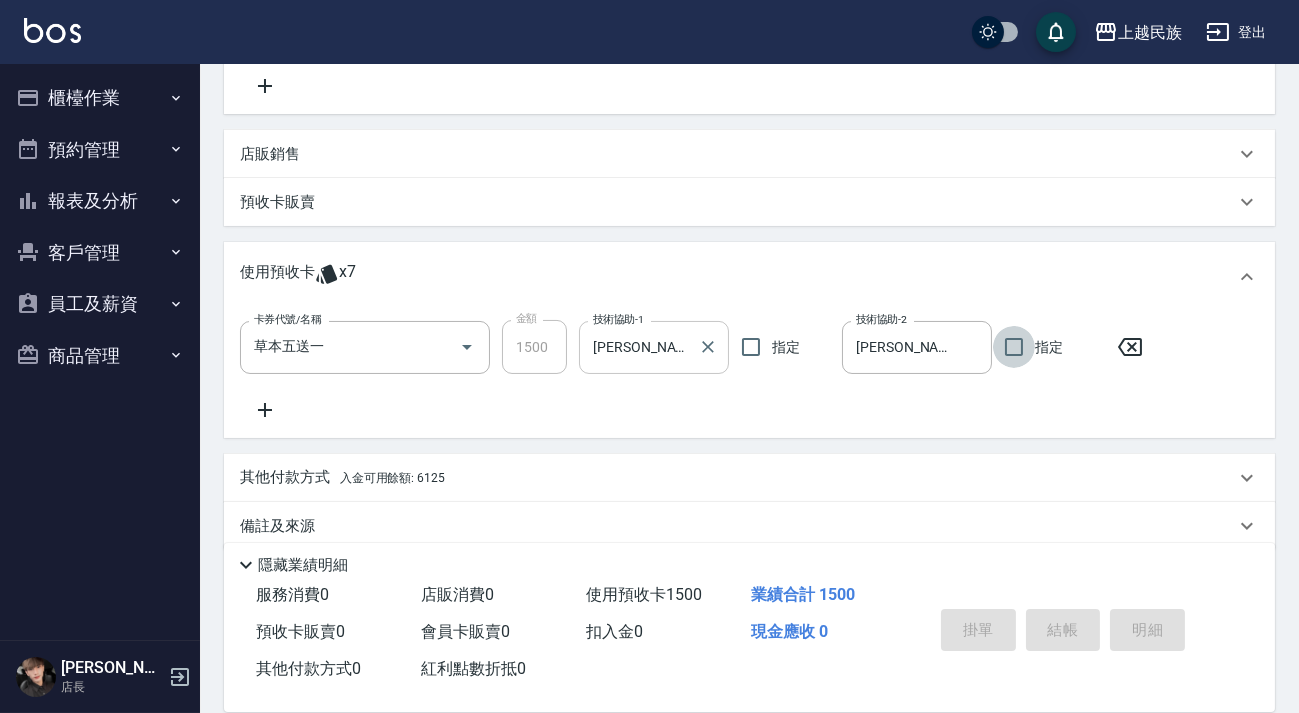 type on "[DATE] 19:01" 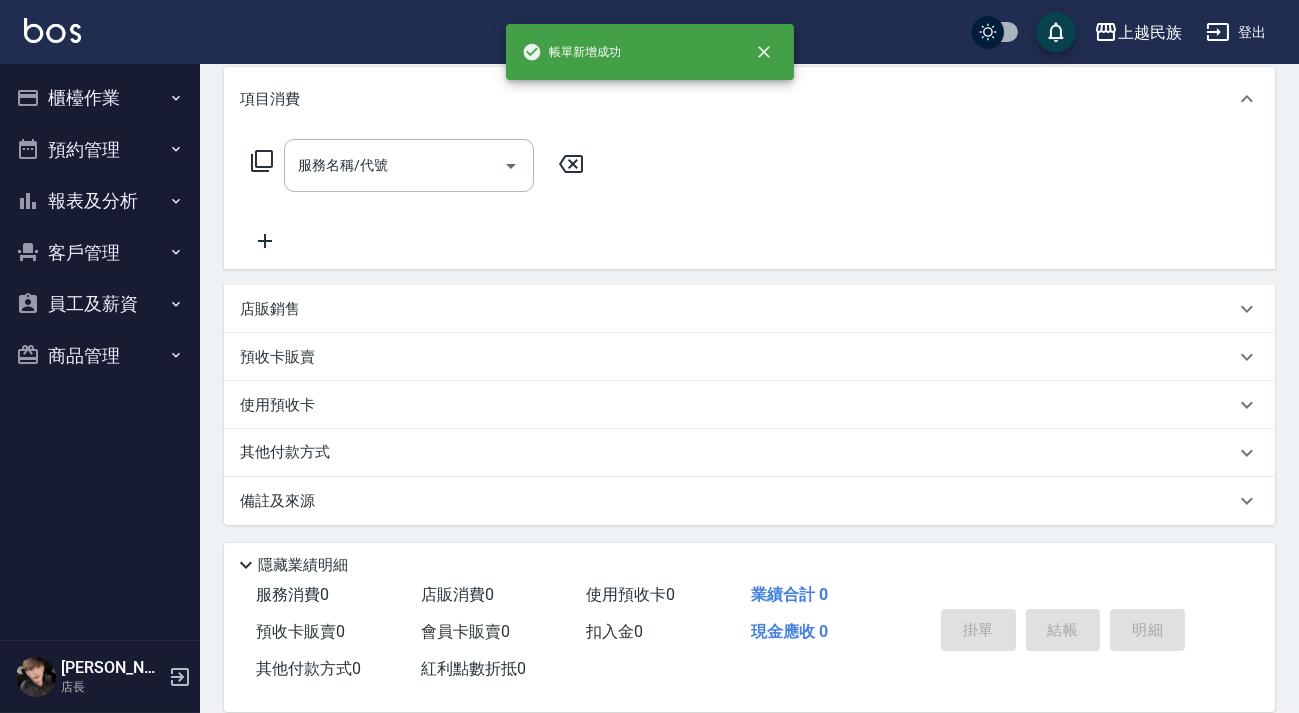 scroll, scrollTop: 0, scrollLeft: 0, axis: both 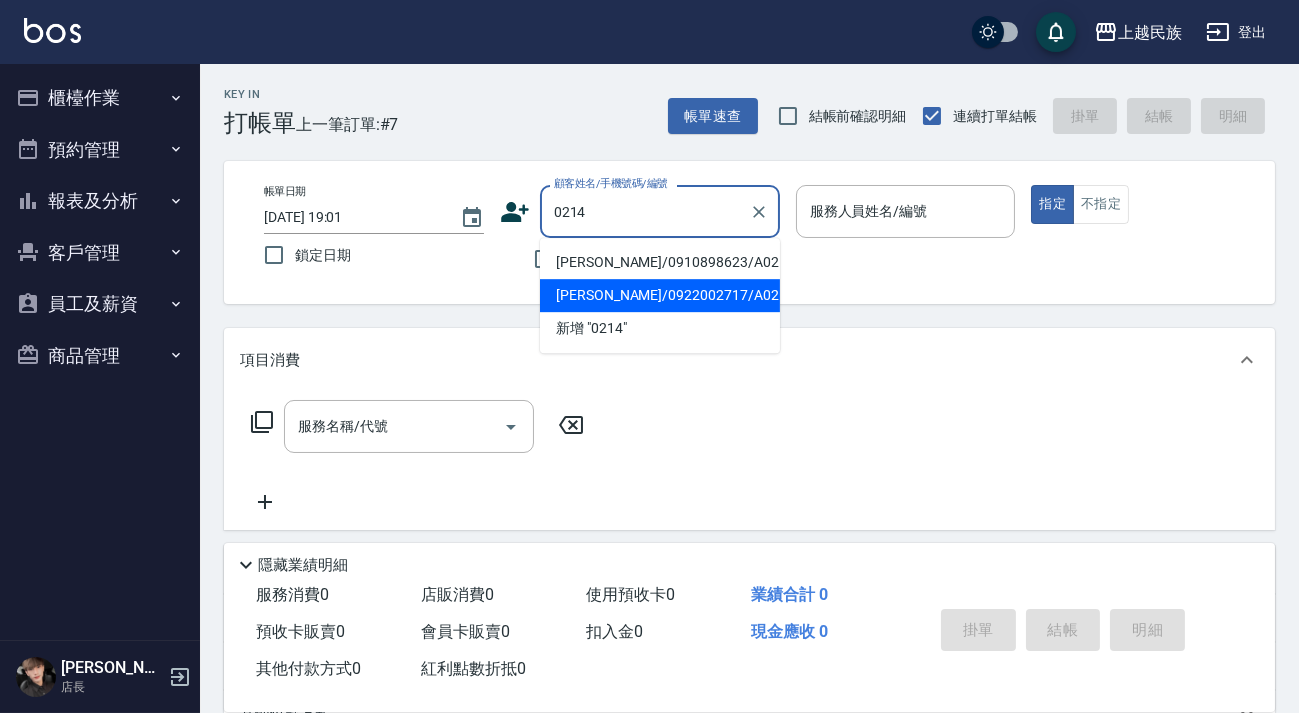 click on "[PERSON_NAME]/0922002717/A021411" at bounding box center [660, 295] 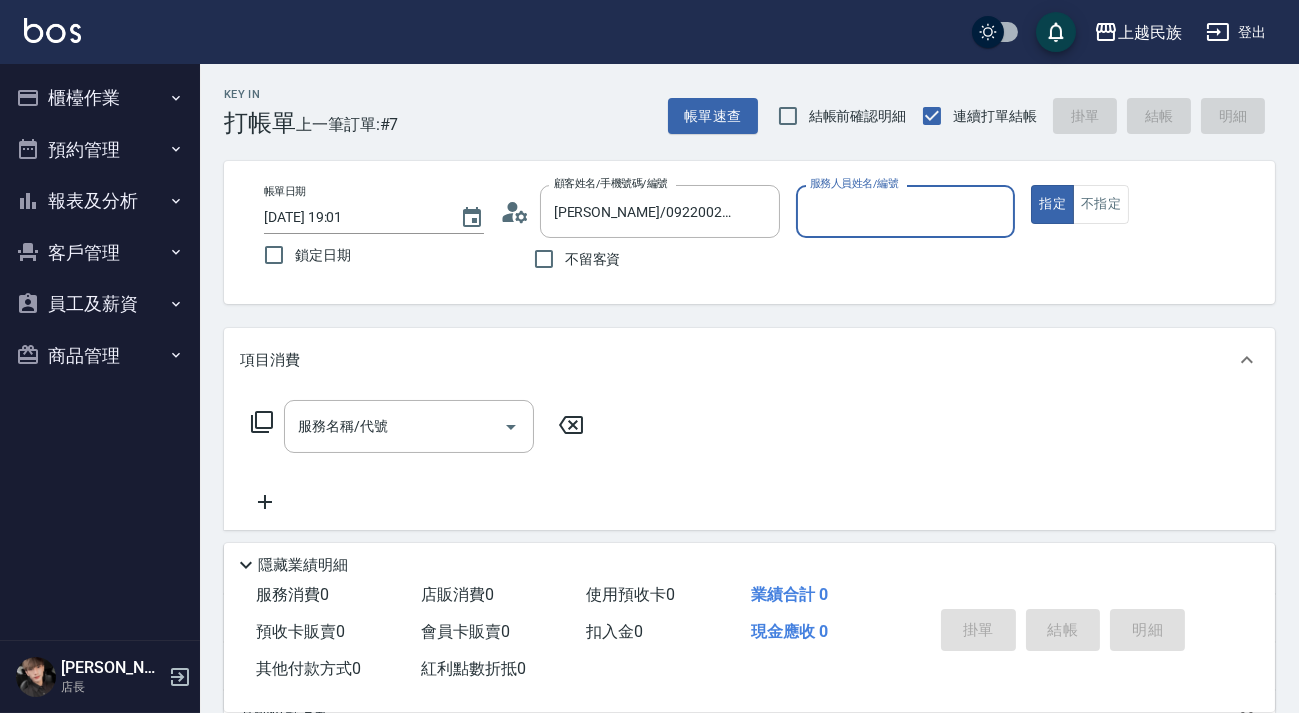 type on "[PERSON_NAME]-2" 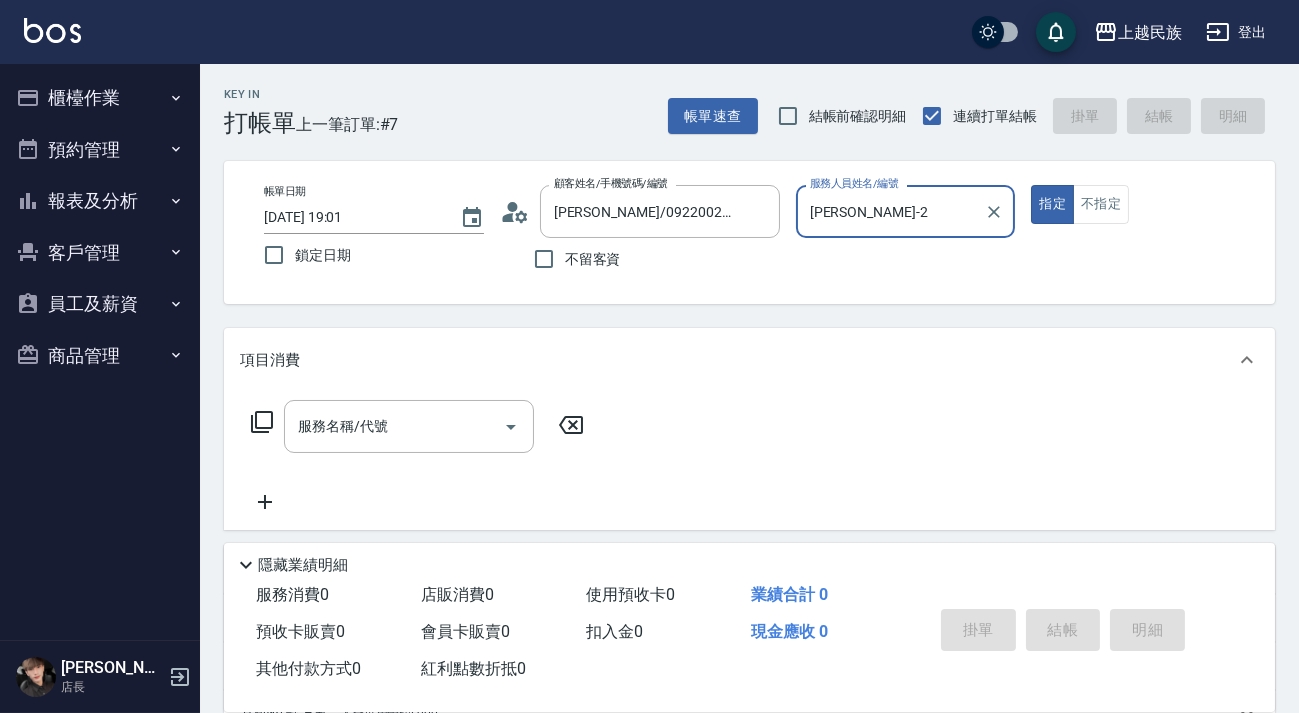 click on "指定" at bounding box center (1052, 204) 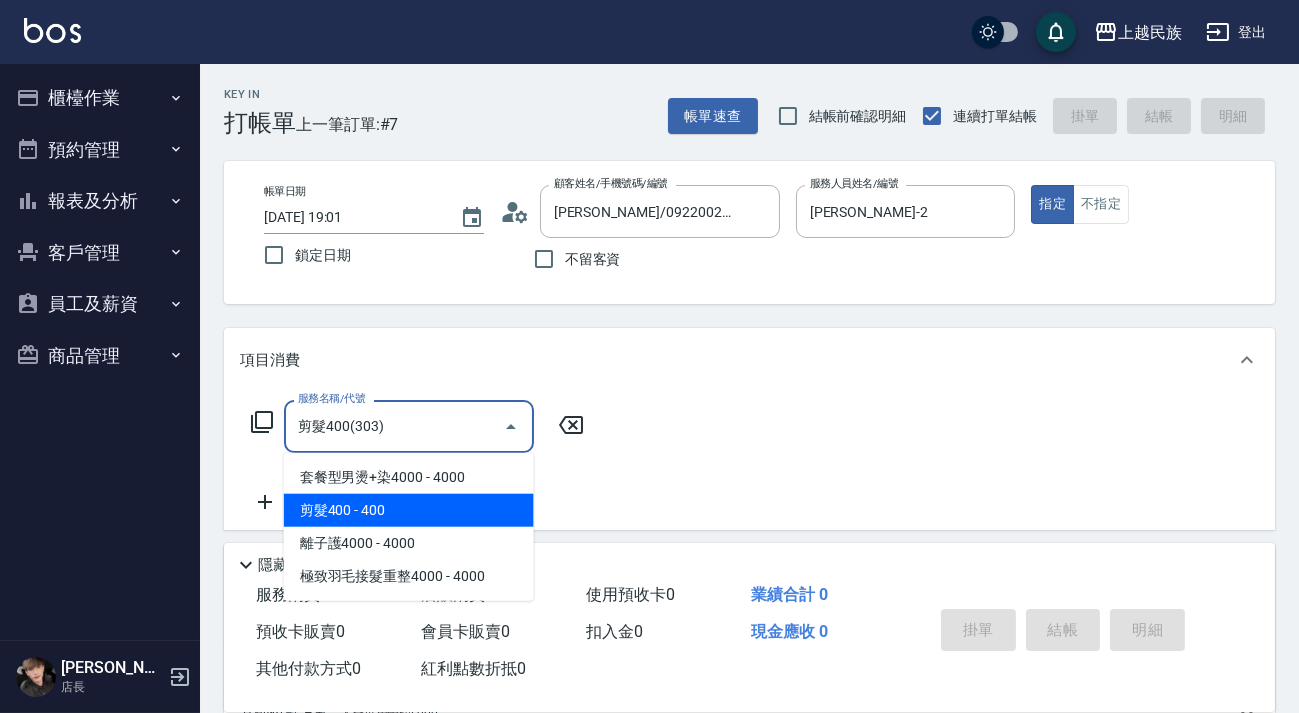 type on "剪髮400(303)" 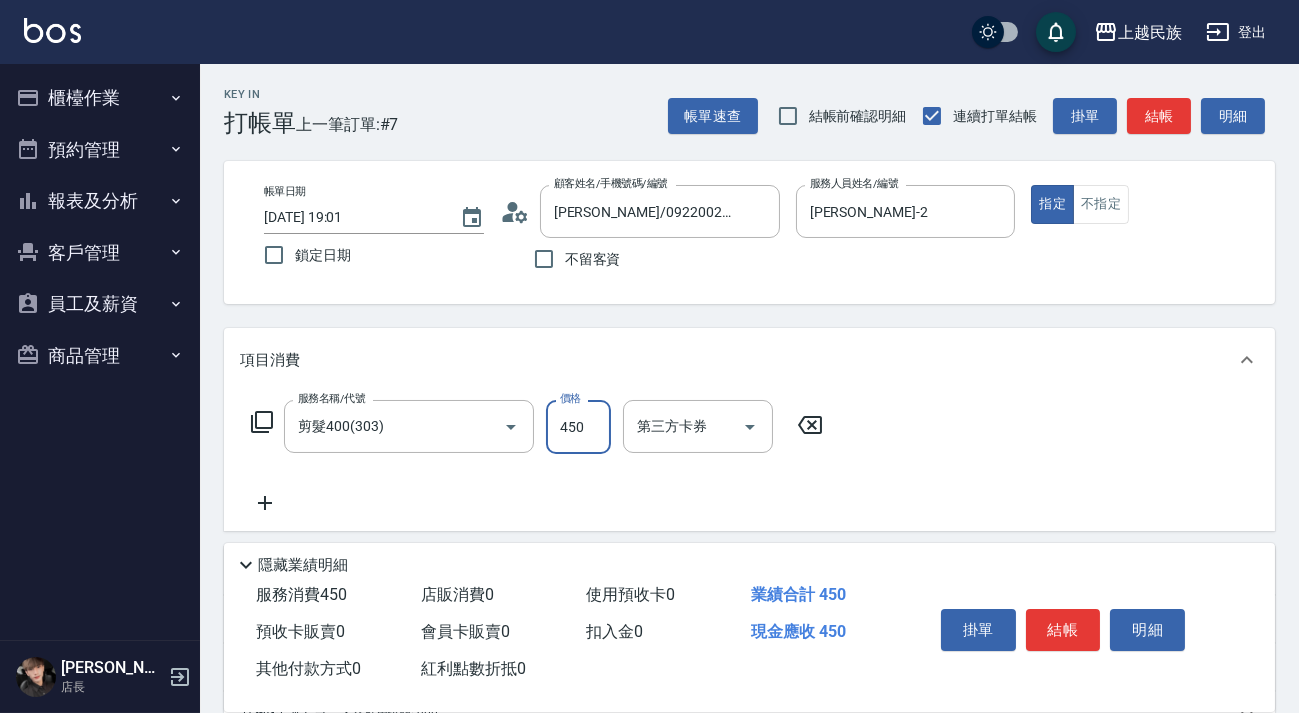 scroll, scrollTop: 262, scrollLeft: 0, axis: vertical 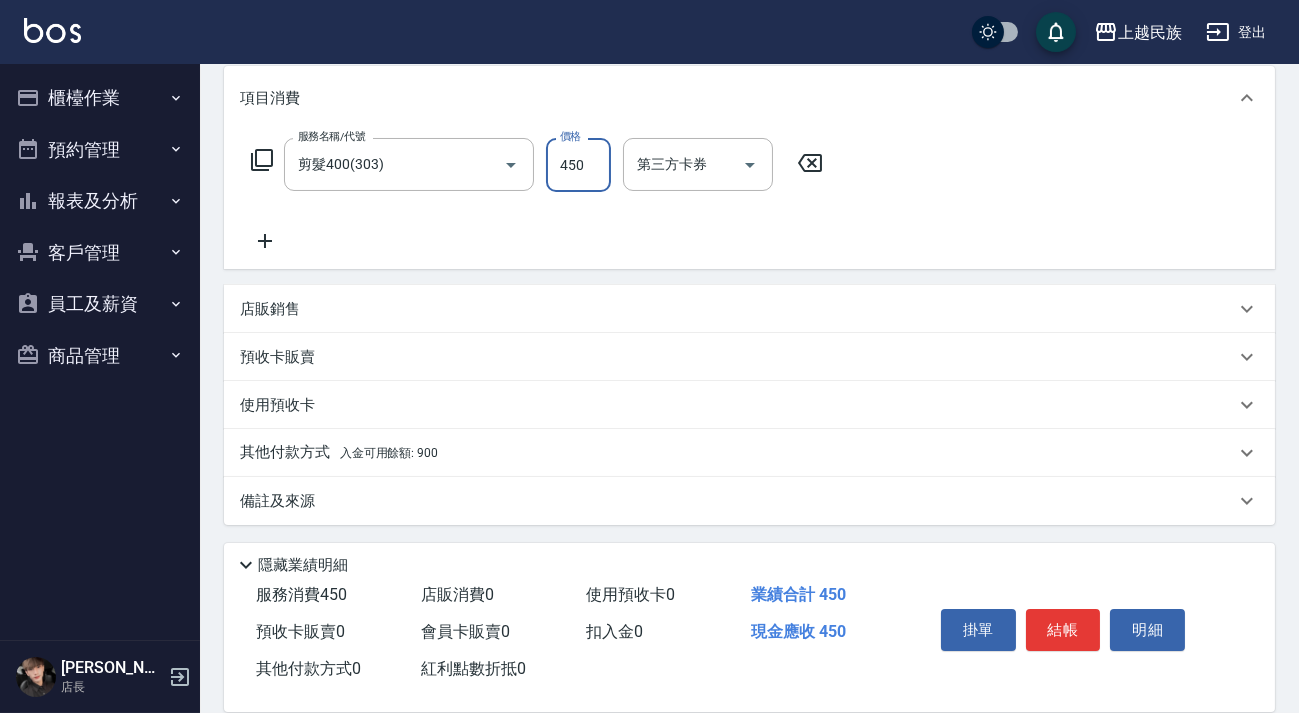type on "450" 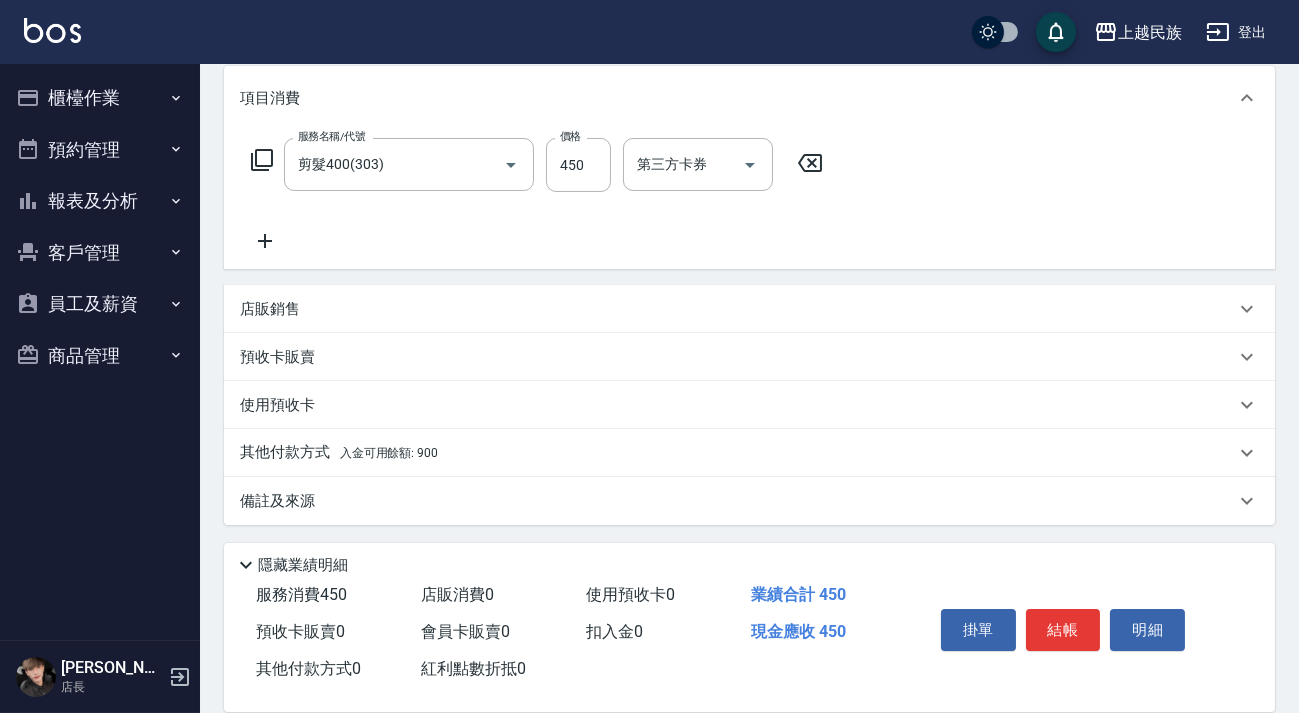 drag, startPoint x: 489, startPoint y: 487, endPoint x: 499, endPoint y: 454, distance: 34.48188 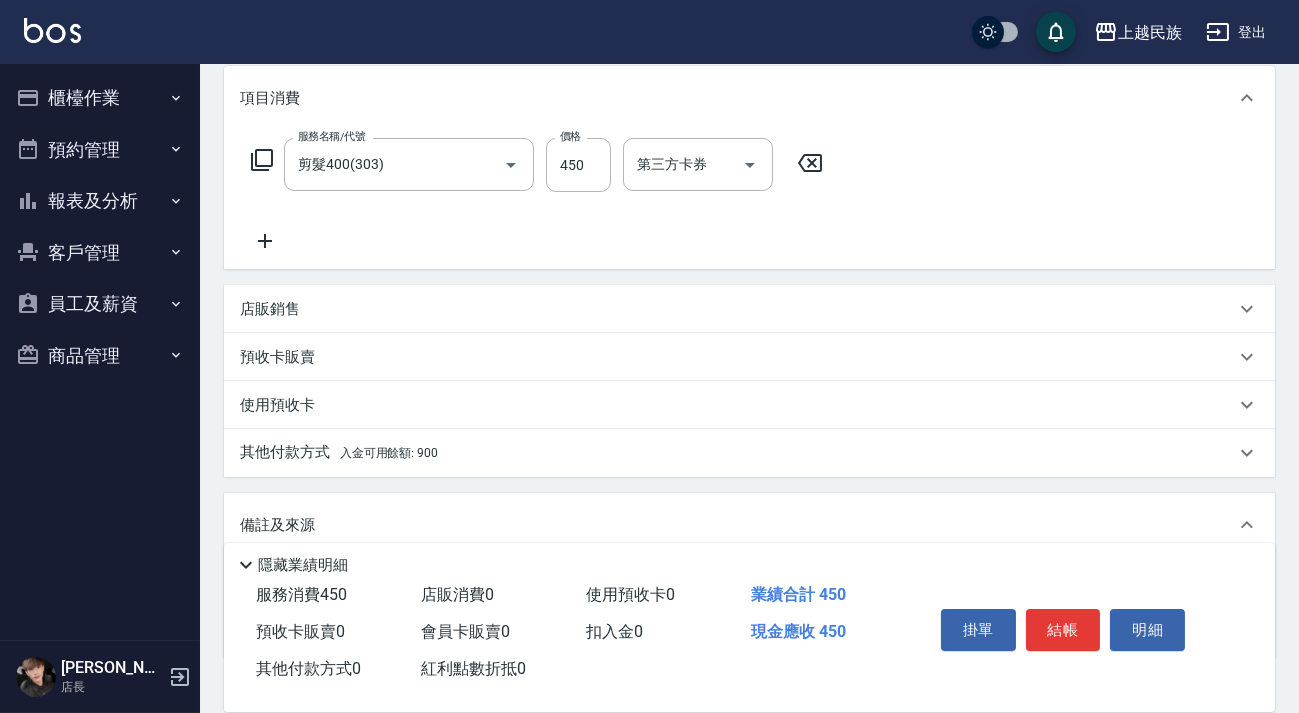 click on "其他付款方式 入金可用餘額: 900" at bounding box center [737, 453] 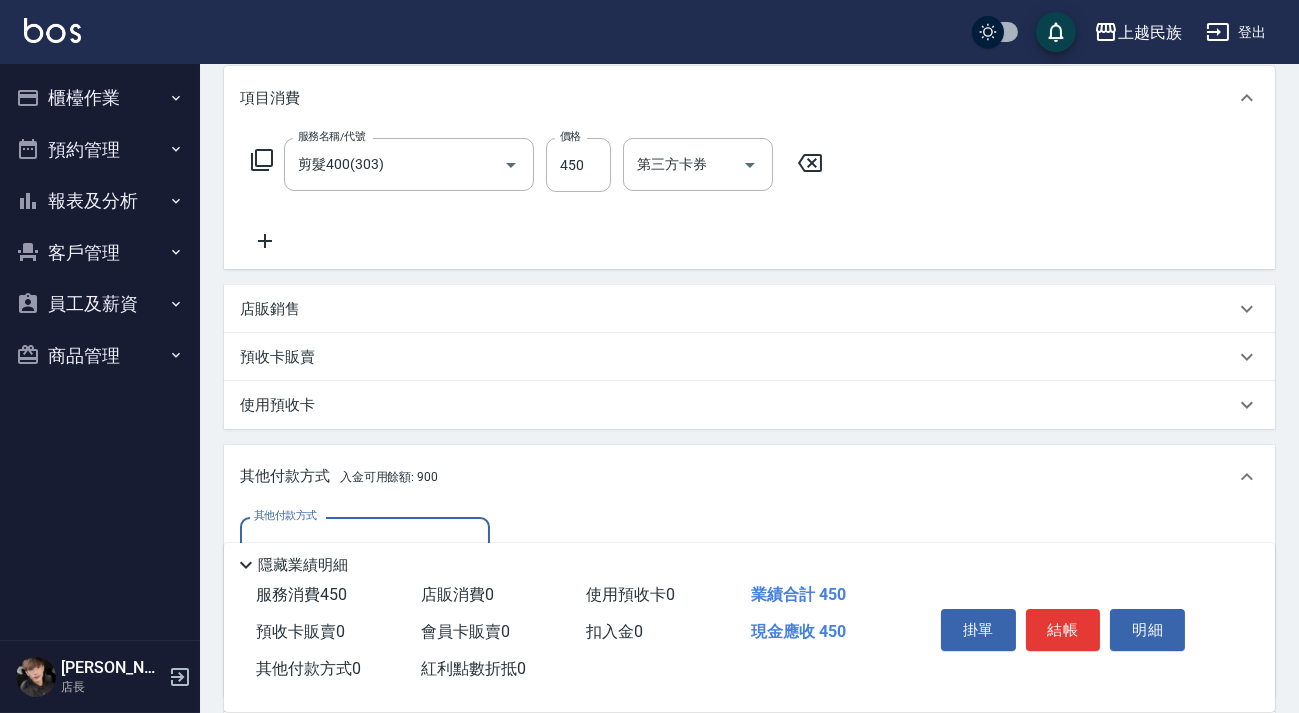 scroll, scrollTop: 615, scrollLeft: 0, axis: vertical 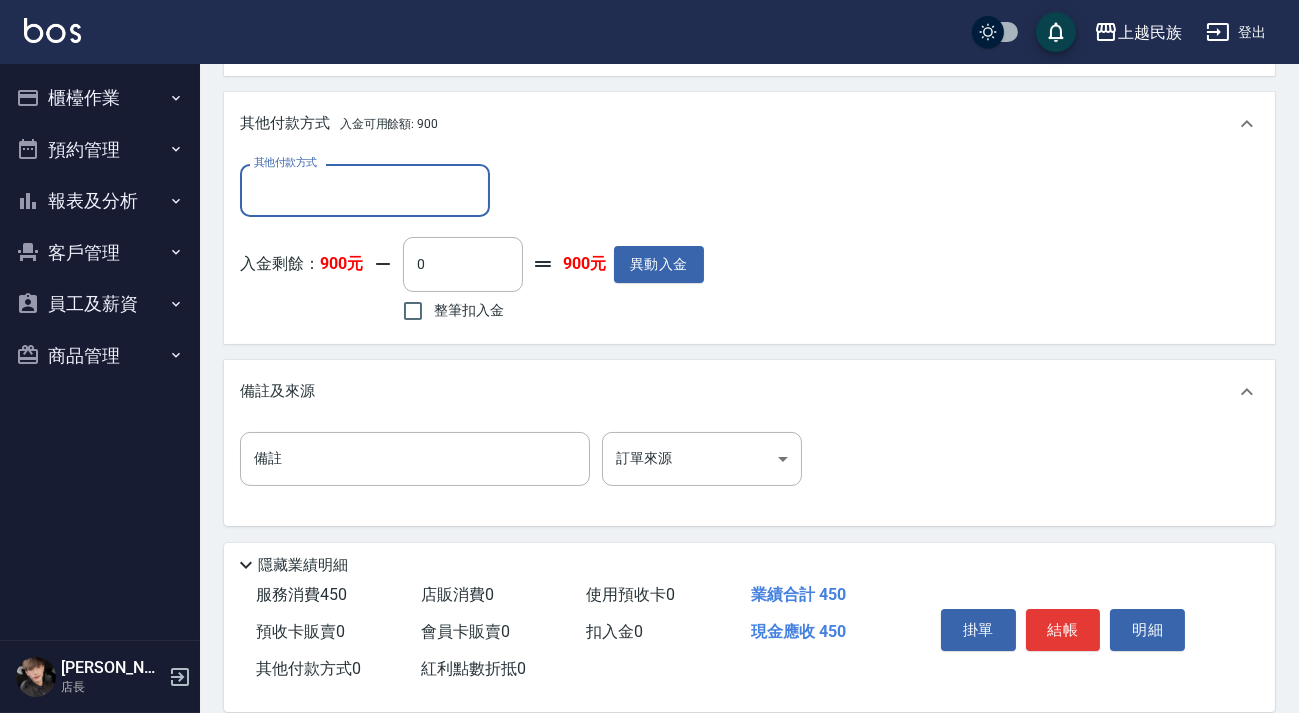 click on "整筆扣入金" at bounding box center [469, 310] 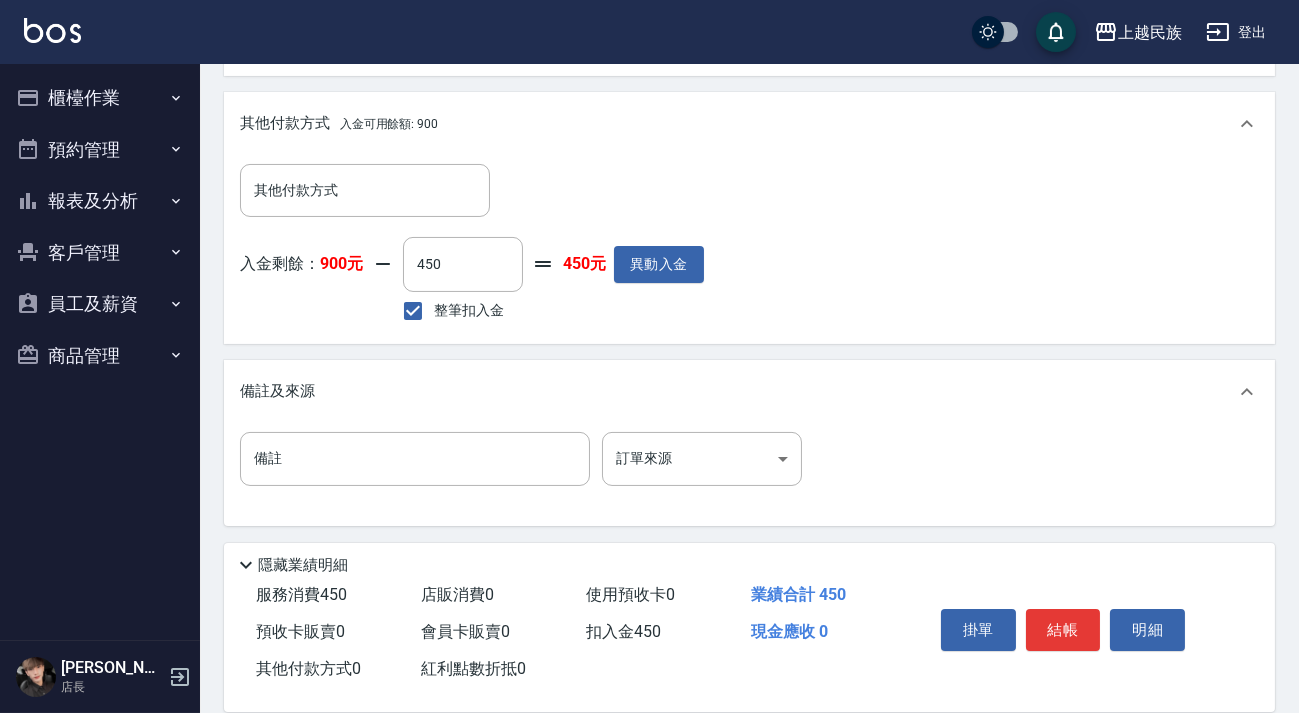 scroll, scrollTop: 0, scrollLeft: 0, axis: both 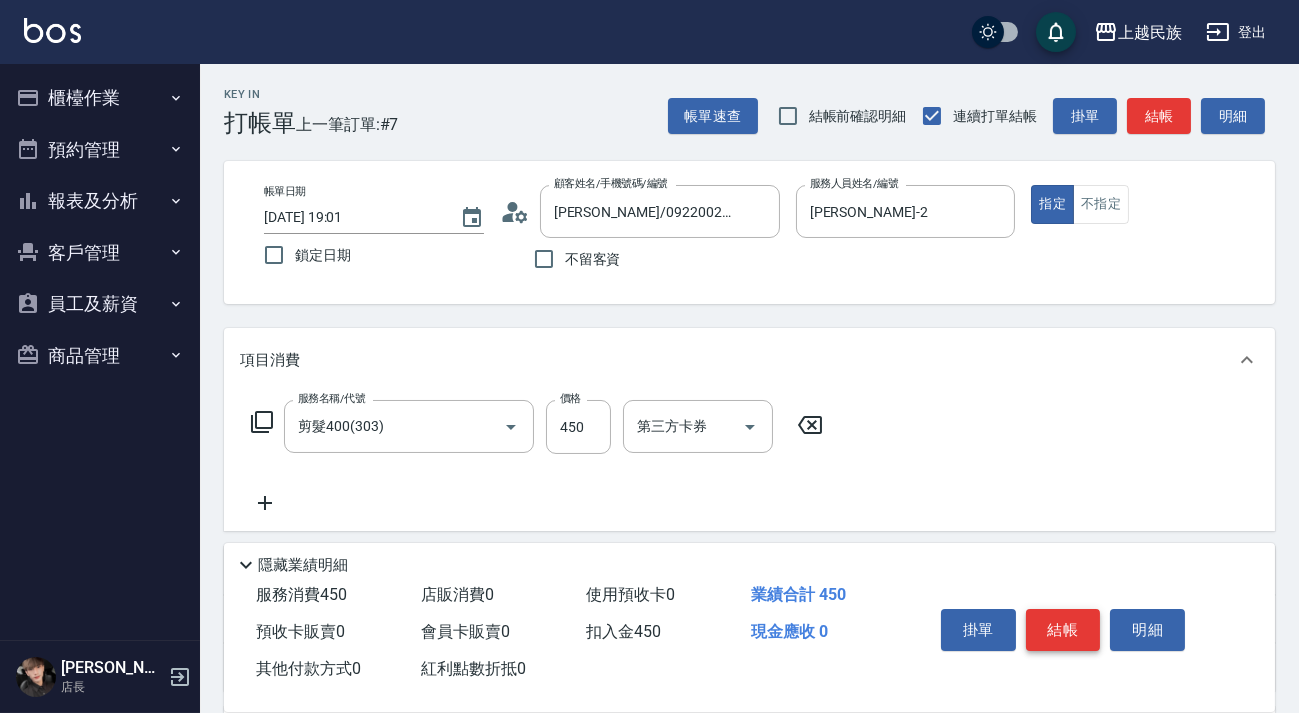 click on "結帳" at bounding box center (1063, 630) 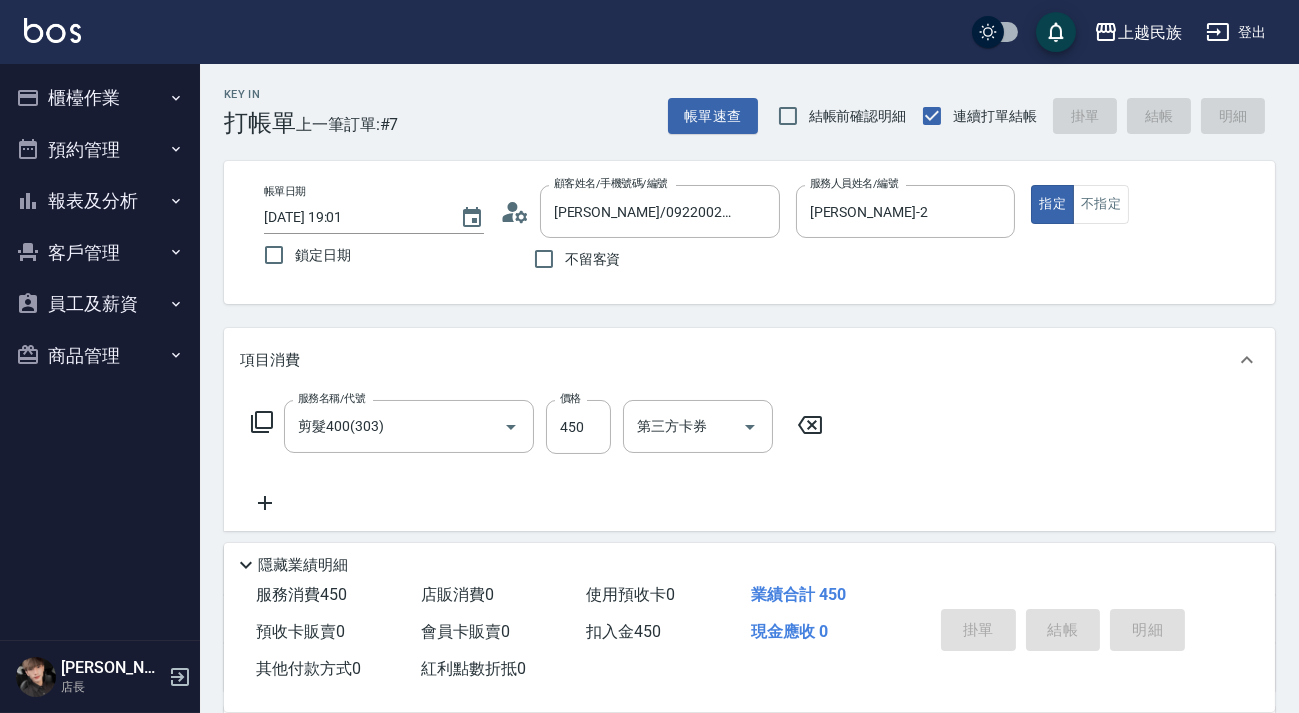 type 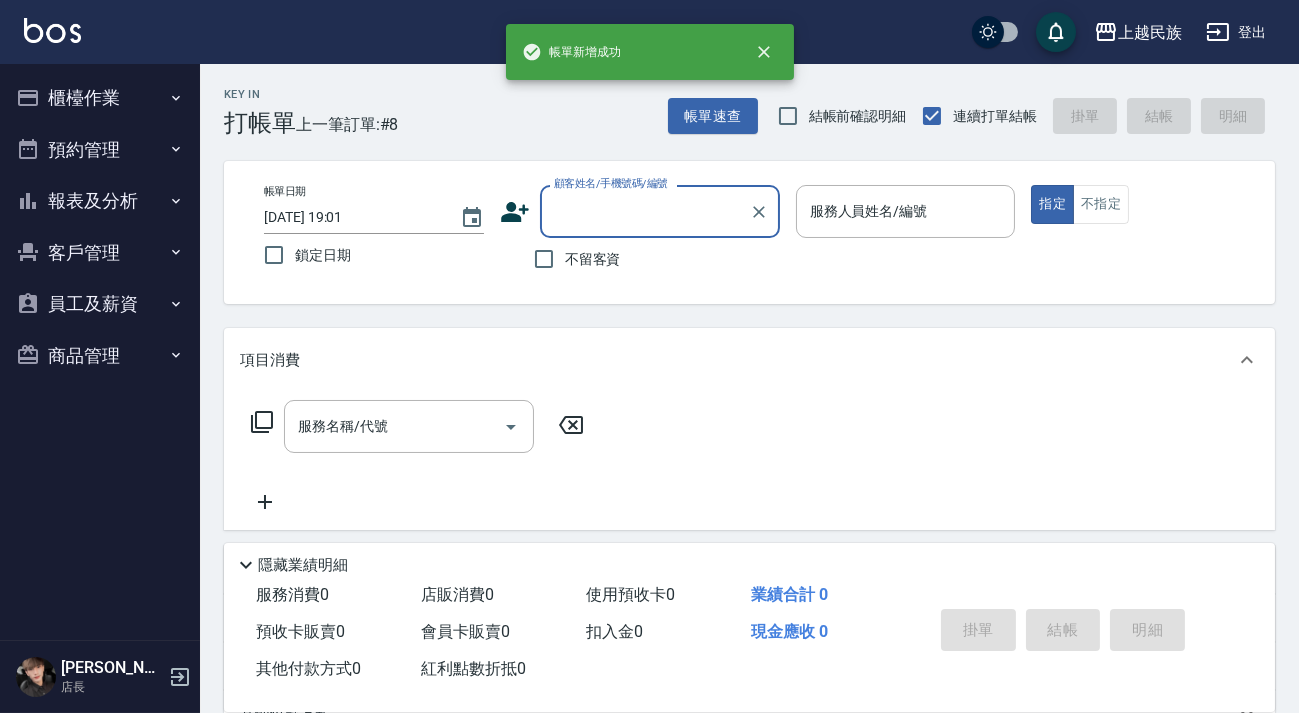 click on "顧客姓名/手機號碼/編號" at bounding box center (645, 211) 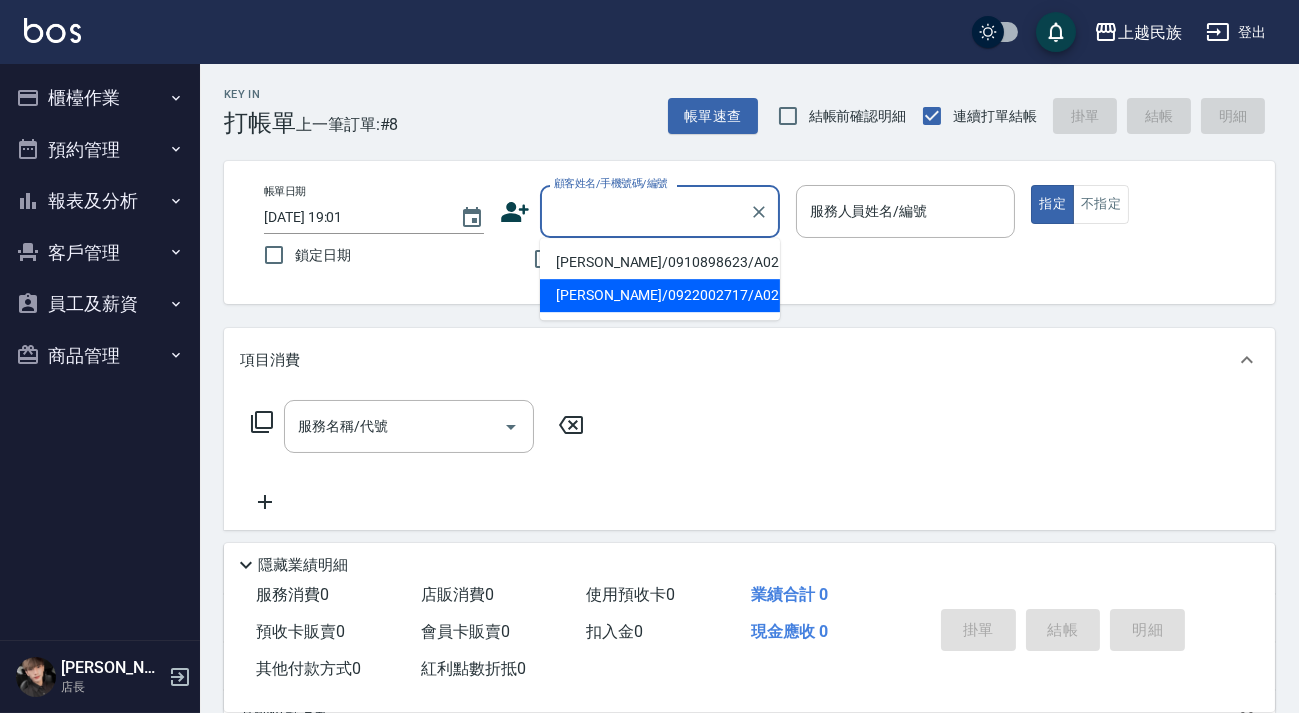 click on "[PERSON_NAME]/0922002717/A021411" at bounding box center (660, 295) 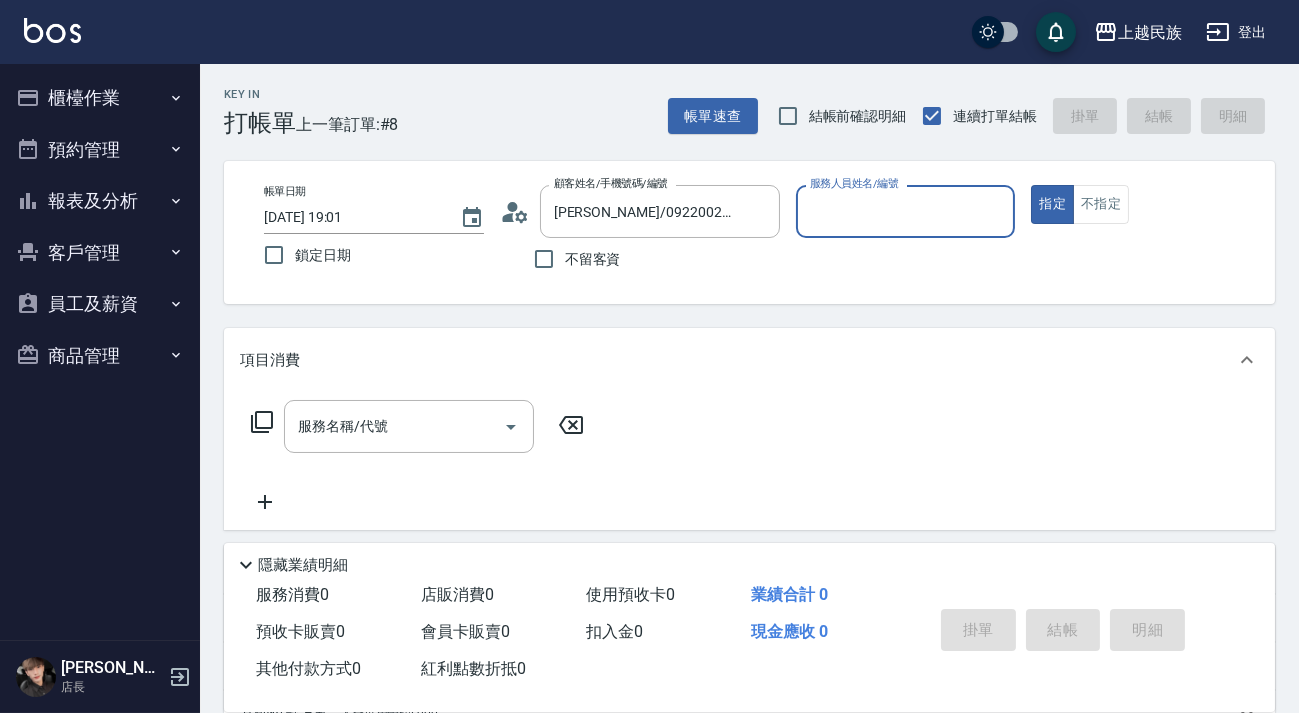 type on "[PERSON_NAME]-2" 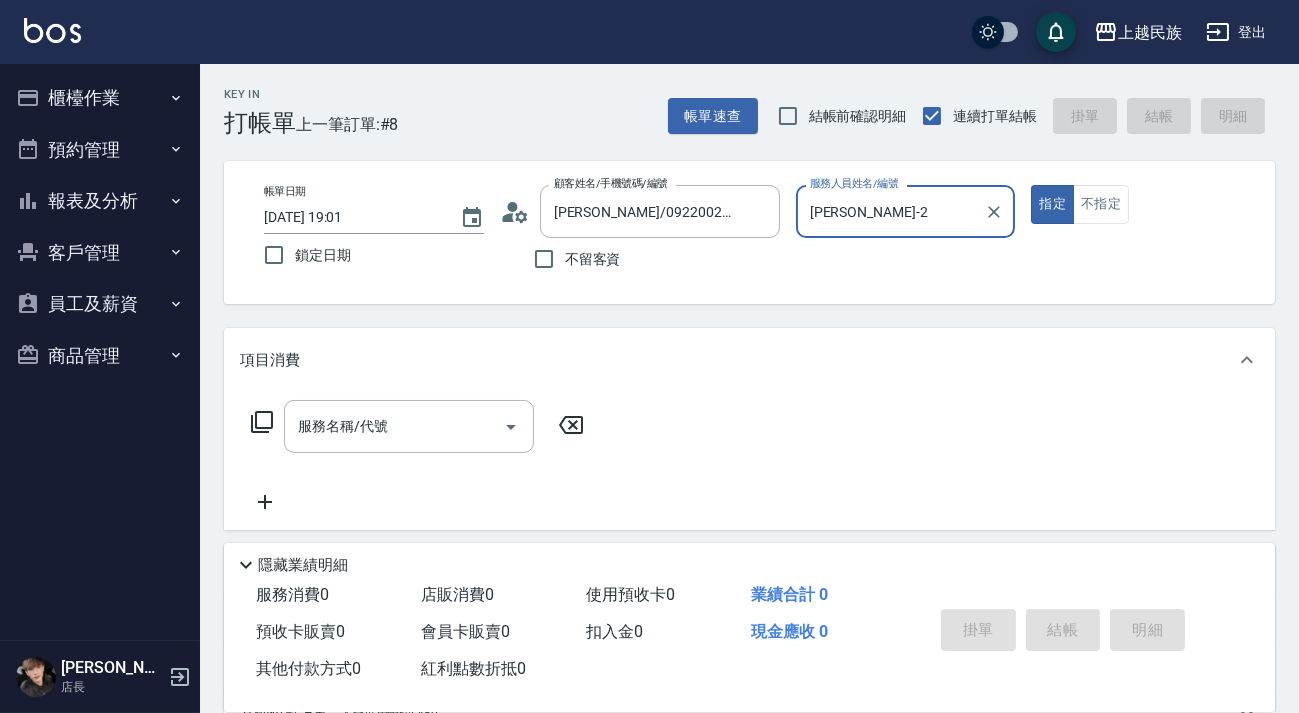 click 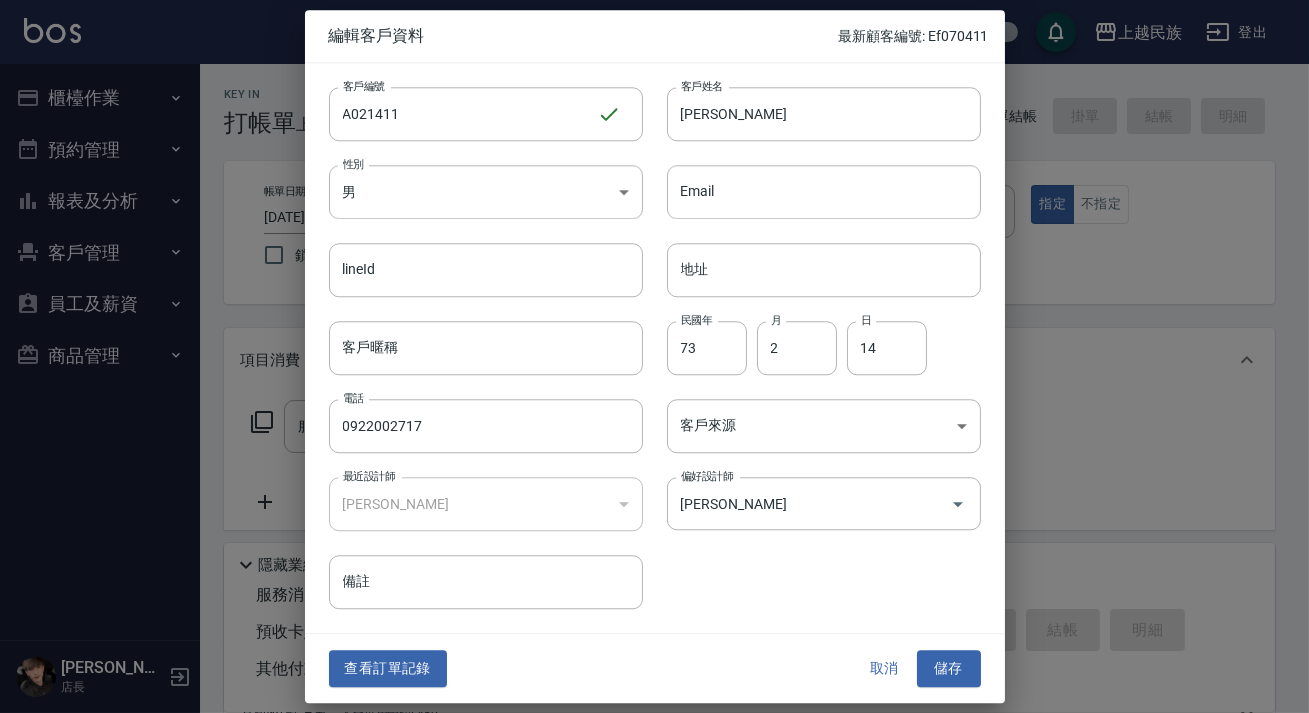 click on "查看訂單記錄 取消 儲存" at bounding box center (655, 669) 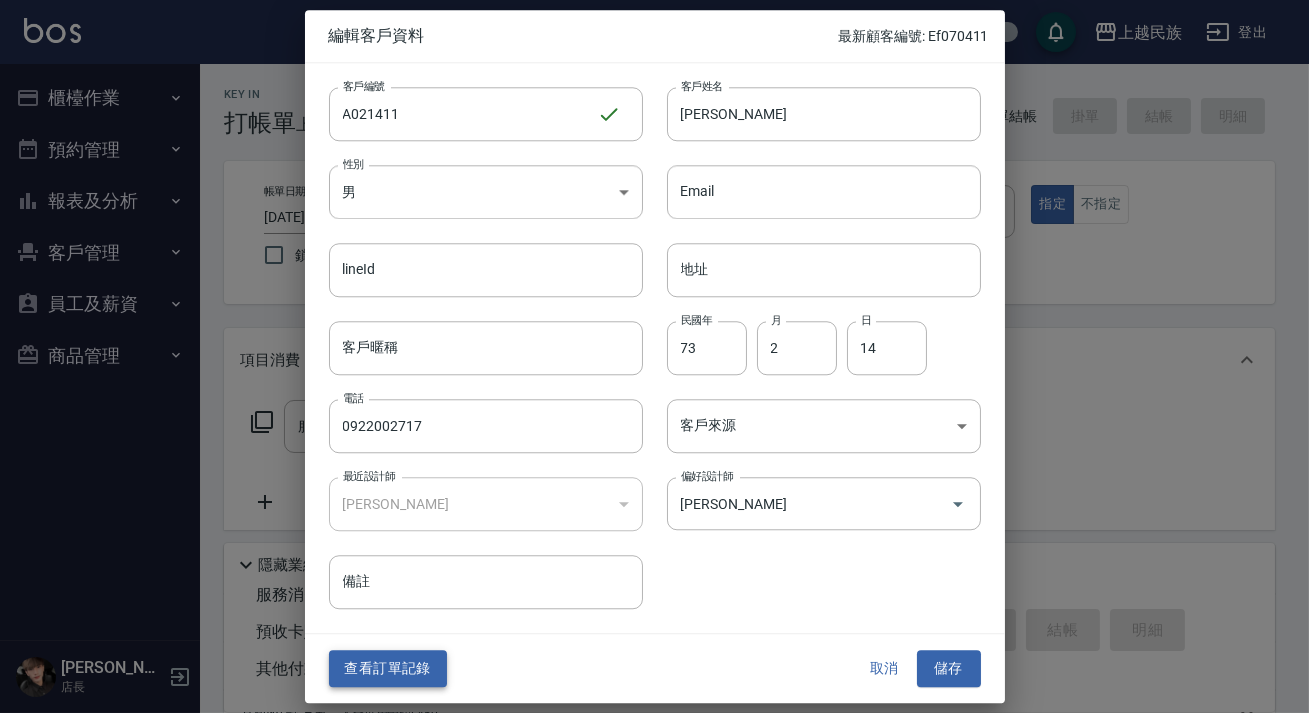 click on "查看訂單記錄" at bounding box center (388, 669) 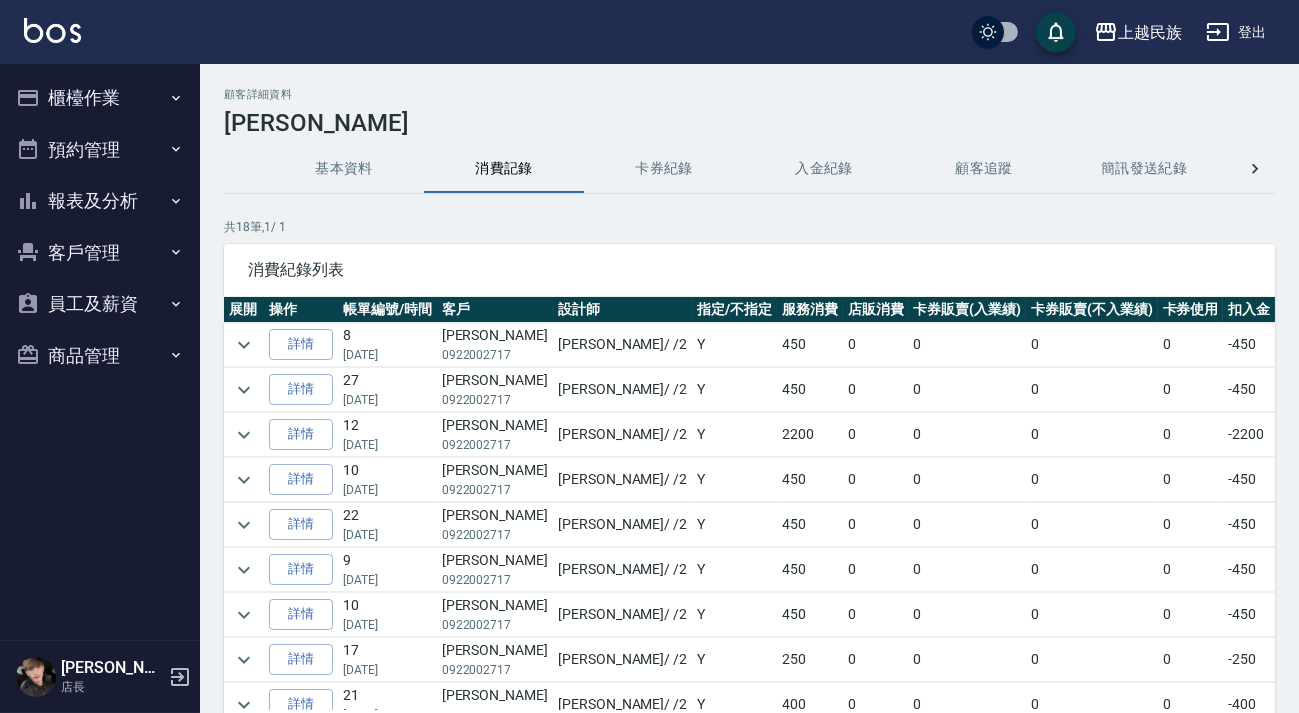 click on "櫃檯作業" at bounding box center (100, 98) 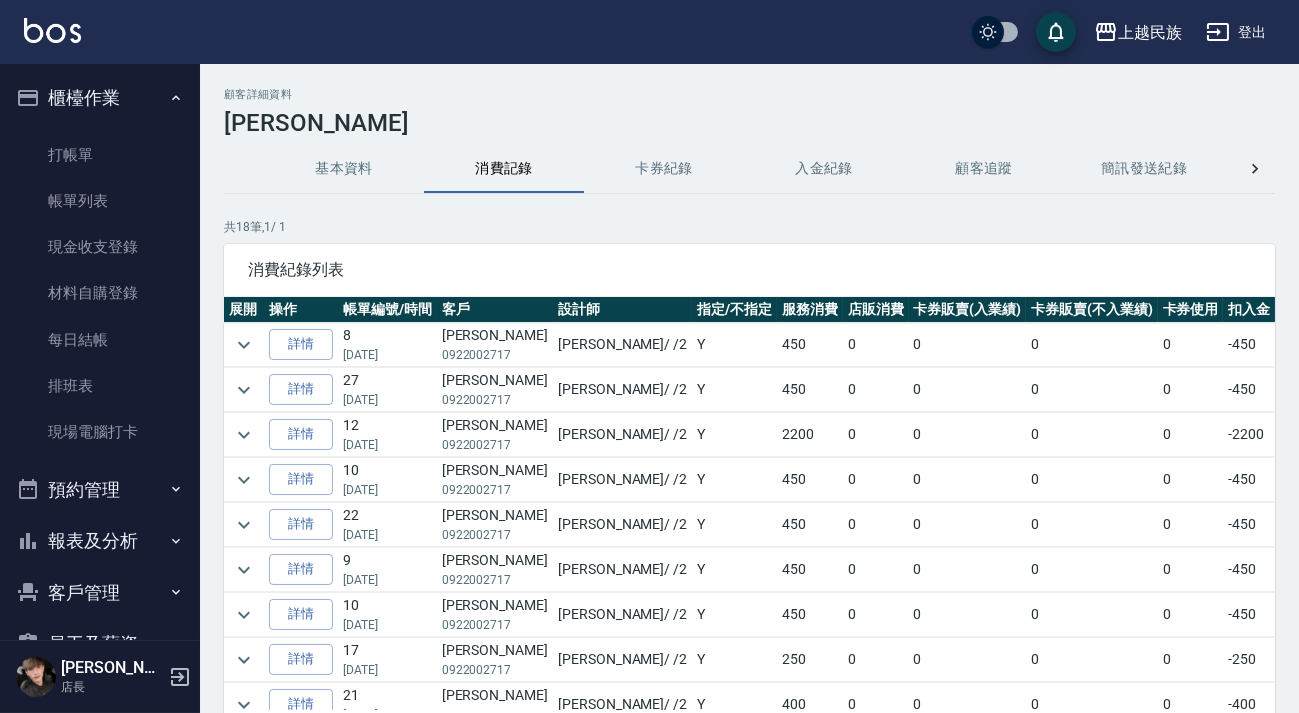 click on "打帳單 帳單列表 現金收支登錄 材料自購登錄 每日結帳 排班表 現場電腦打卡" at bounding box center [100, 294] 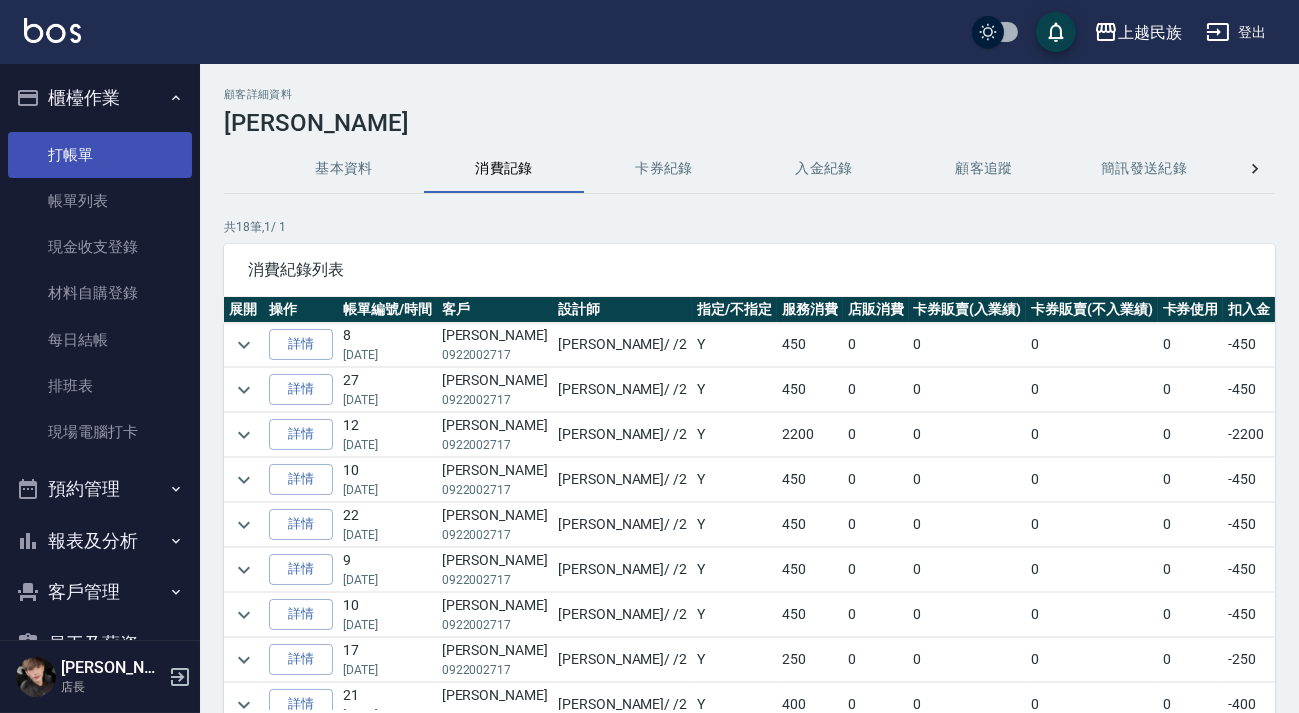 click on "打帳單" at bounding box center [100, 155] 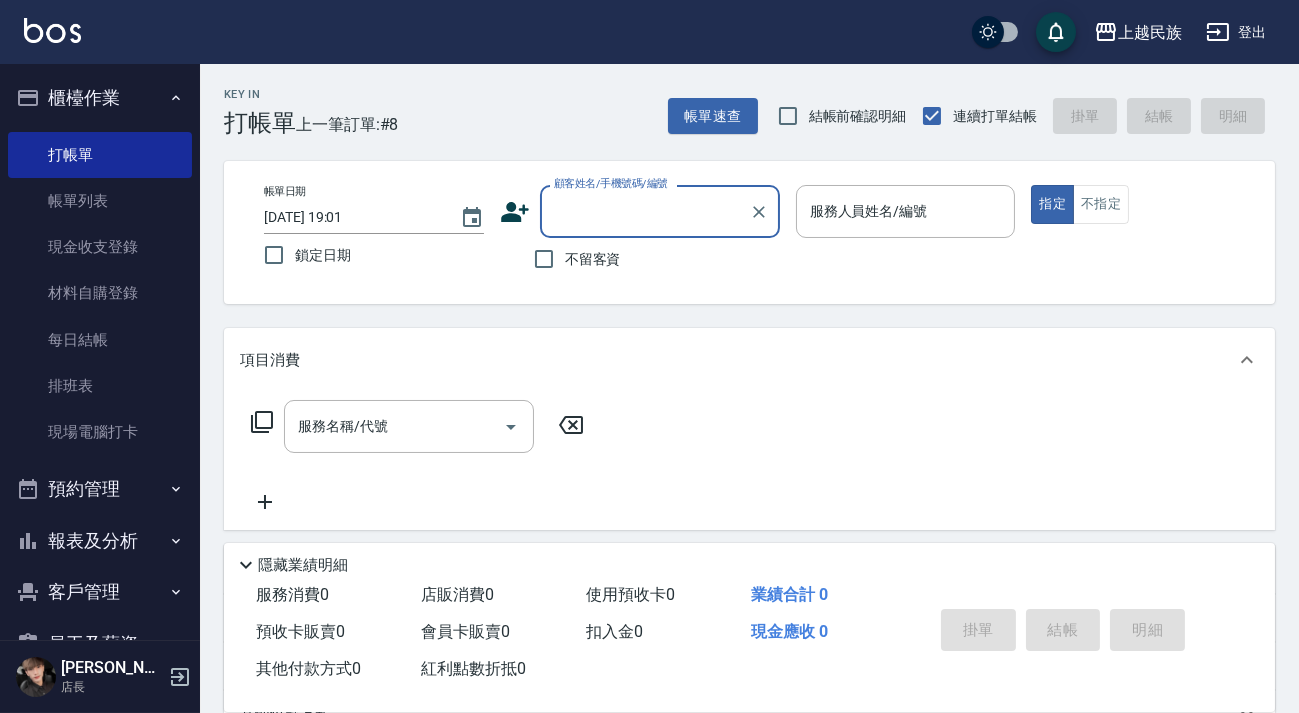 click on "顧客姓名/手機號碼/編號" at bounding box center (645, 211) 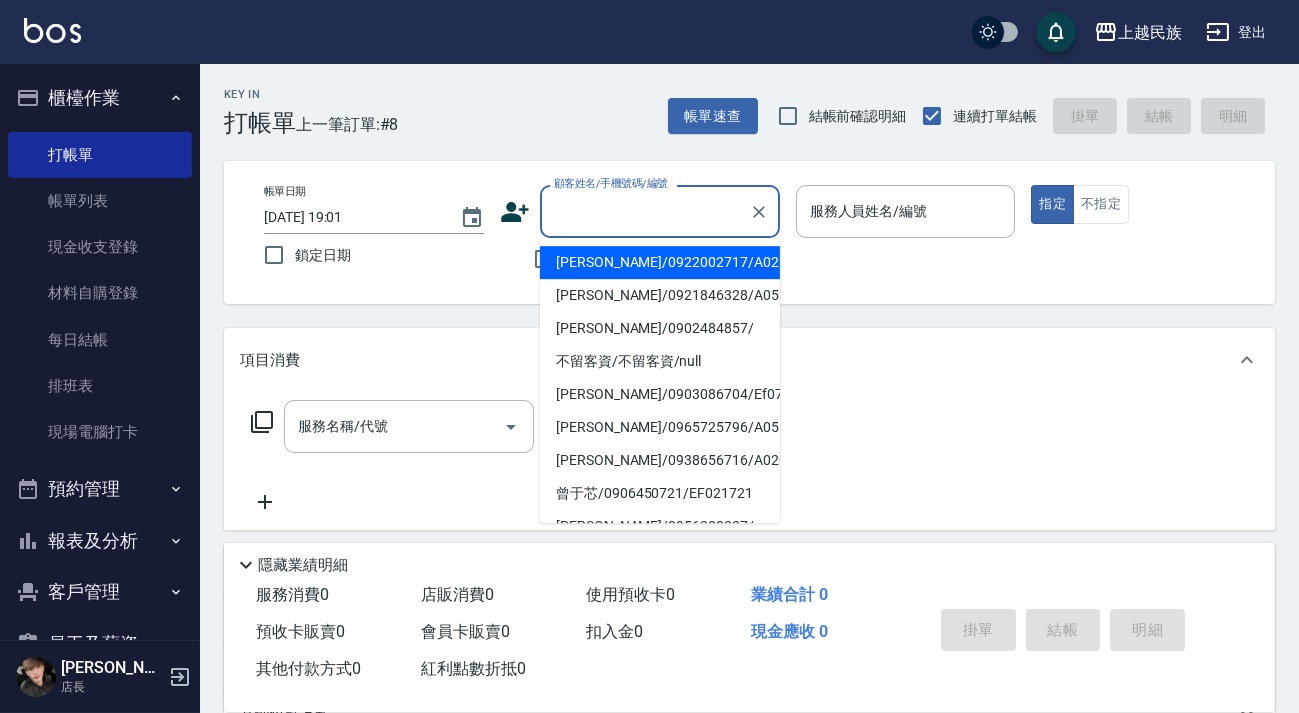 click on "[PERSON_NAME]/0922002717/A021411" at bounding box center (660, 262) 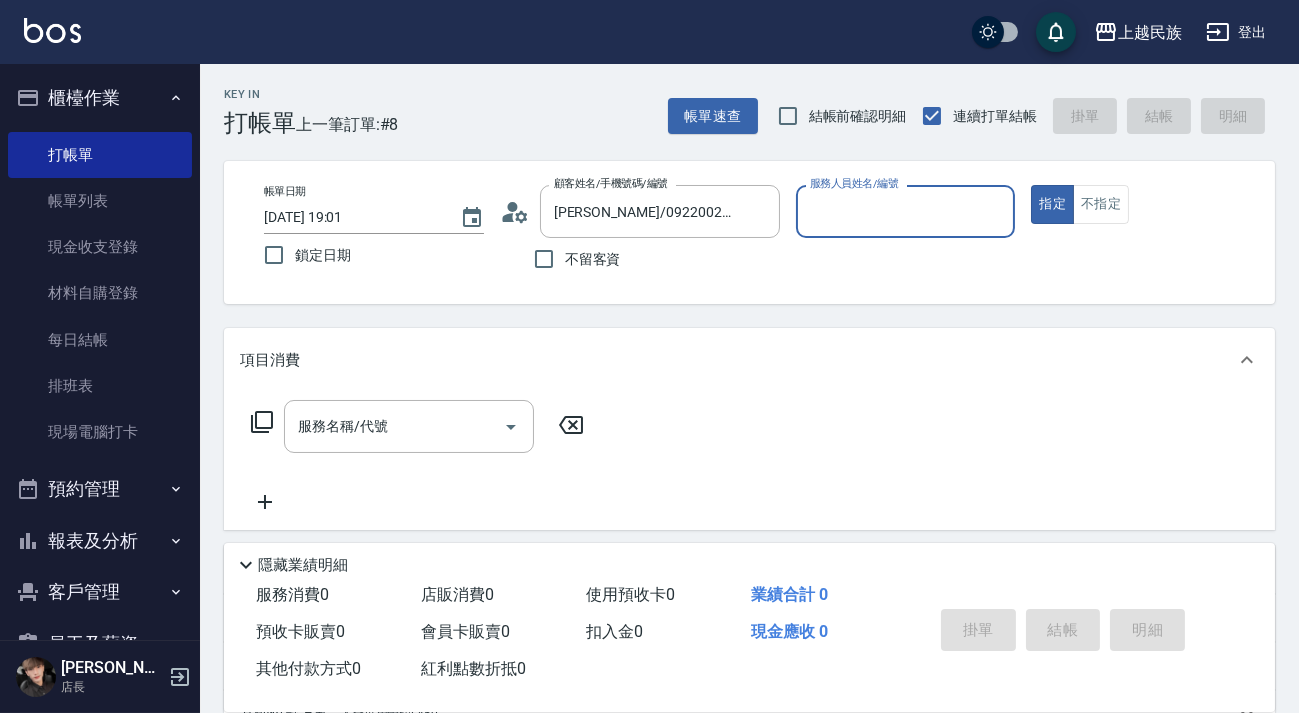 type on "[PERSON_NAME]-2" 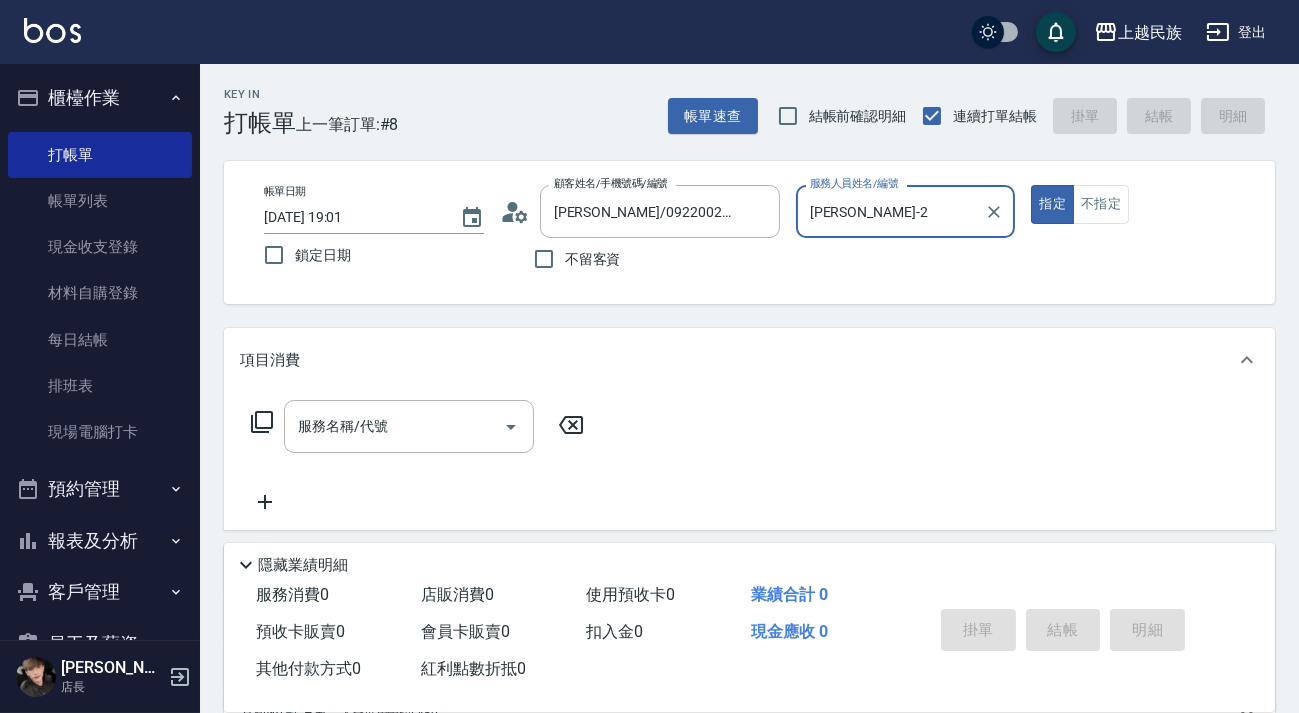 click on "指定" at bounding box center (1052, 204) 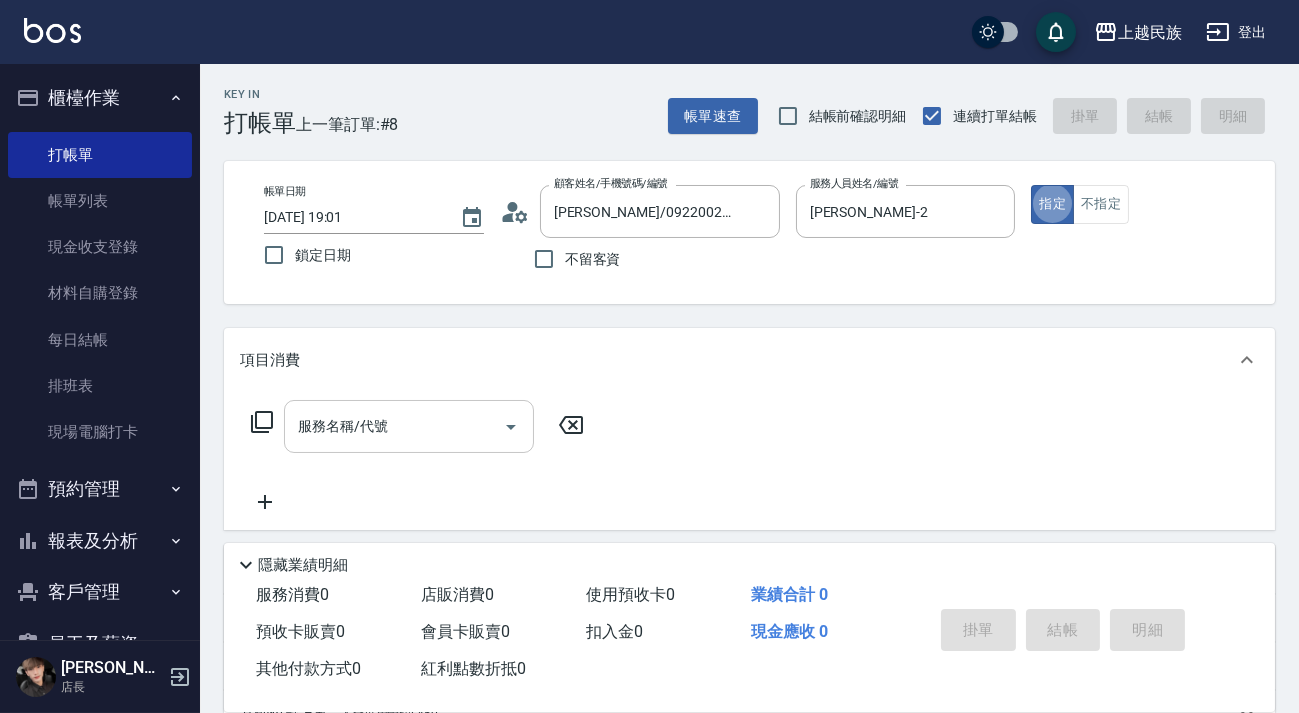 click on "服務名稱/代號" at bounding box center (394, 426) 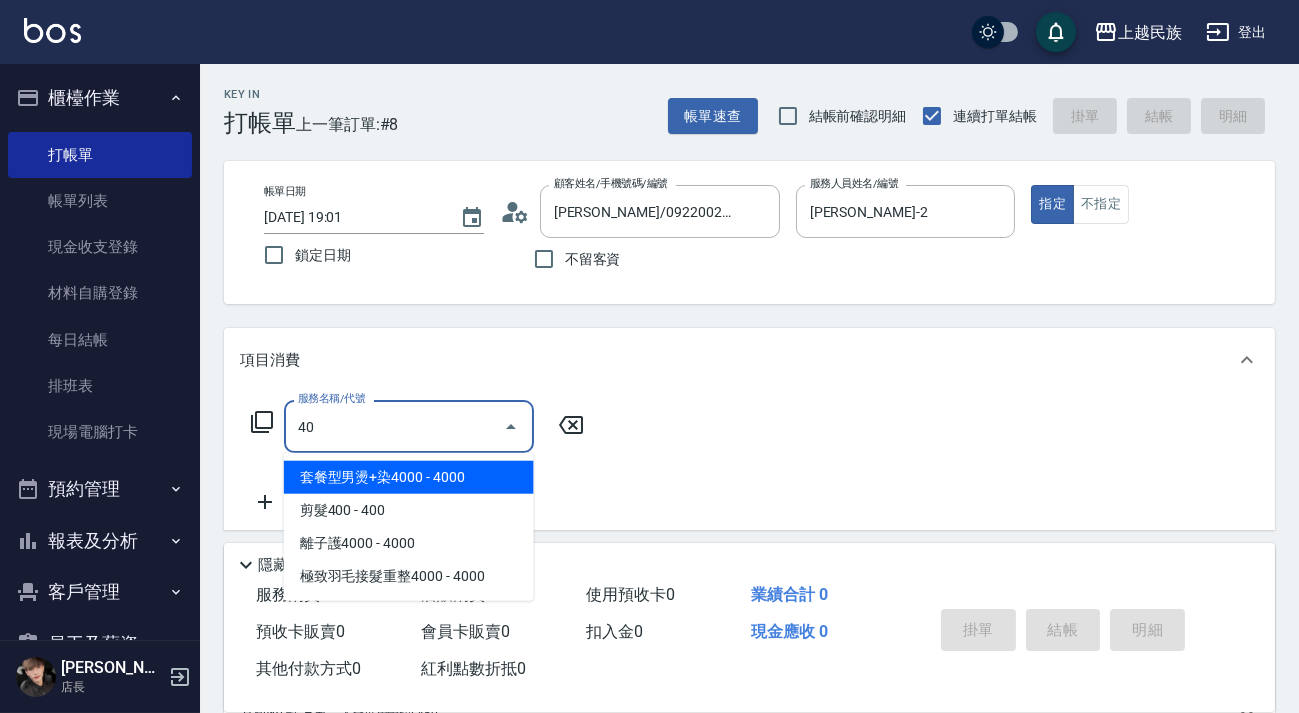 click on "套餐型男燙+染4000 - 4000" at bounding box center [409, 477] 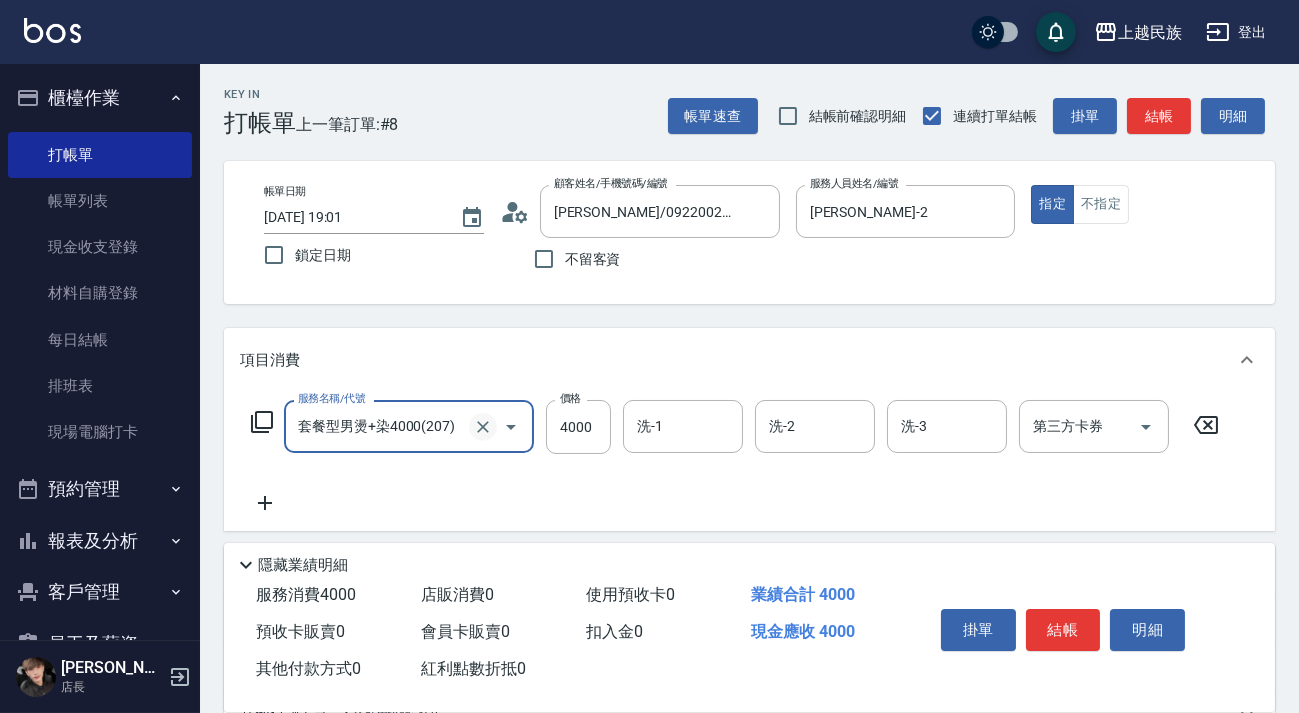 click at bounding box center [511, 427] 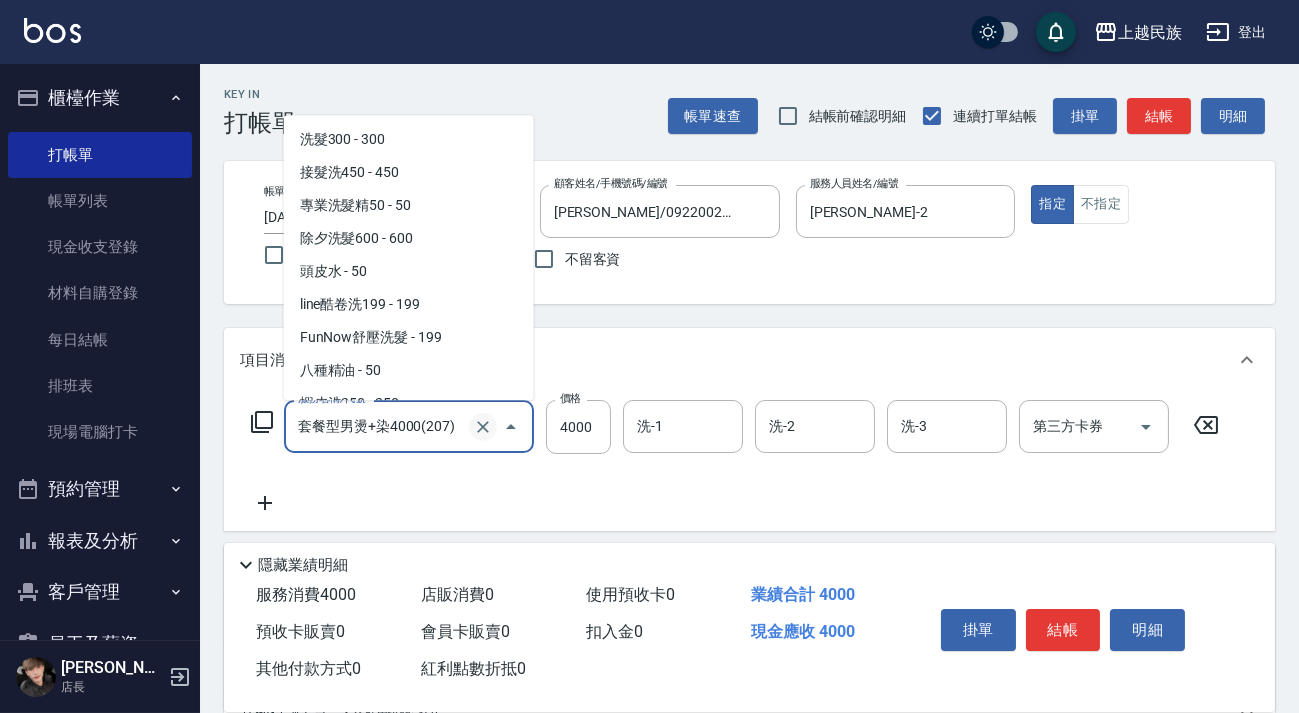 scroll, scrollTop: 382, scrollLeft: 0, axis: vertical 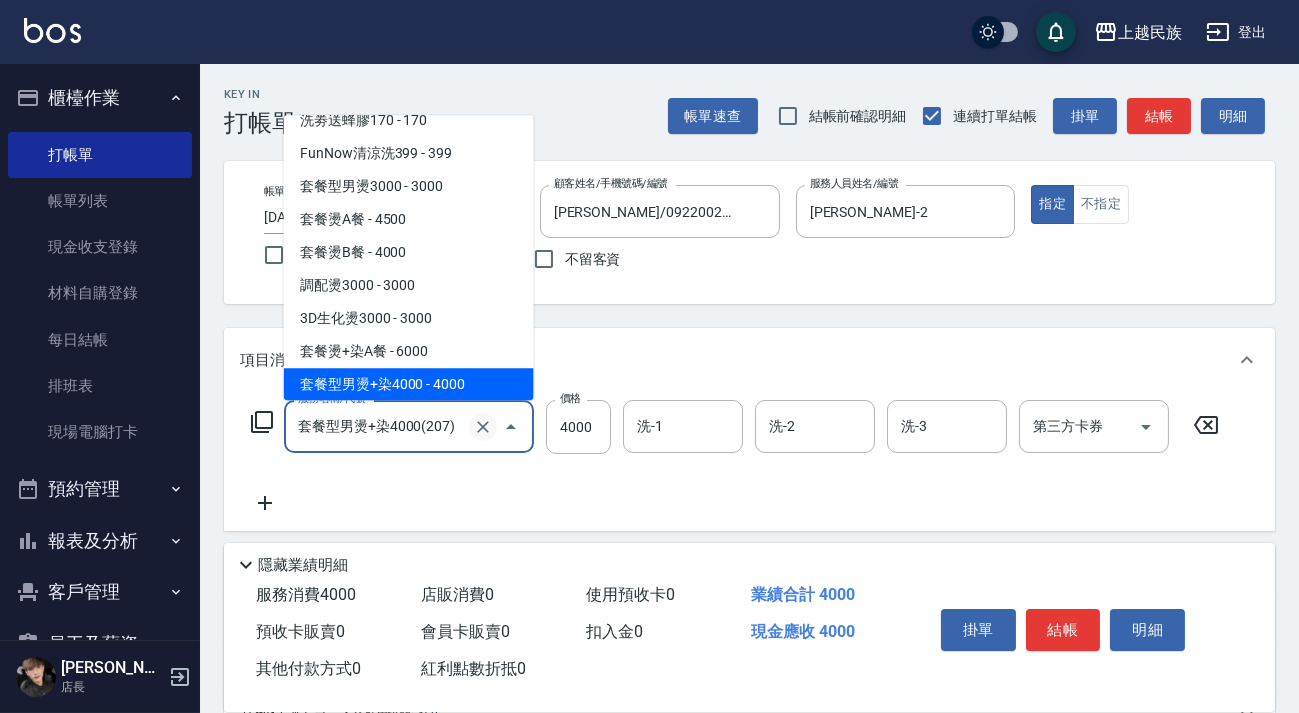click 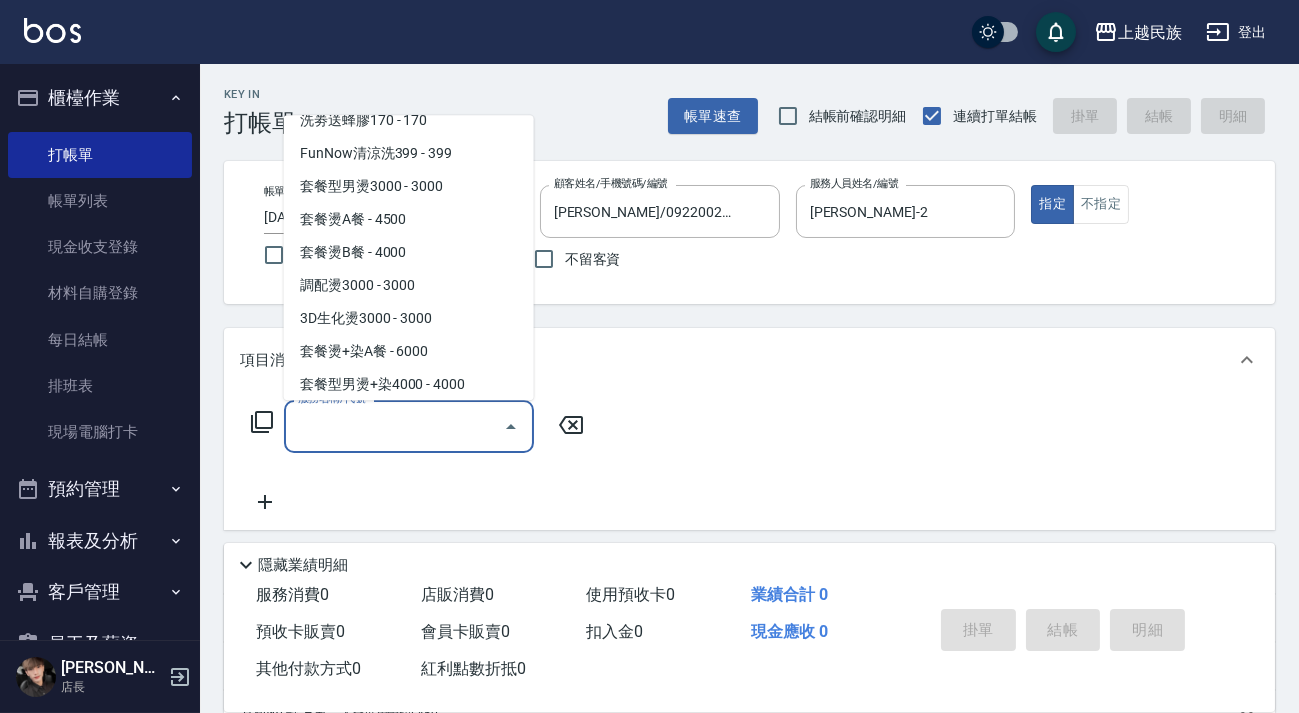type on "0" 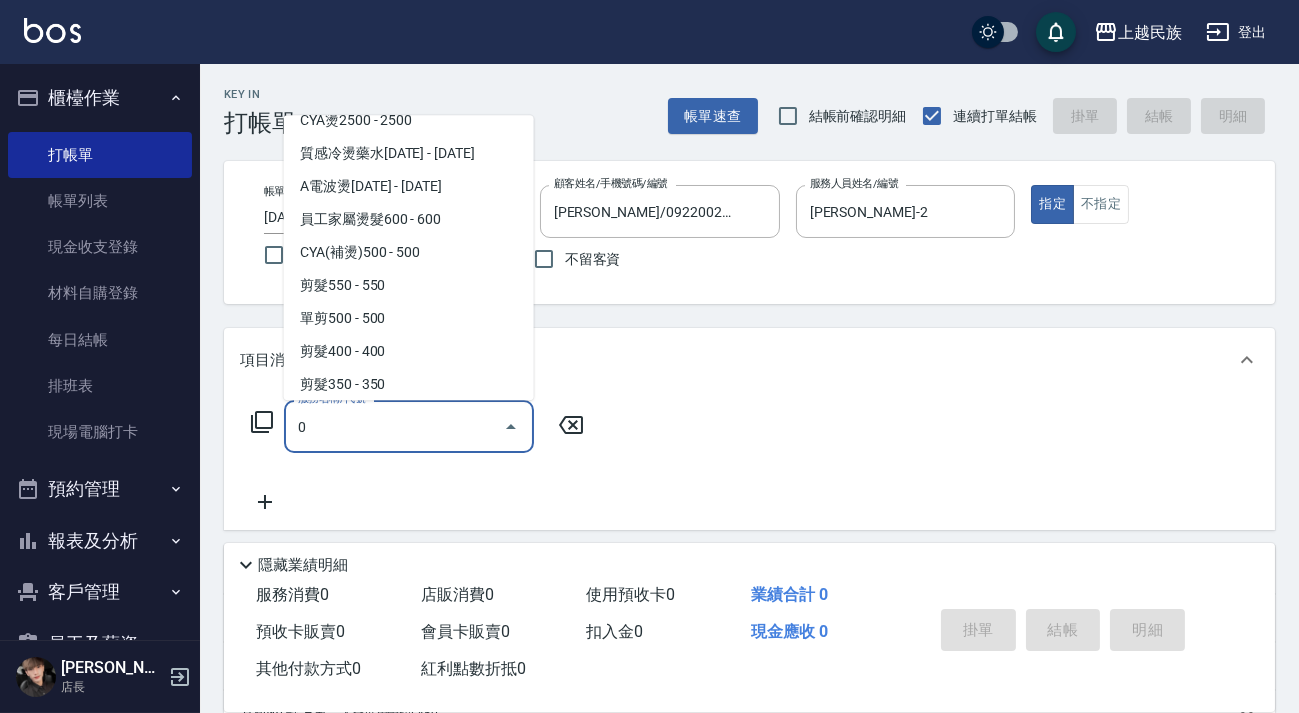 scroll, scrollTop: 0, scrollLeft: 0, axis: both 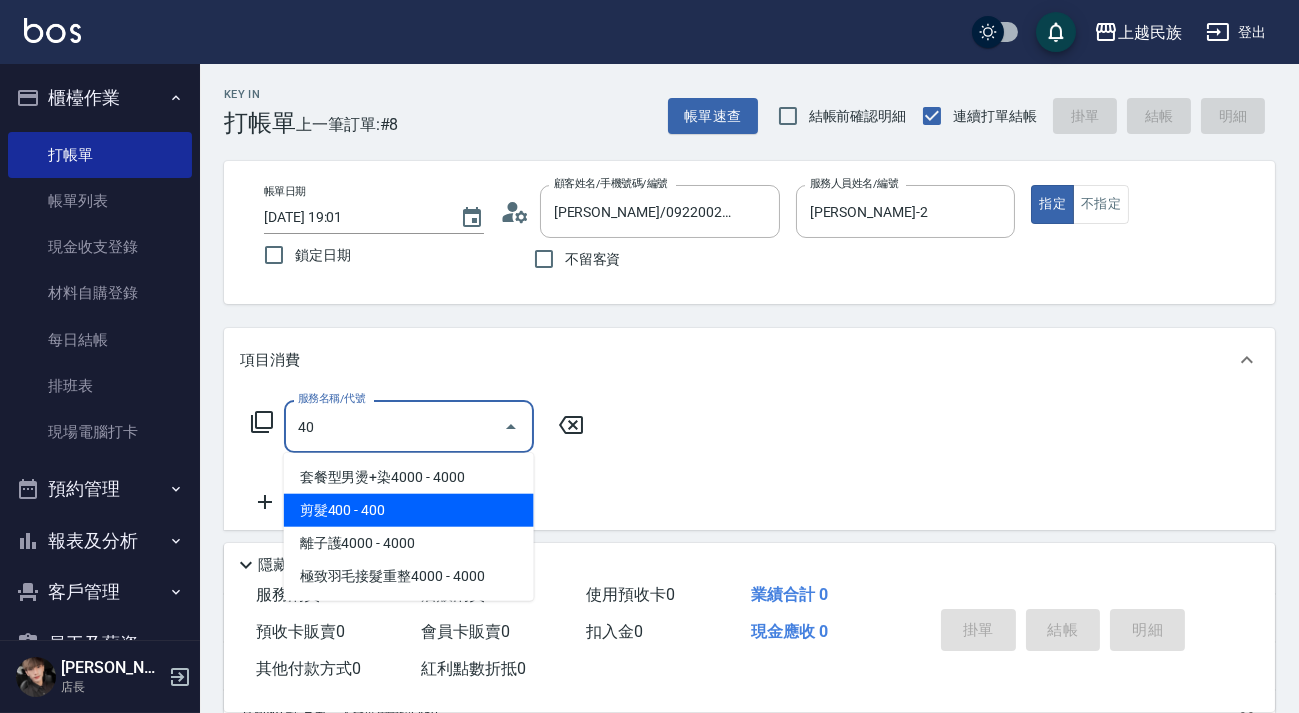 click on "剪髮400 - 400" at bounding box center [409, 510] 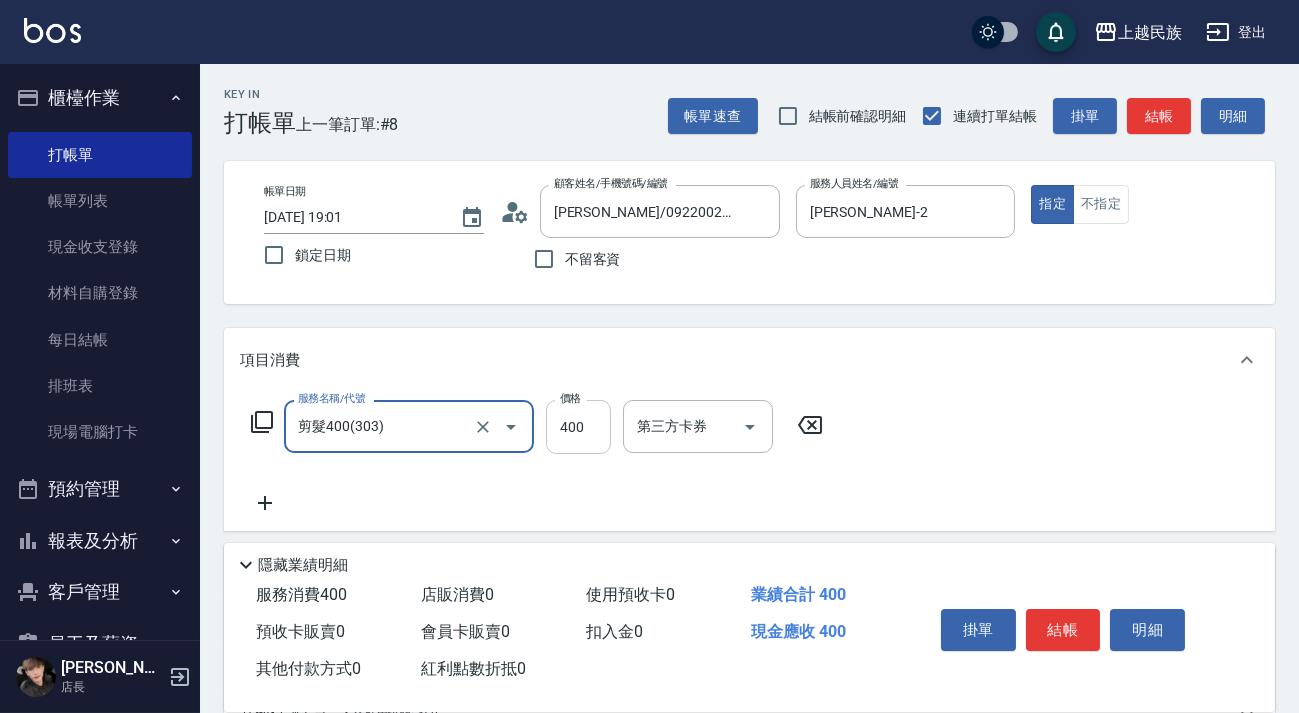 type on "剪髮400(303)" 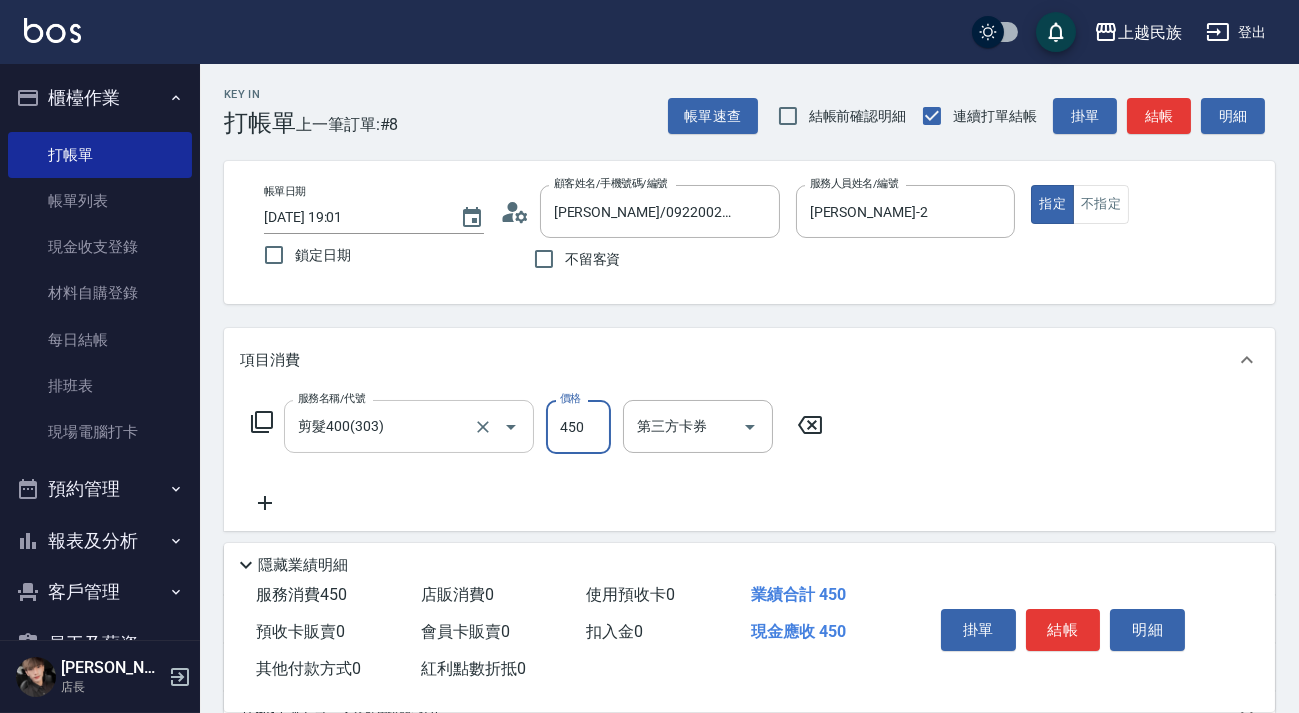 scroll, scrollTop: 262, scrollLeft: 0, axis: vertical 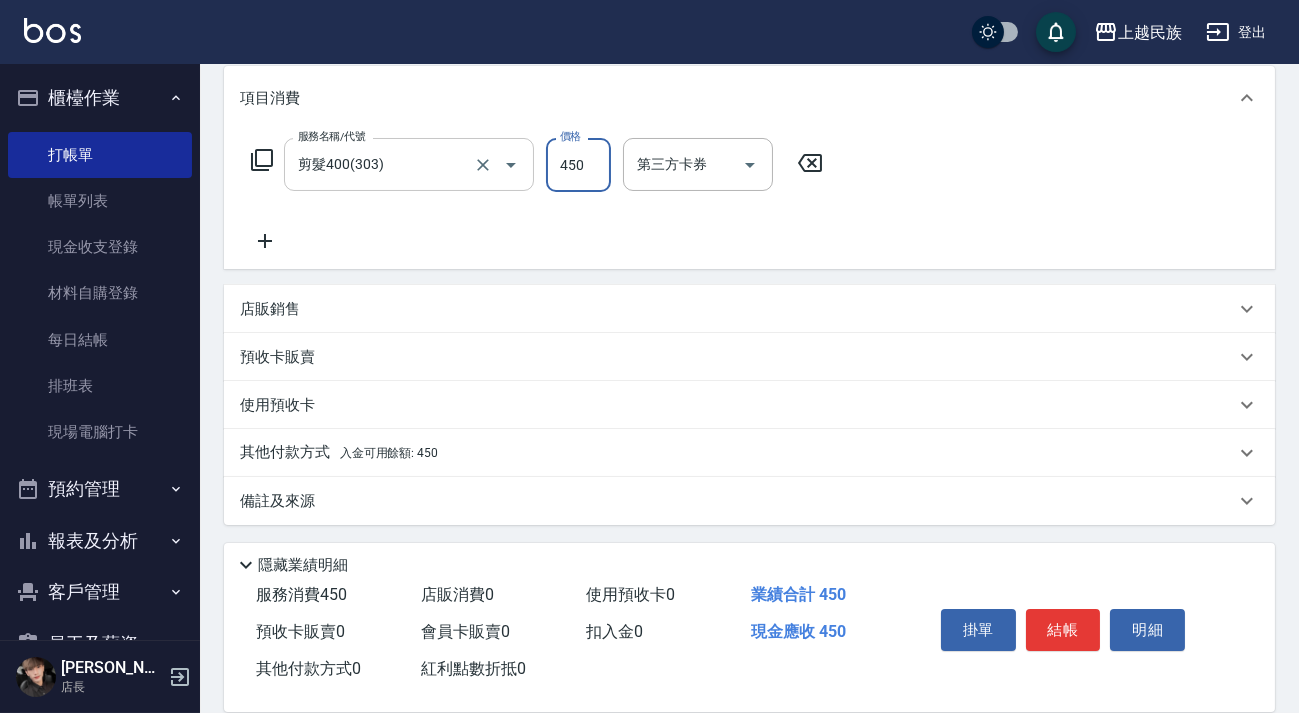type on "450" 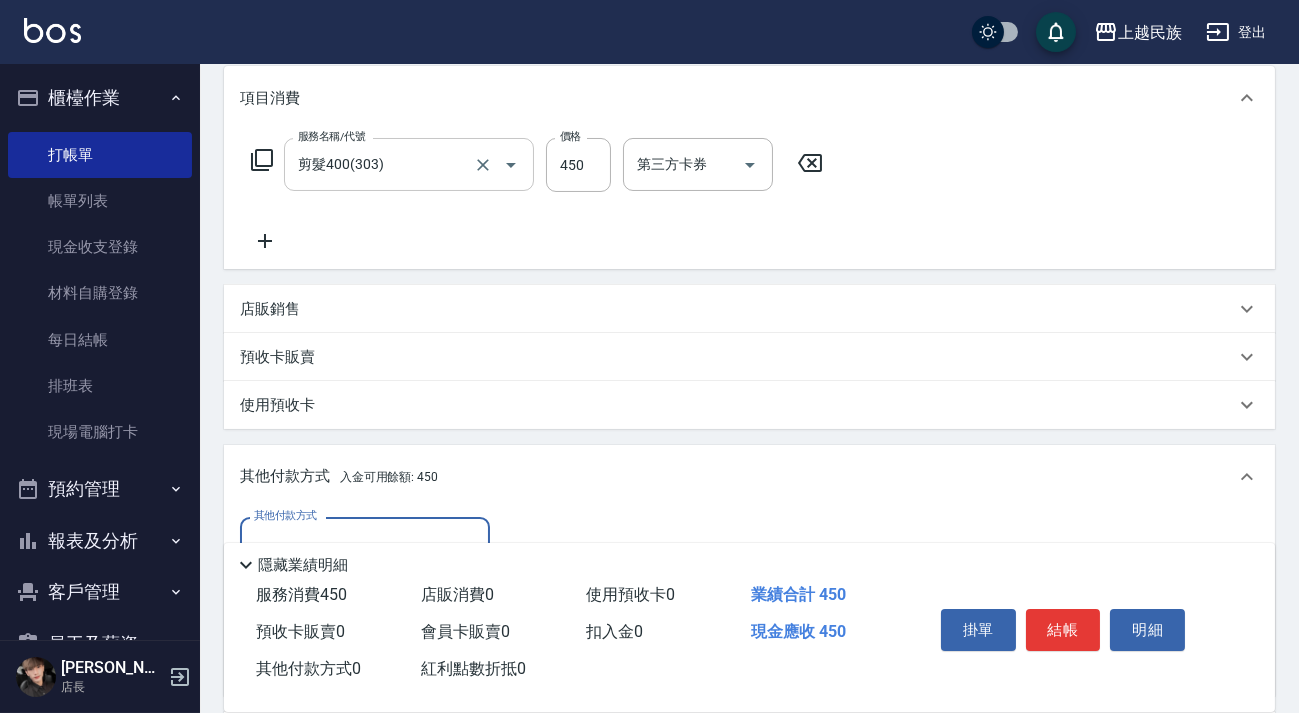 scroll, scrollTop: 34, scrollLeft: 0, axis: vertical 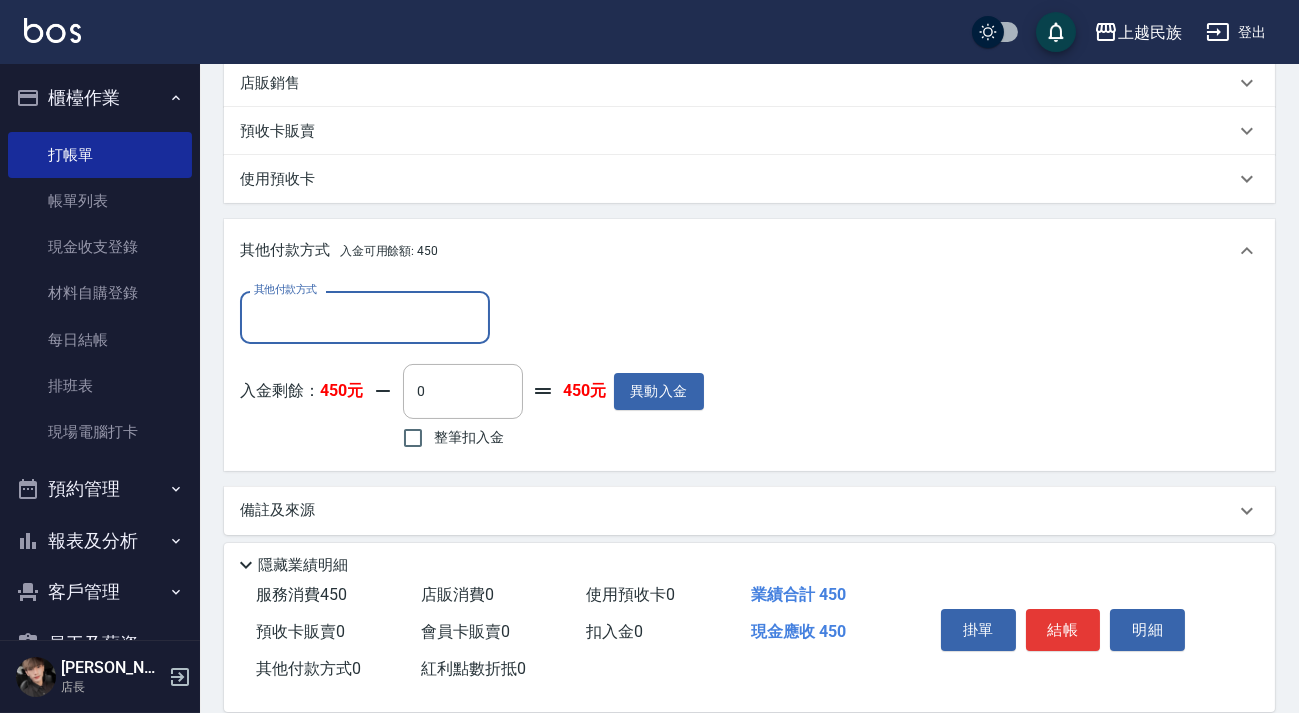 drag, startPoint x: 479, startPoint y: 429, endPoint x: 856, endPoint y: 430, distance: 377.0013 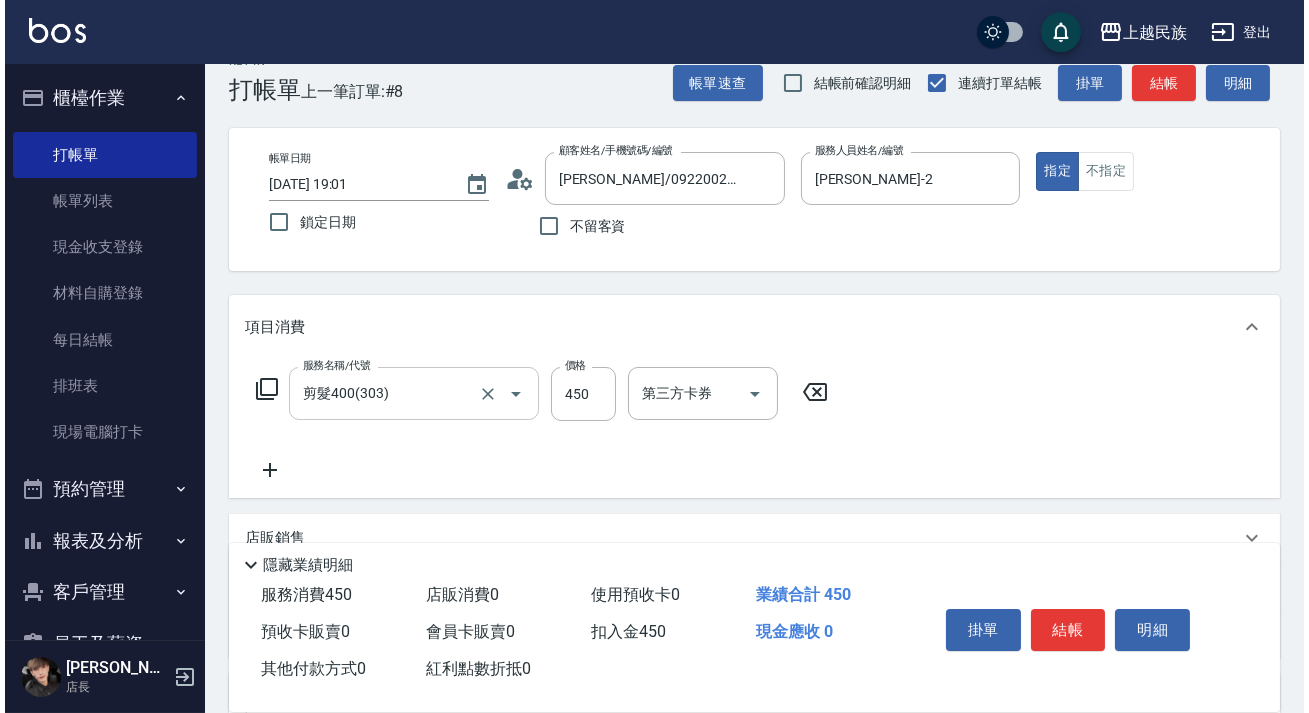 scroll, scrollTop: 0, scrollLeft: 0, axis: both 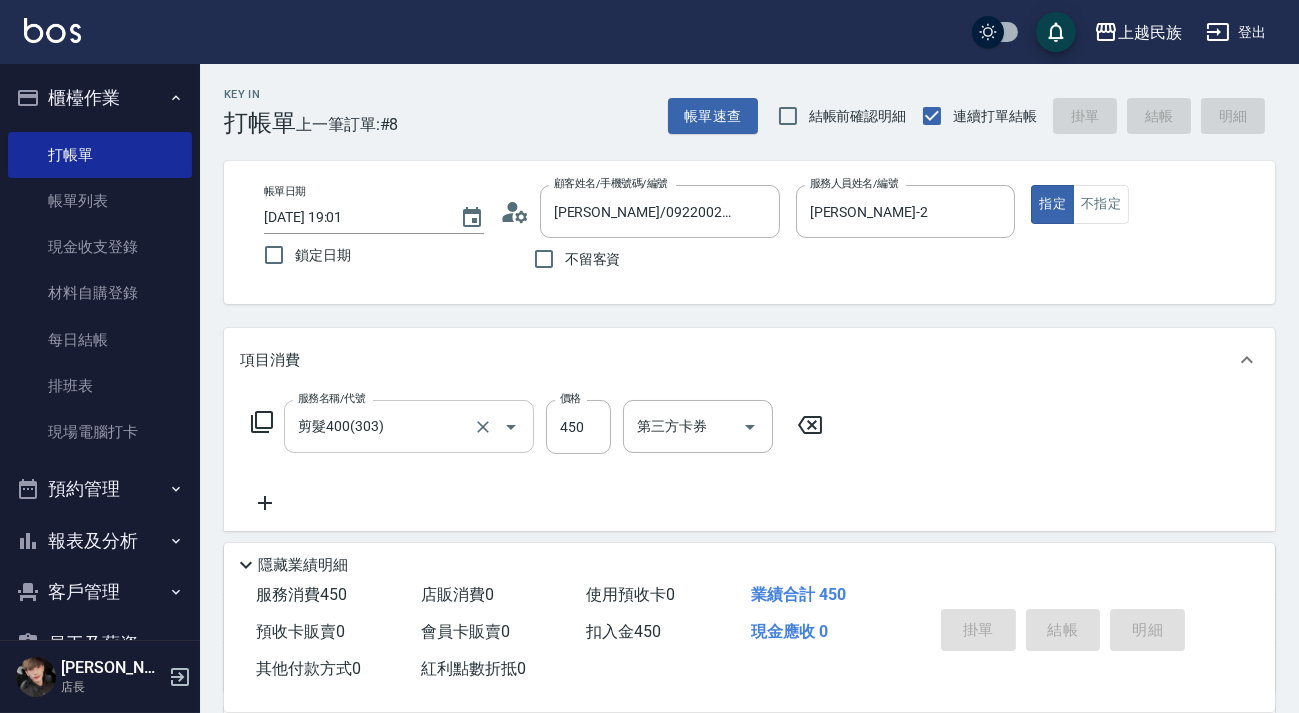 type on "[DATE] 19:02" 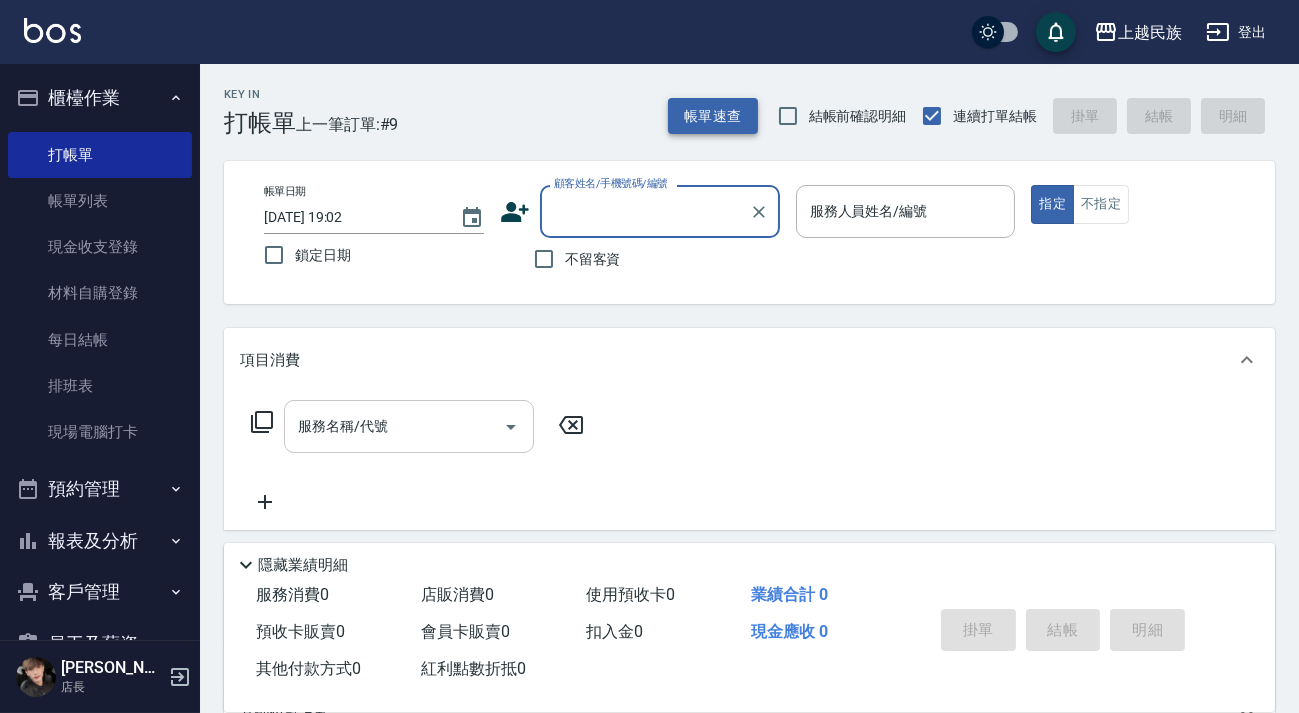 click on "帳單速查" at bounding box center (713, 116) 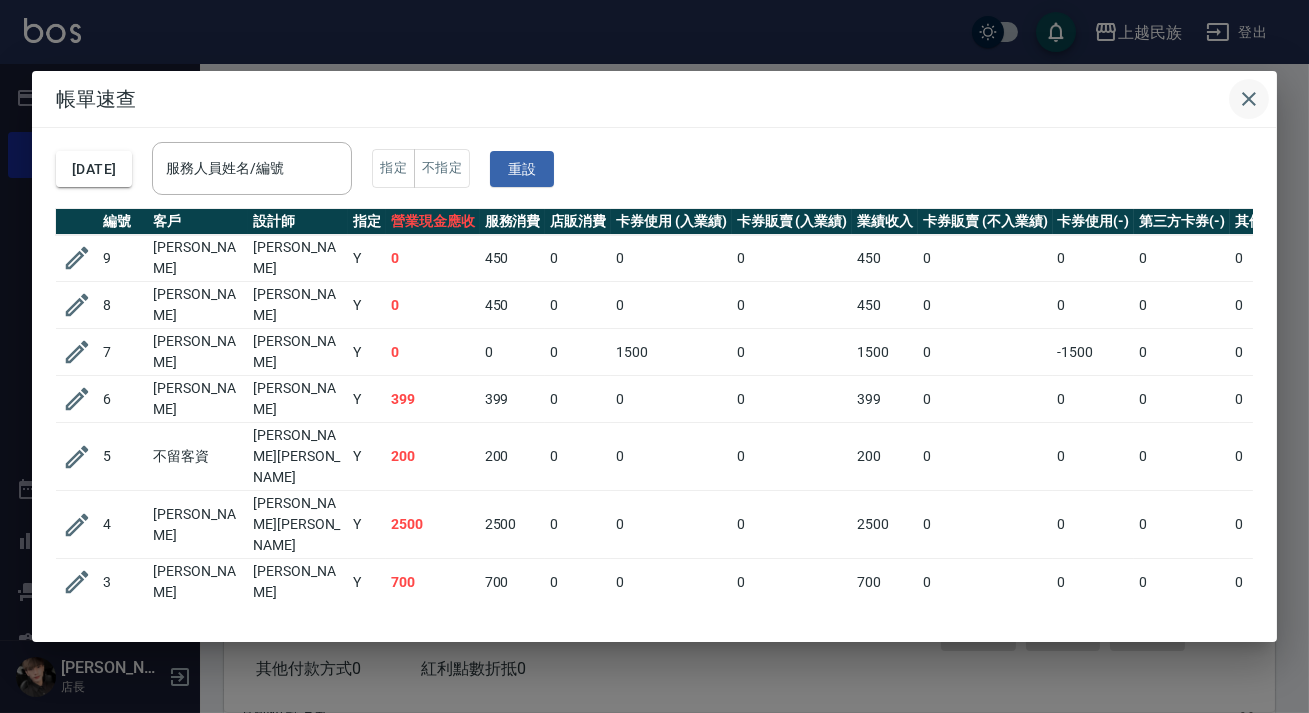 drag, startPoint x: 1247, startPoint y: 105, endPoint x: 1232, endPoint y: 101, distance: 15.524175 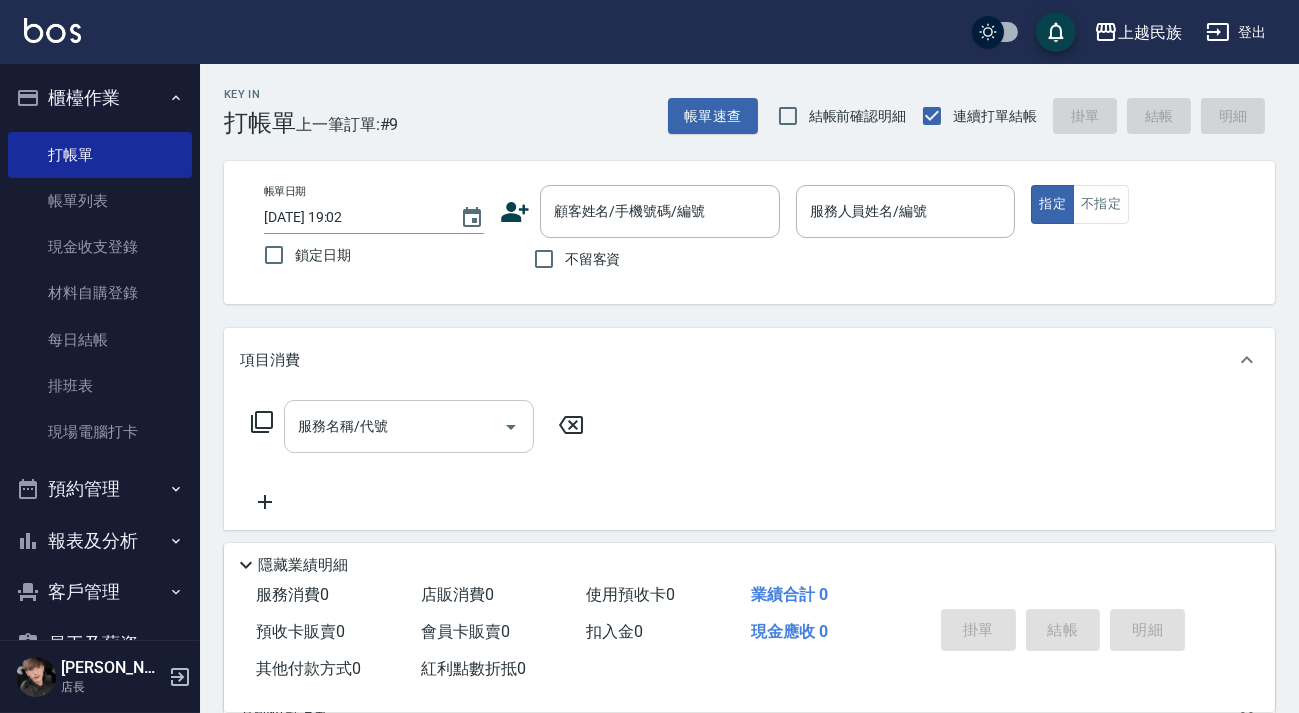 click at bounding box center (52, 30) 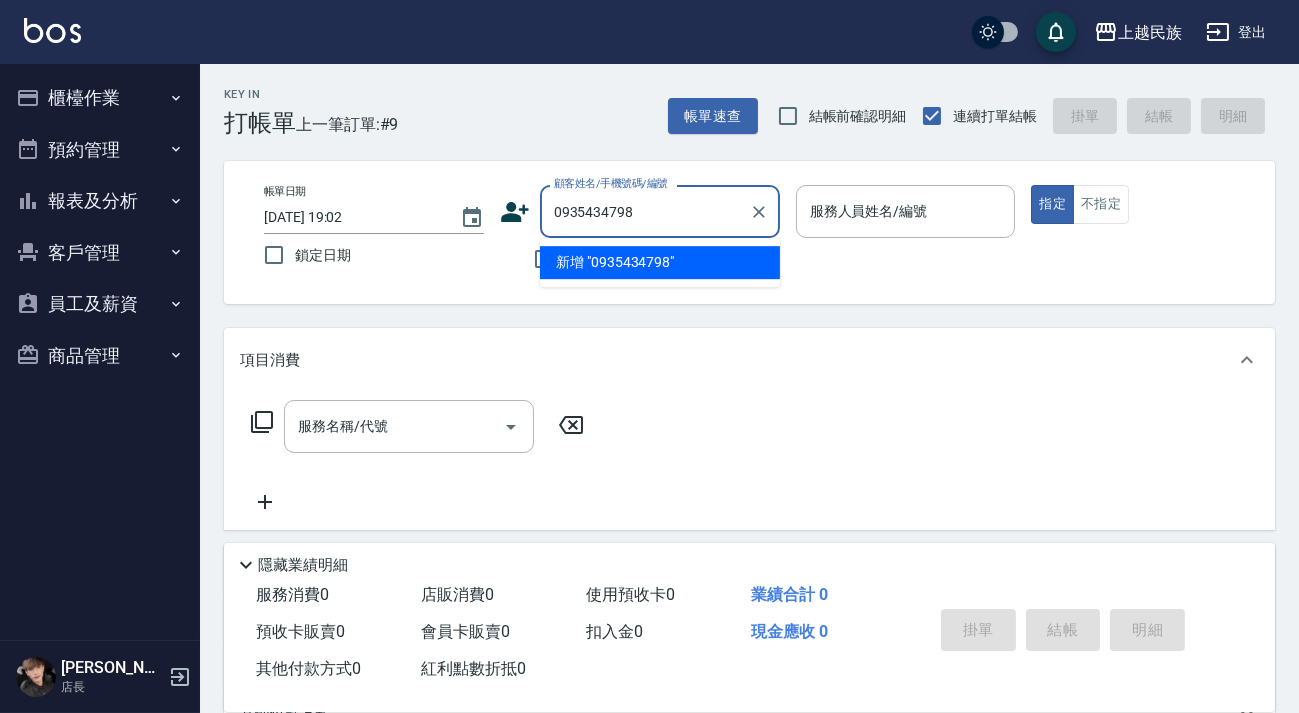 click on "新增 "0935434798"" at bounding box center [660, 262] 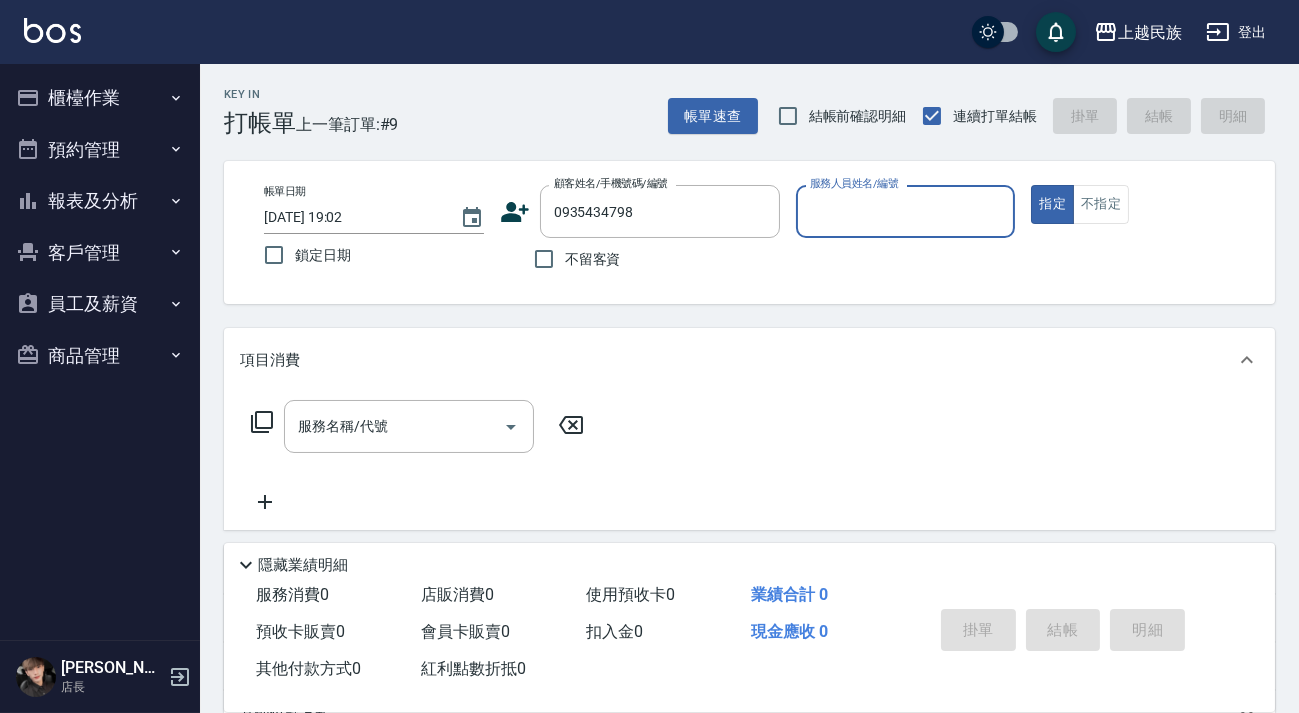 click 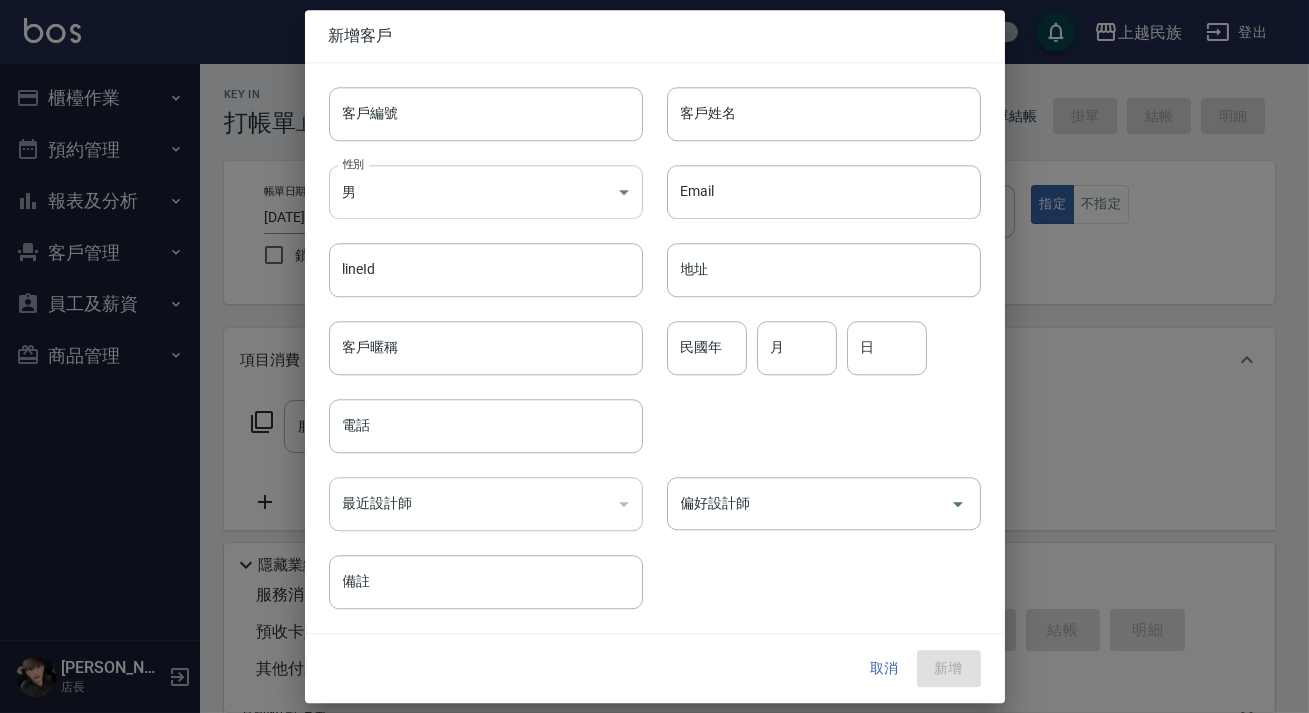 type on "0935434798" 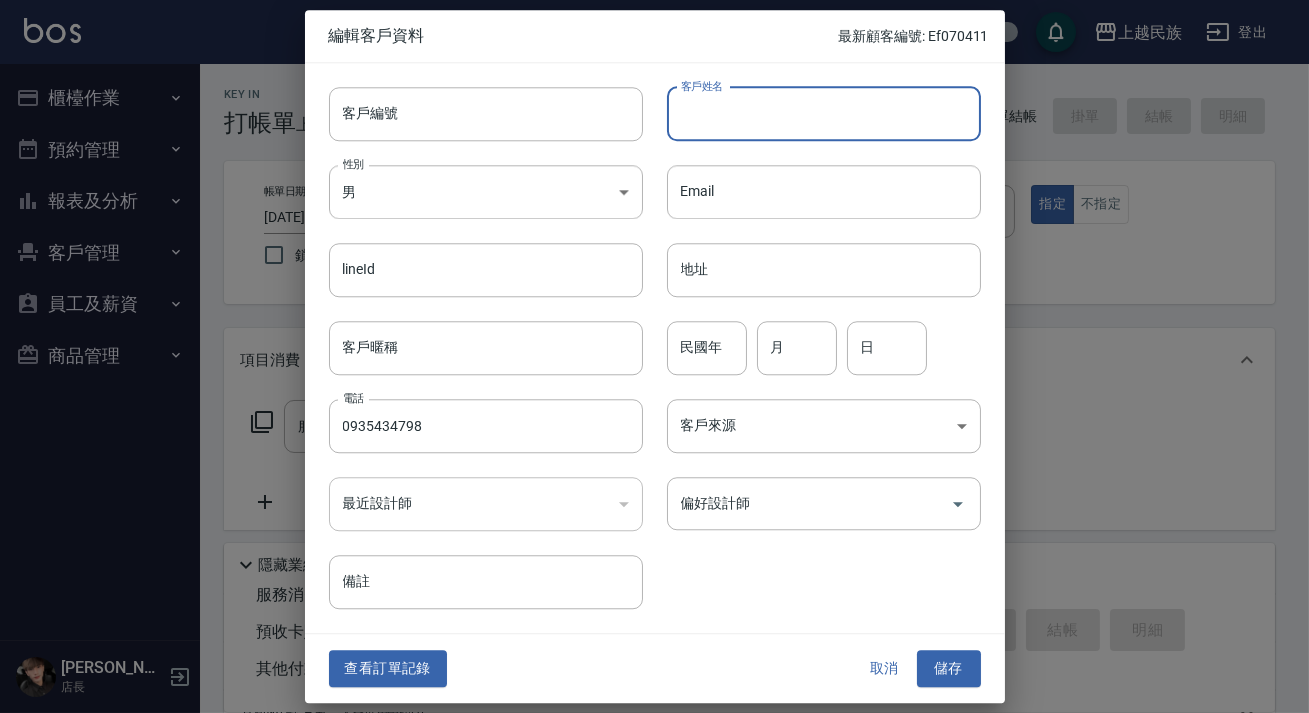 click on "客戶姓名" at bounding box center (824, 114) 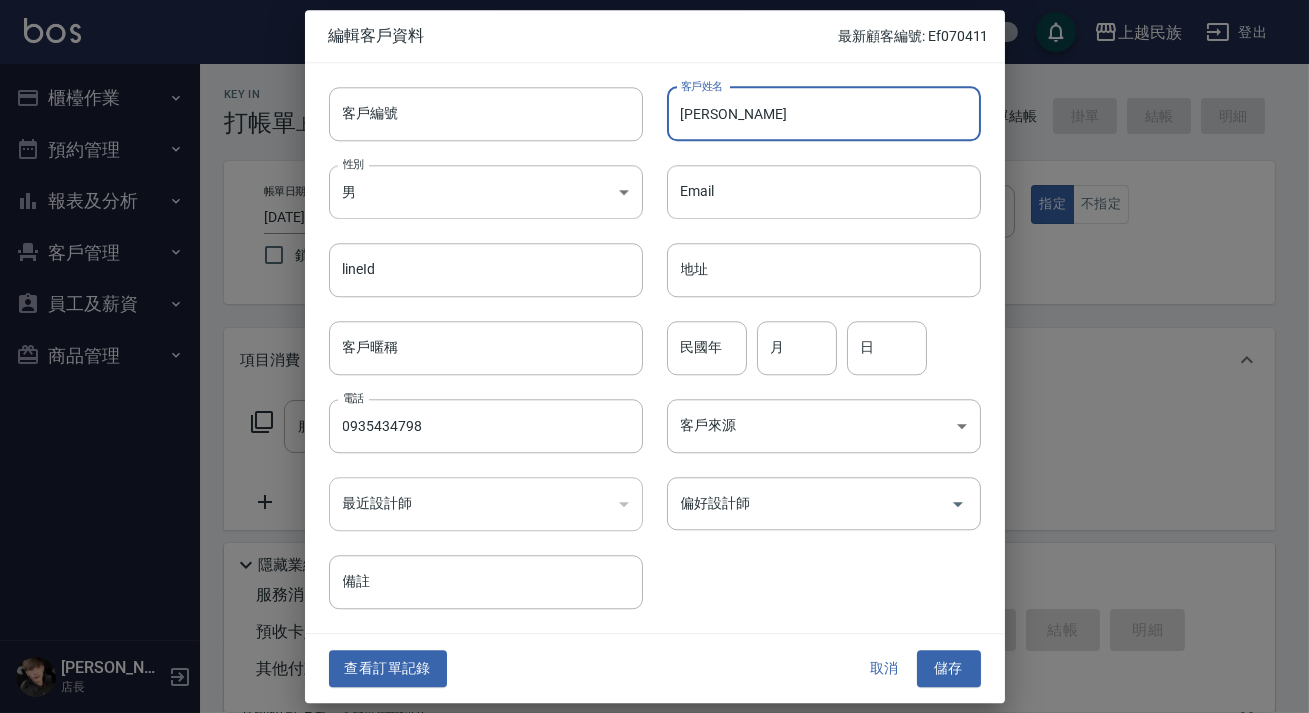 type on "[PERSON_NAME]" 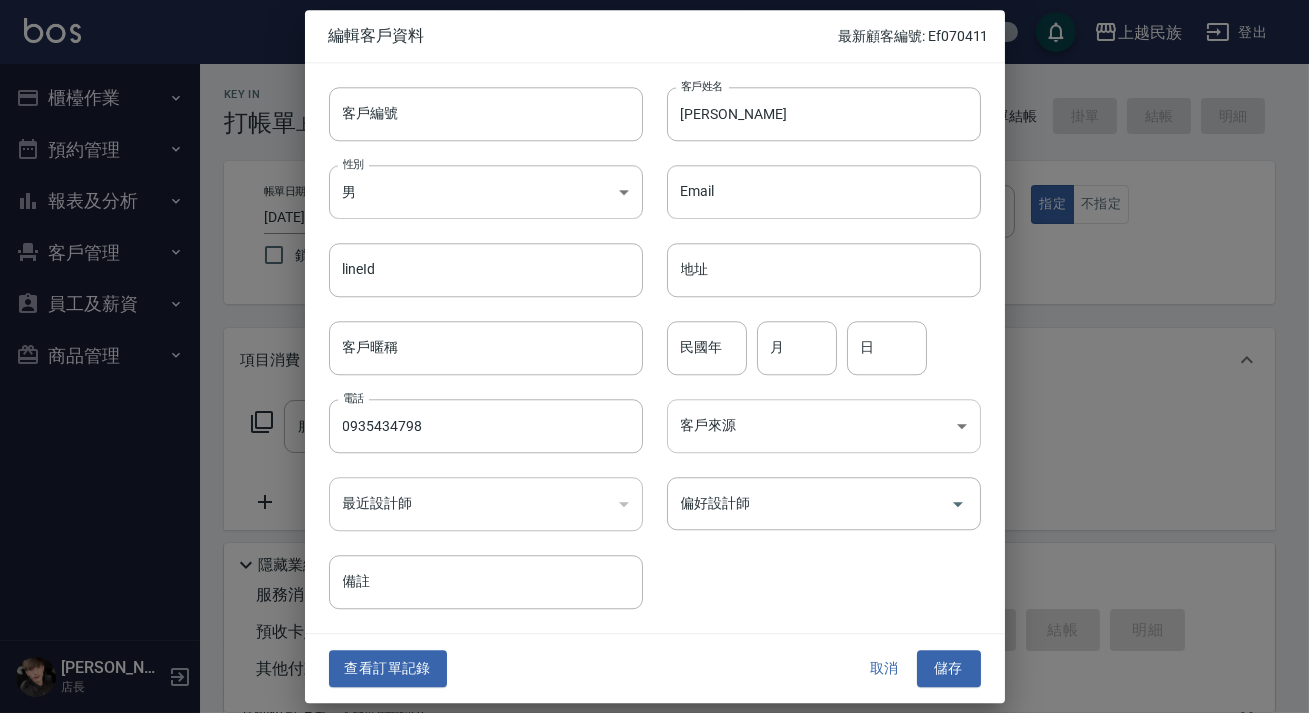 click on "上越民族 登出 櫃檯作業 打帳單 帳單列表 現金收支登錄 材料自購登錄 每日結帳 排班表 現場電腦打卡 預約管理 預約管理 單日預約紀錄 單週預約紀錄 報表及分析 報表目錄 消費分析儀表板 店家日報表 營業統計分析表 設計師業績表 設計師日報表 設計師排行榜 商品銷售排行榜 商品消耗明細 單一服務項目查詢 店販分類抽成明細 顧客入金餘額表 顧客卡券餘額表 收支分類明細表 非現金明細對帳單 客戶管理 客戶列表 卡券管理 入金管理 員工及薪資 員工列表 全店打卡記錄 考勤排班總表 商品管理 商品列表 [PERSON_NAME] 店長 Key In 打帳單 上一筆訂單:#9 帳單速查 結帳前確認明細 連續打單結帳 掛單 結帳 明細 帳單日期 [DATE] 19:02 鎖定日期 顧客姓名/手機號碼/編號 0935434798 顧客姓名/手機號碼/編號 不留客資 服務人員姓名/編號 服務人員姓名/編號 指定 不指定 項目消費 店販銷售" at bounding box center [654, 487] 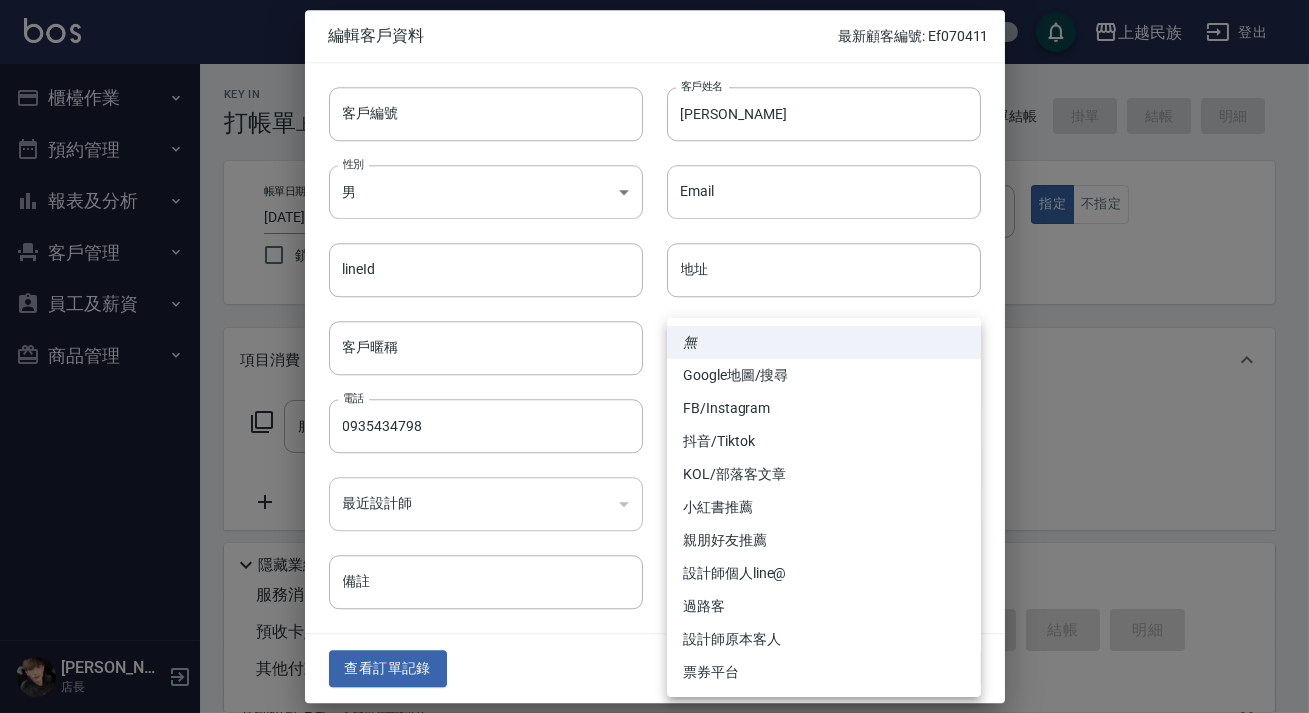 click on "FB/Instagram" at bounding box center [824, 408] 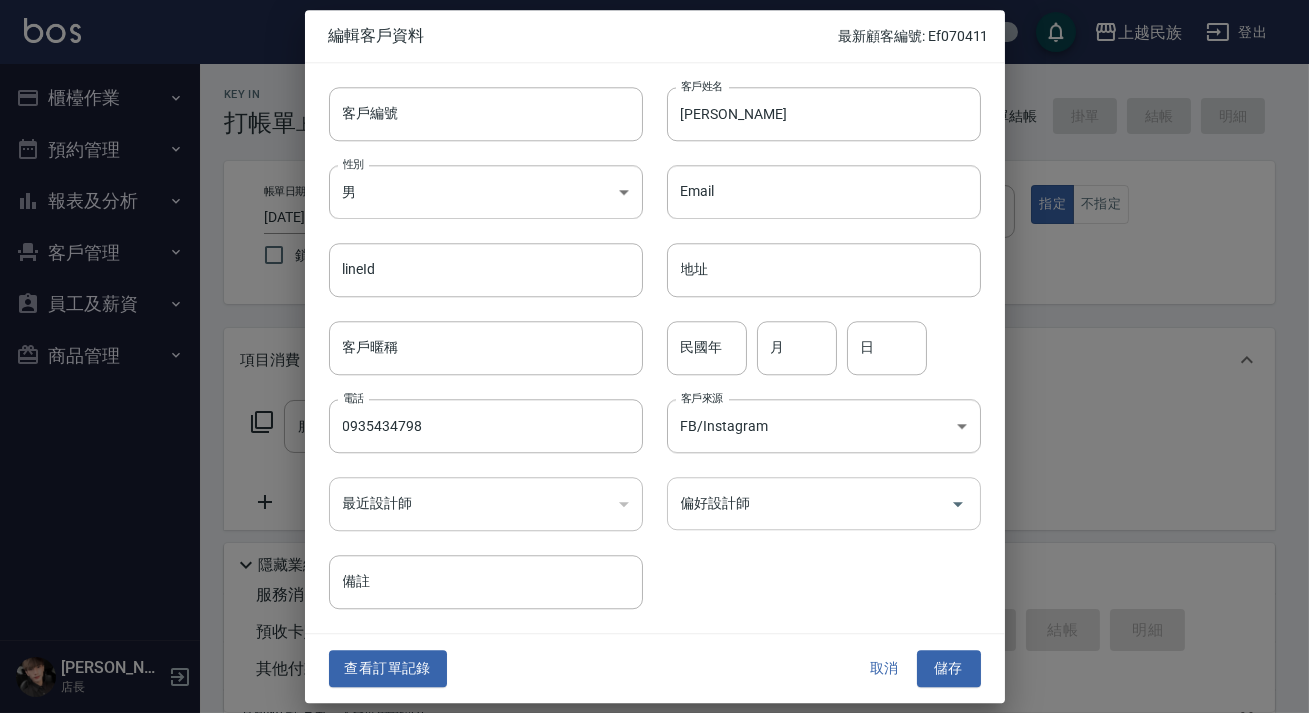 click on "偏好設計師" at bounding box center [809, 503] 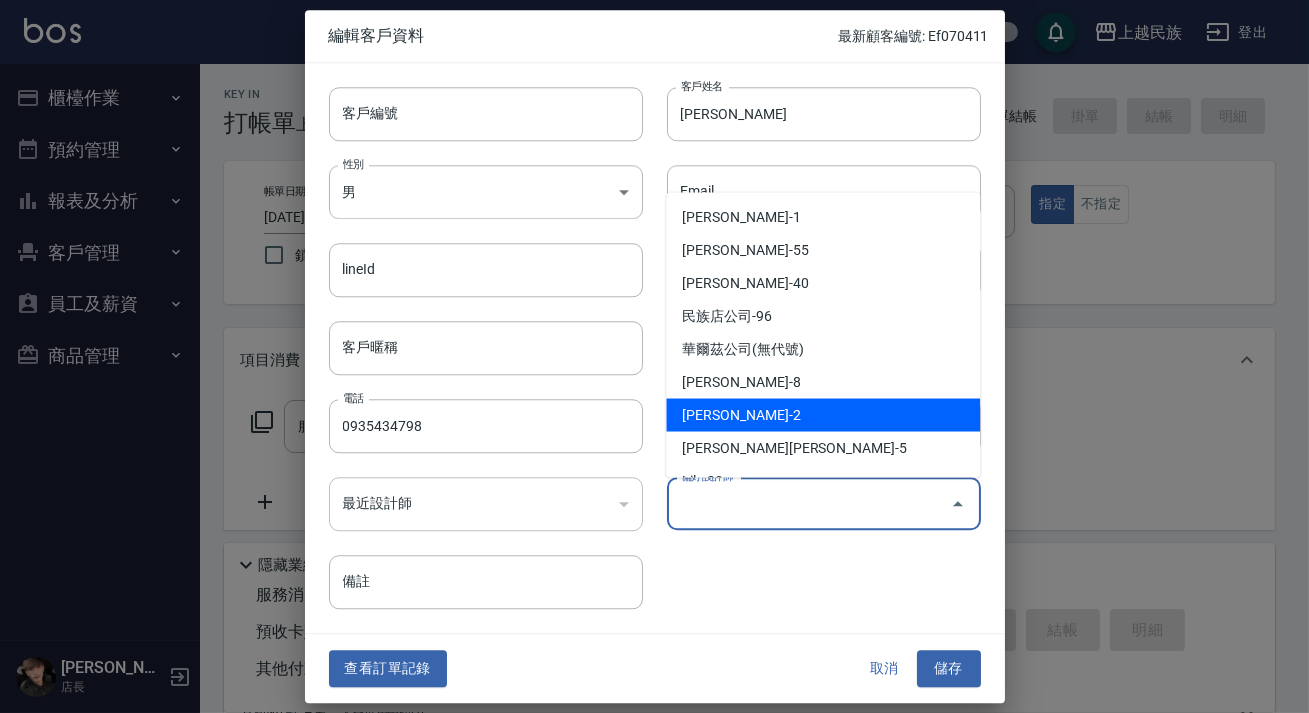 click on "[PERSON_NAME]-2" at bounding box center [823, 414] 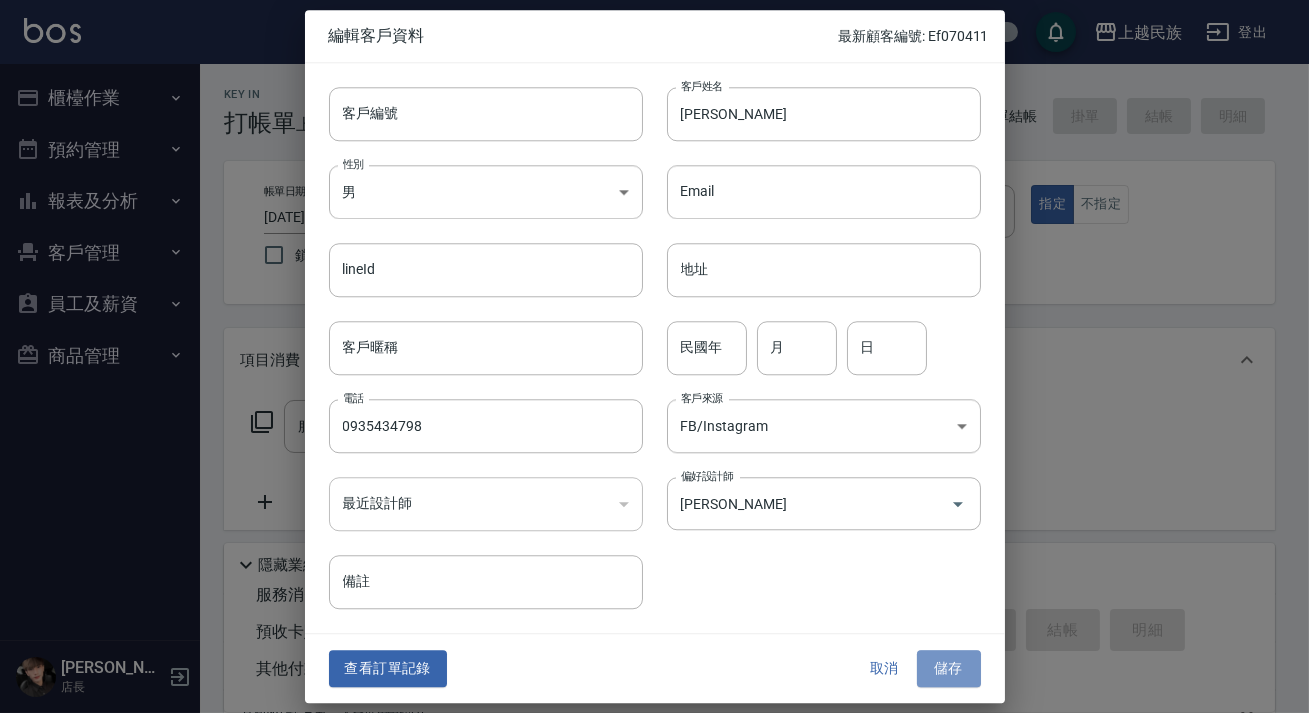 drag, startPoint x: 965, startPoint y: 673, endPoint x: 927, endPoint y: 640, distance: 50.32892 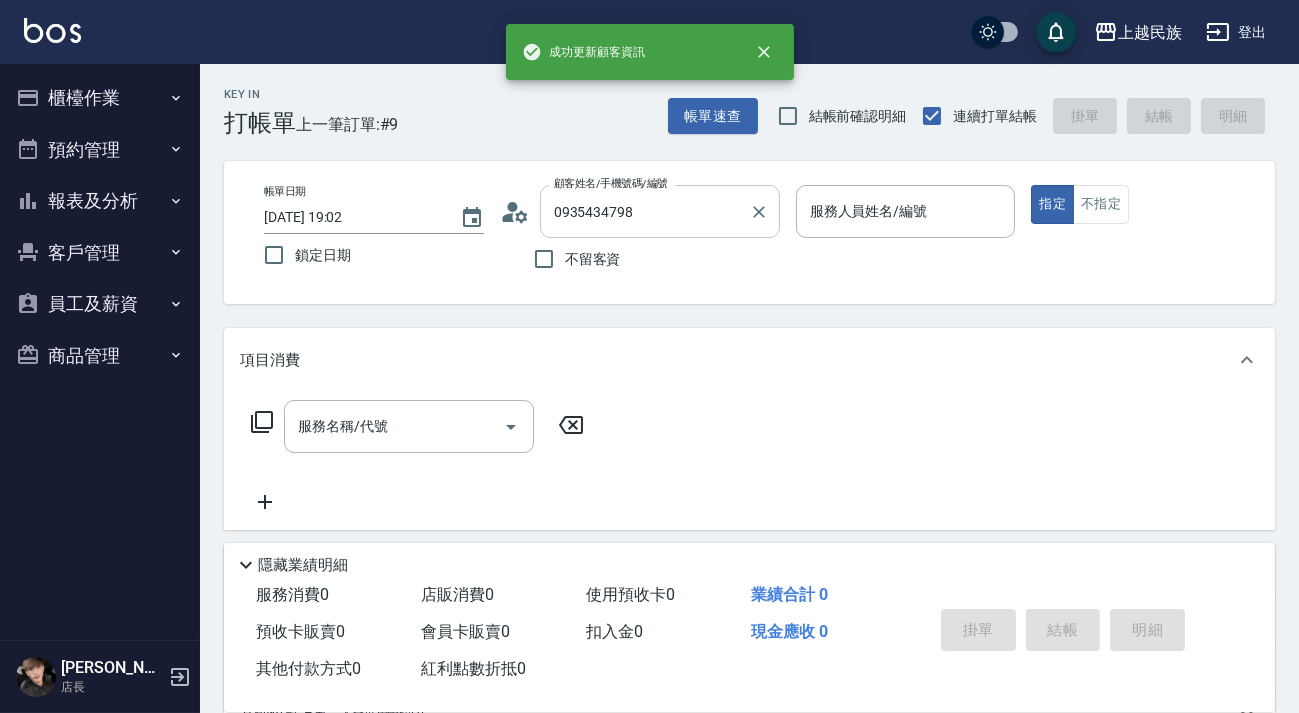 click on "0935434798" at bounding box center [645, 211] 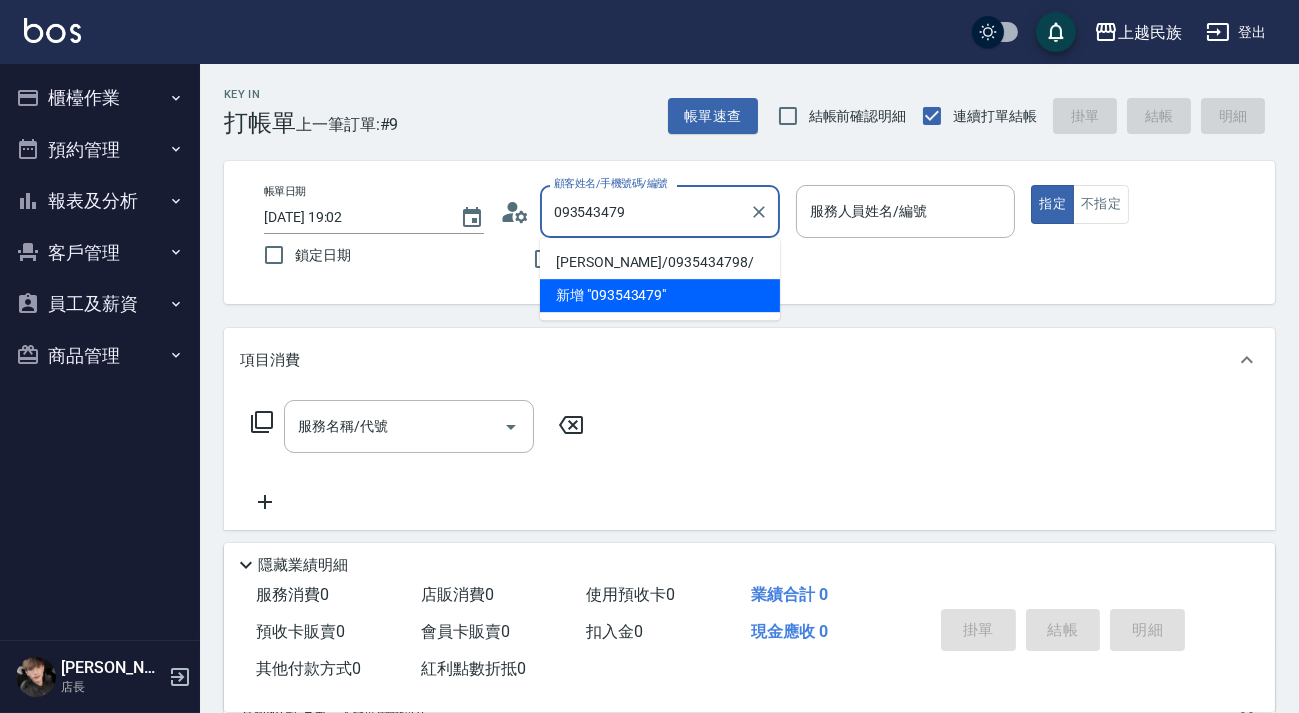 click on "[PERSON_NAME]/0935434798/" at bounding box center [660, 262] 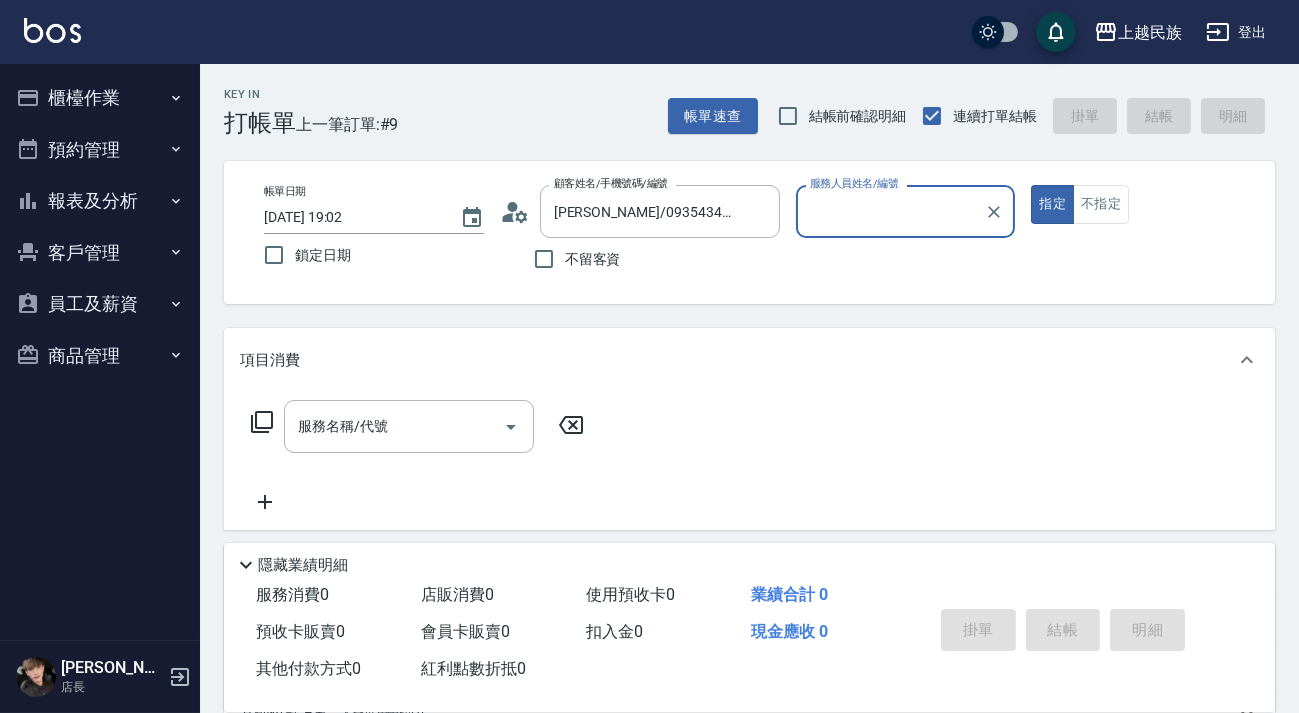 type on "[PERSON_NAME]-2" 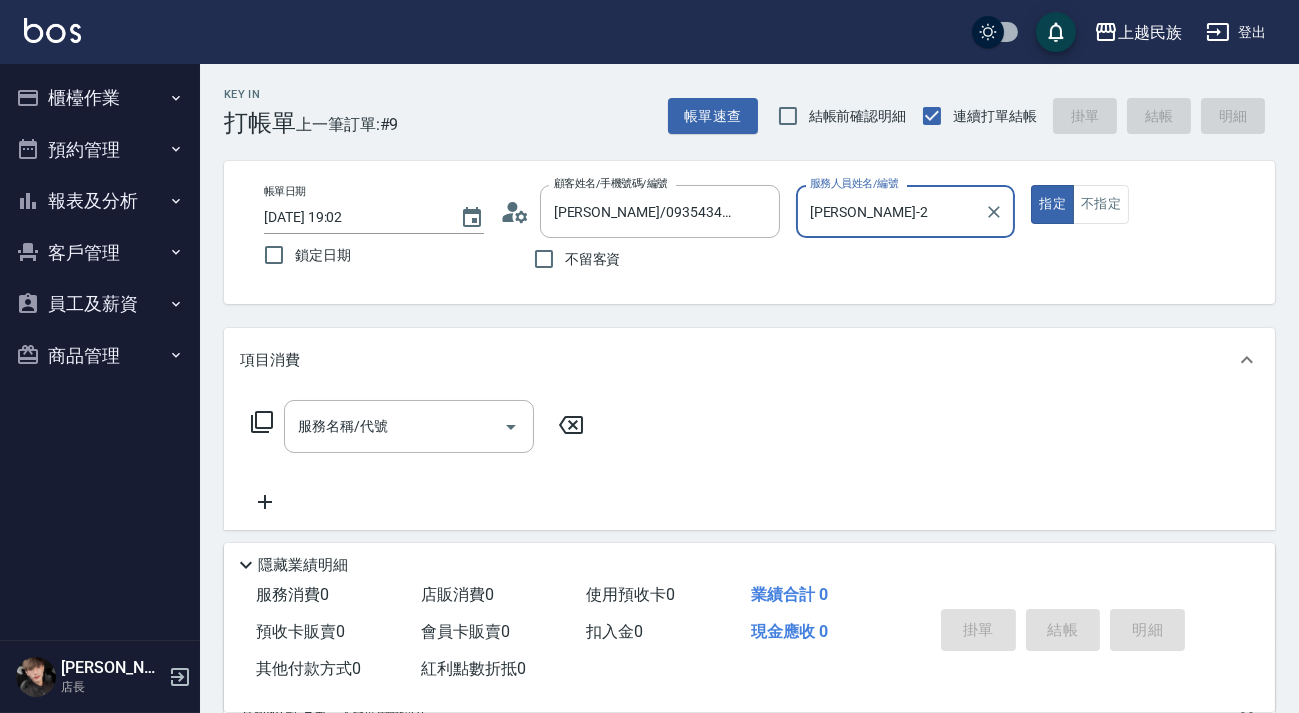 click on "指定" at bounding box center (1052, 204) 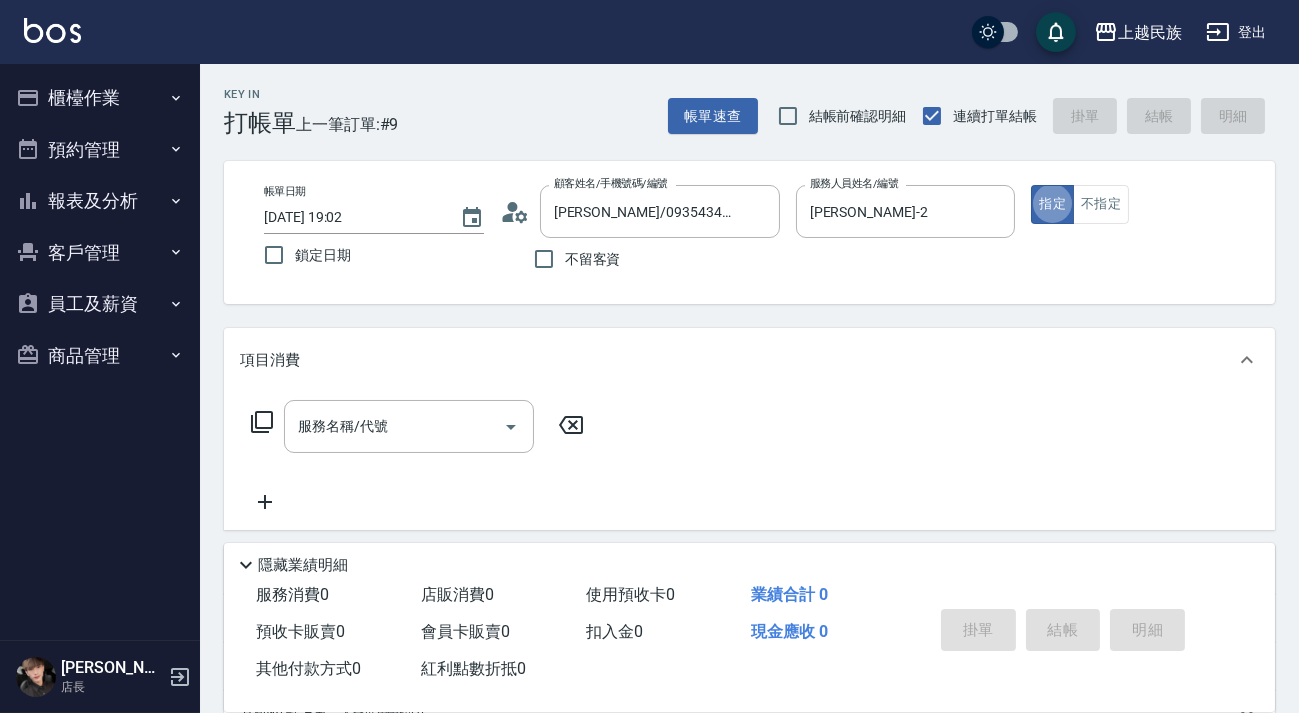 type on "true" 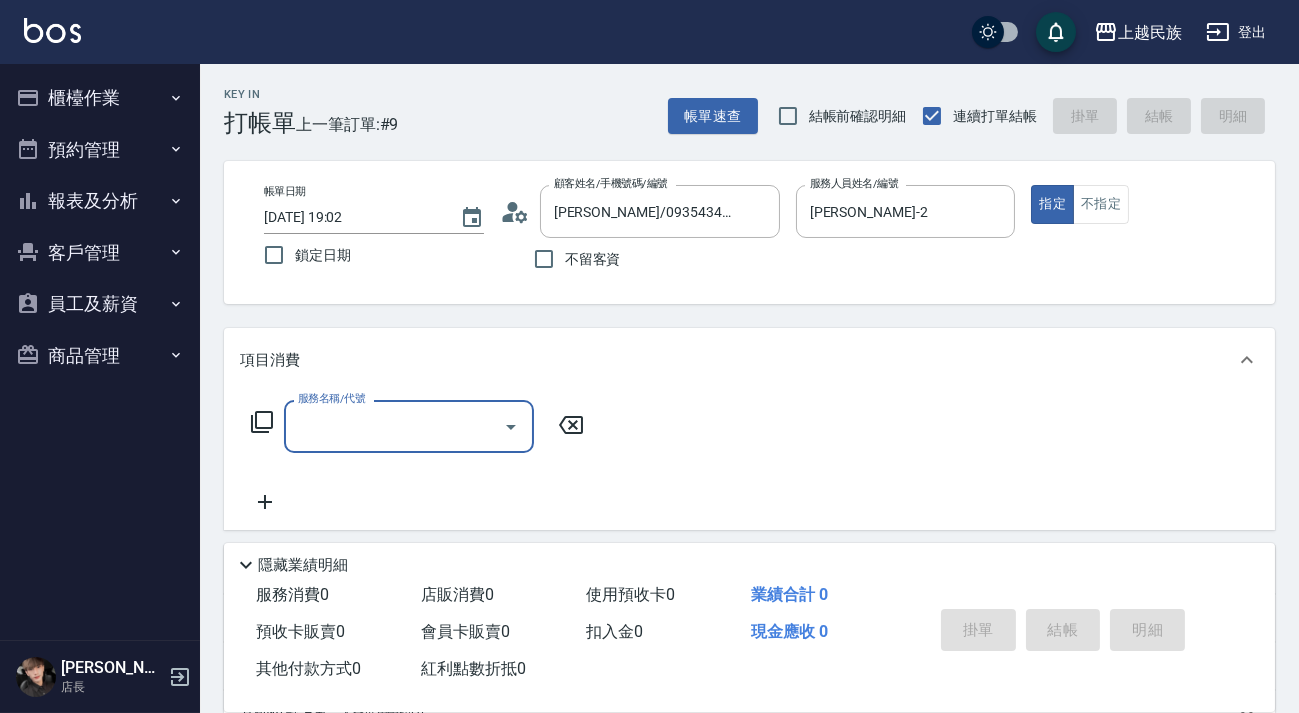click on "服務名稱/代號 服務名稱/代號" at bounding box center [749, 461] 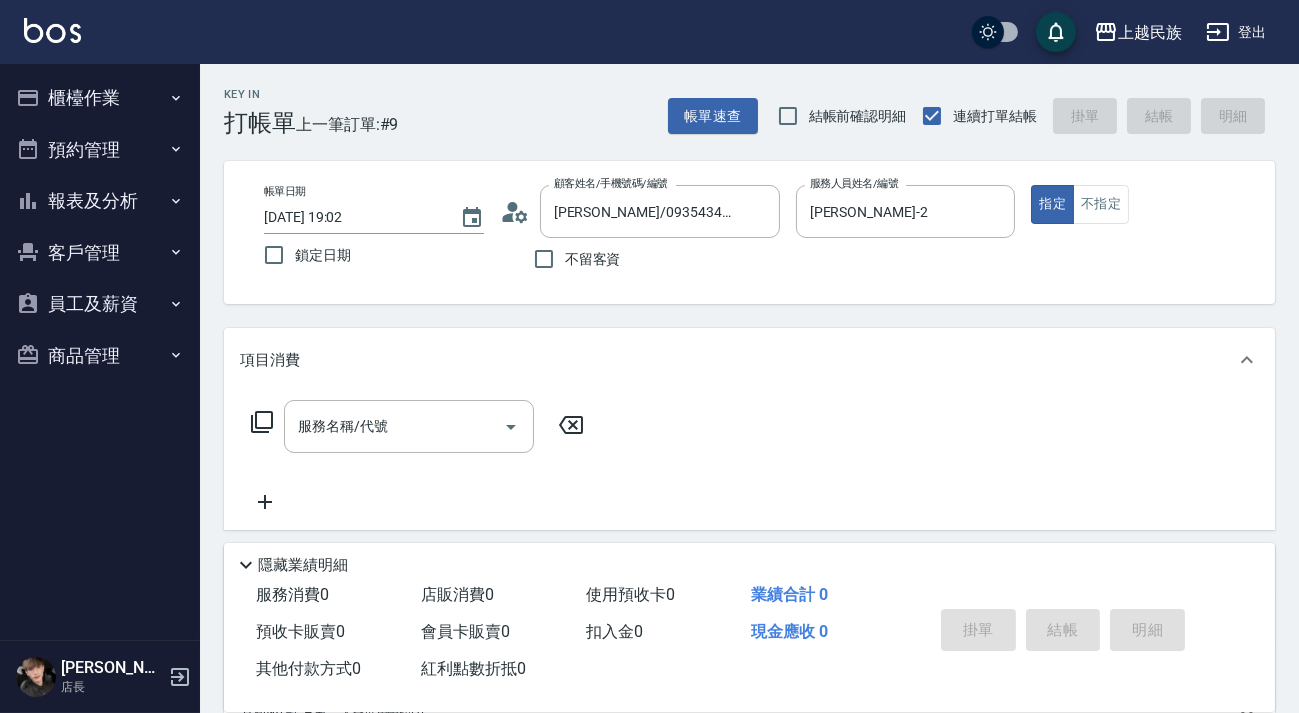 click 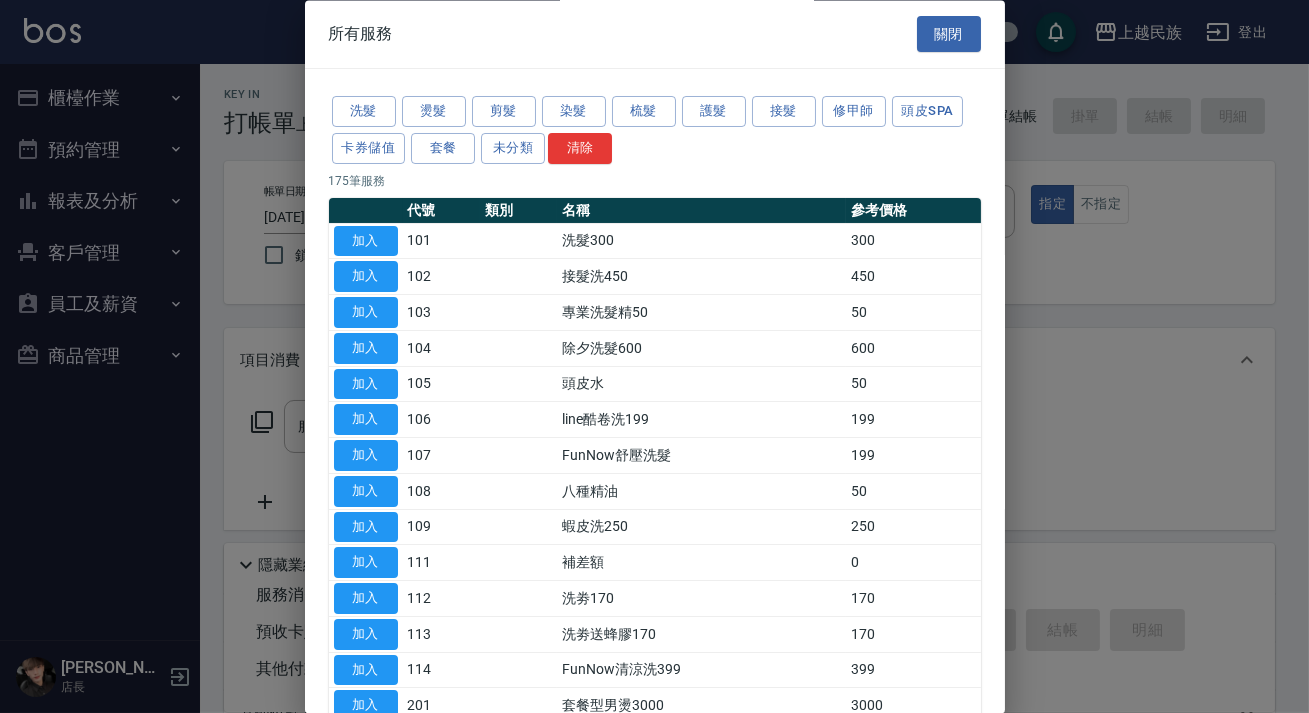 click on "剪髮" at bounding box center [504, 112] 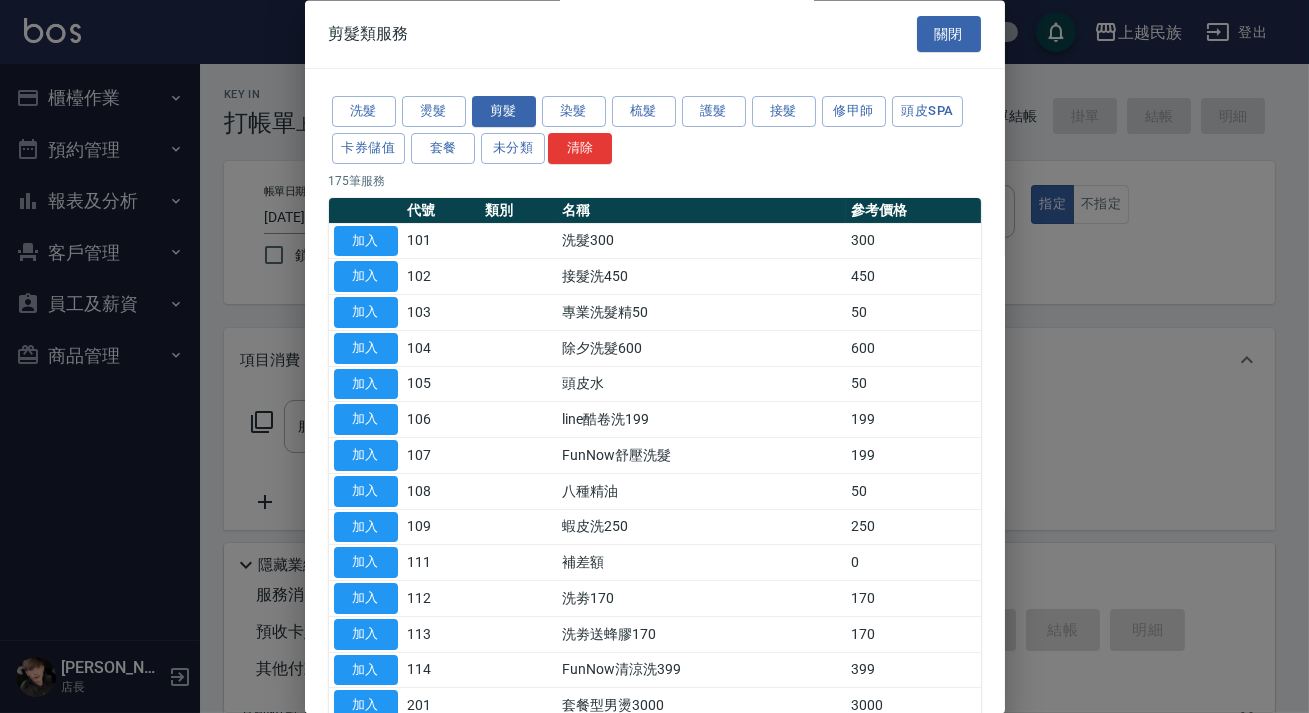 click on "洗髮 燙髮 剪髮 染髮 梳髮 護髮 接髮 修甲師 頭皮SPA 卡券儲值 套餐 未分類 清除" at bounding box center [655, 131] 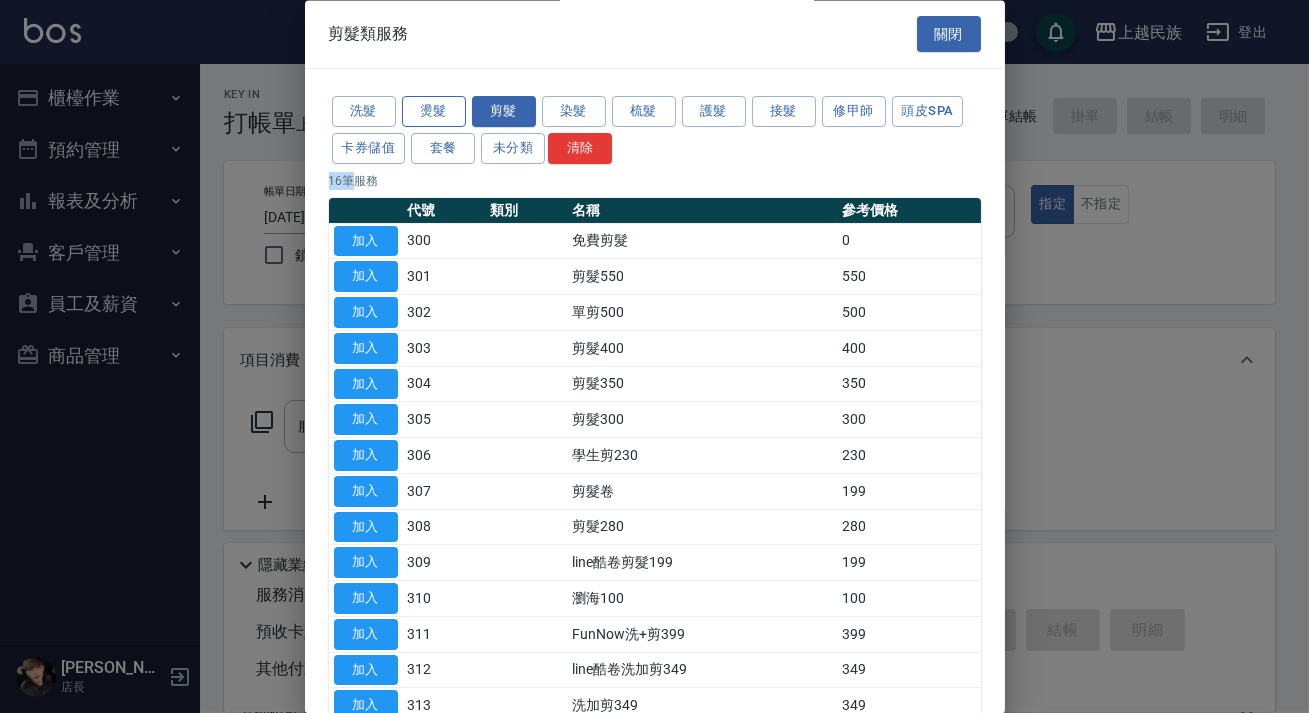 click on "燙髮" at bounding box center [434, 112] 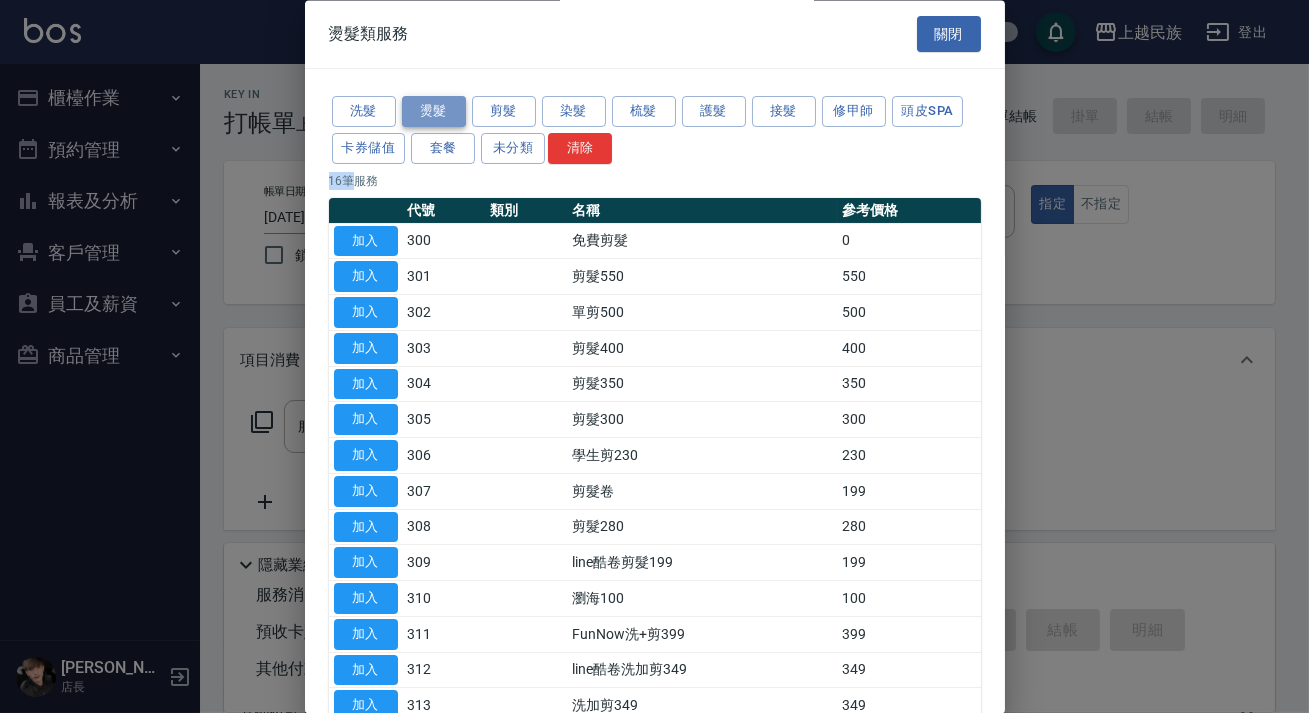 click on "燙髮" at bounding box center (434, 112) 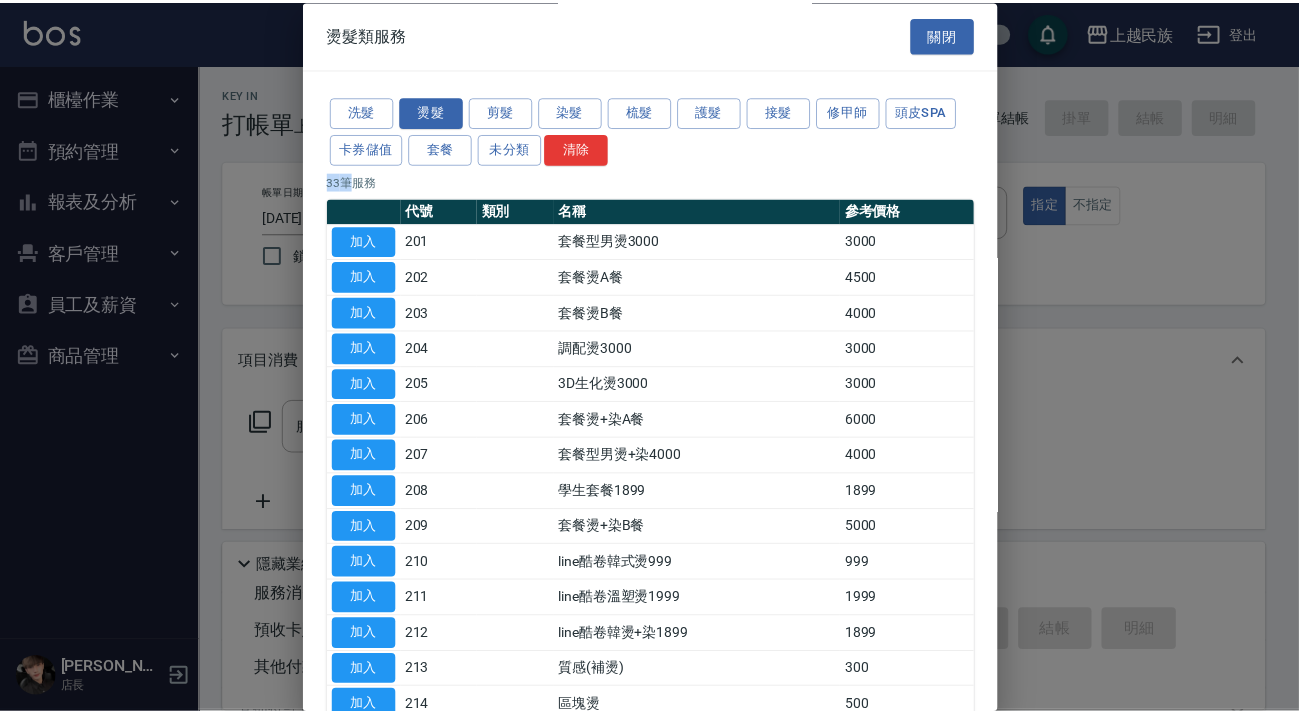scroll, scrollTop: 727, scrollLeft: 0, axis: vertical 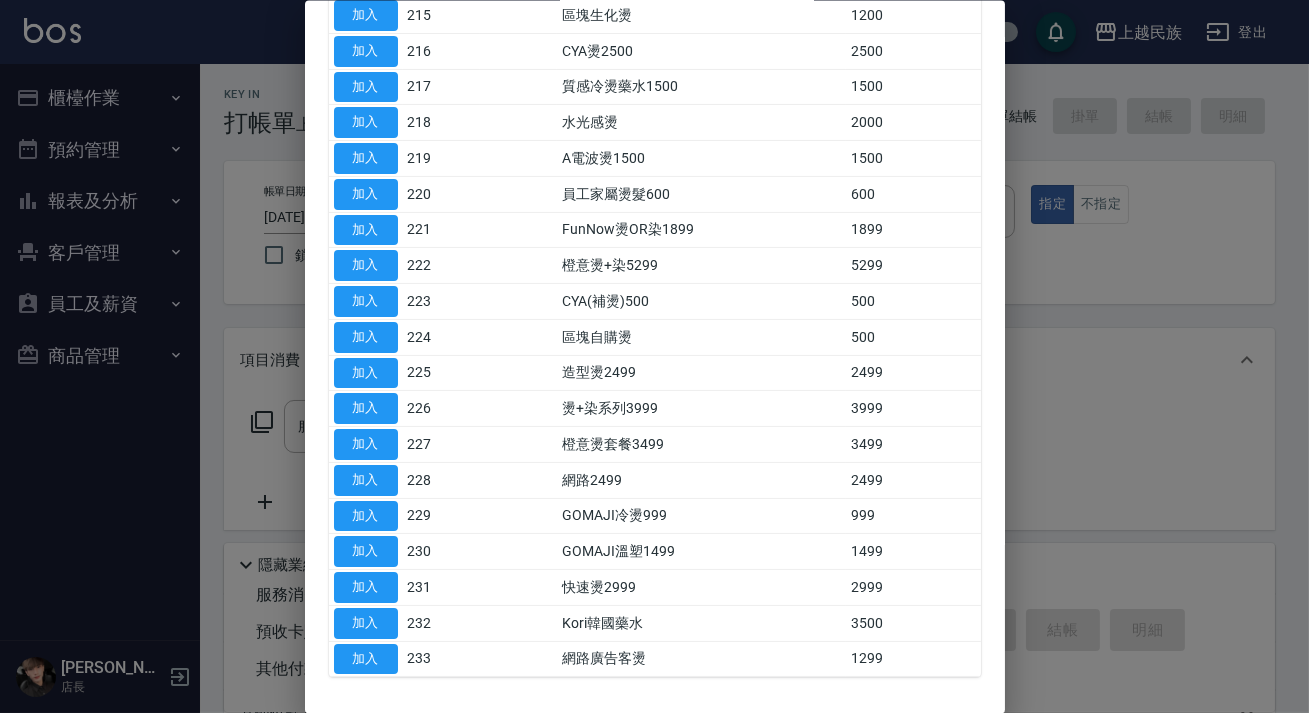 click on "加入" at bounding box center [366, 658] 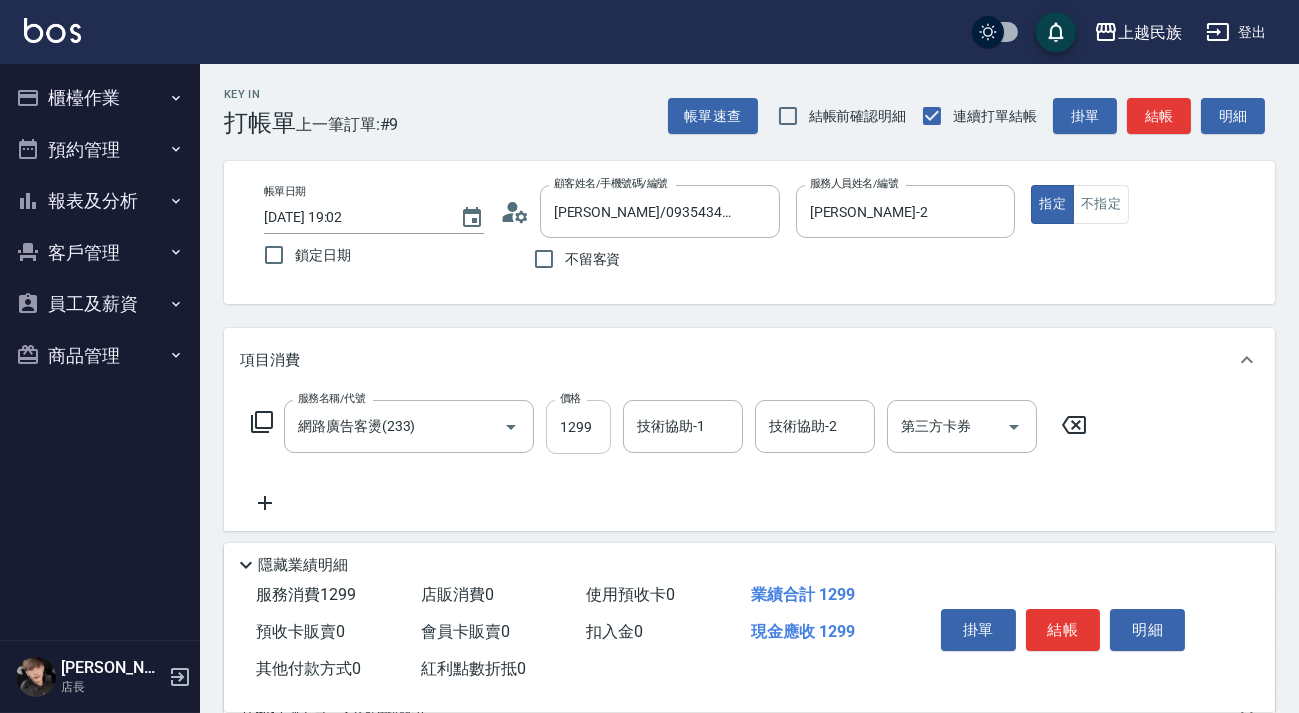 click on "1299" at bounding box center (578, 427) 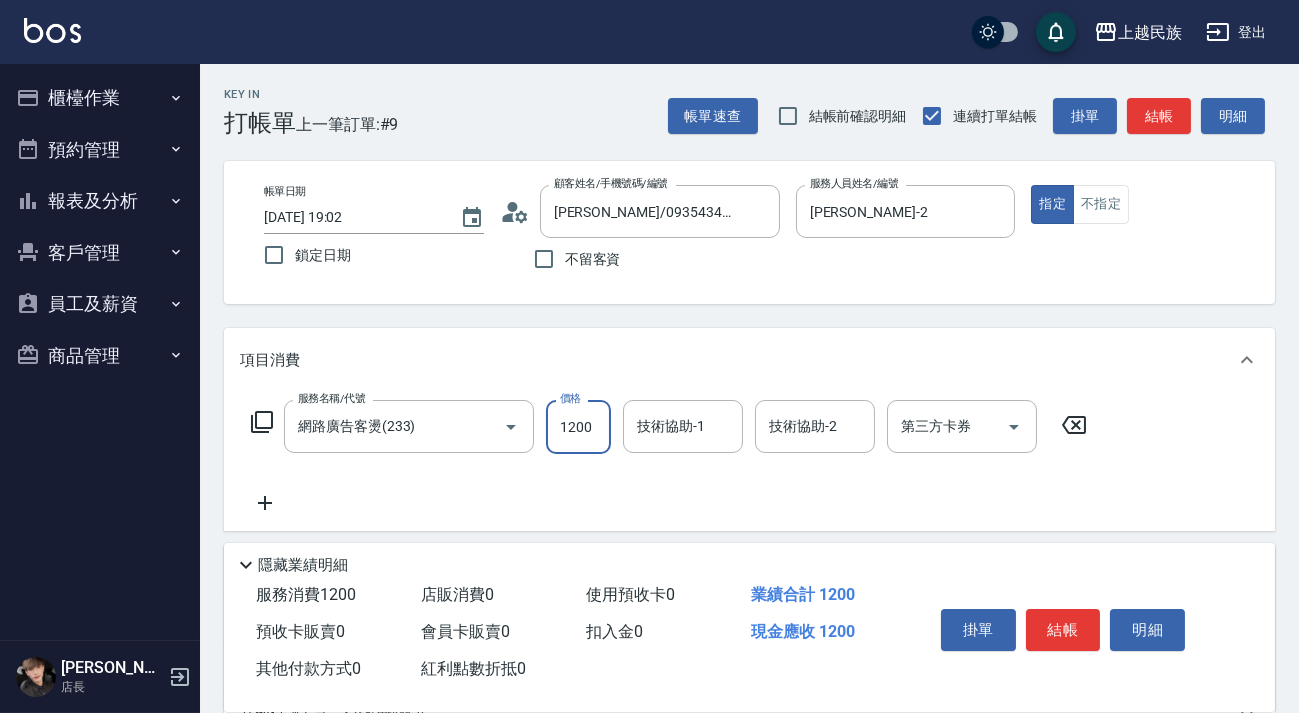 type on "1200" 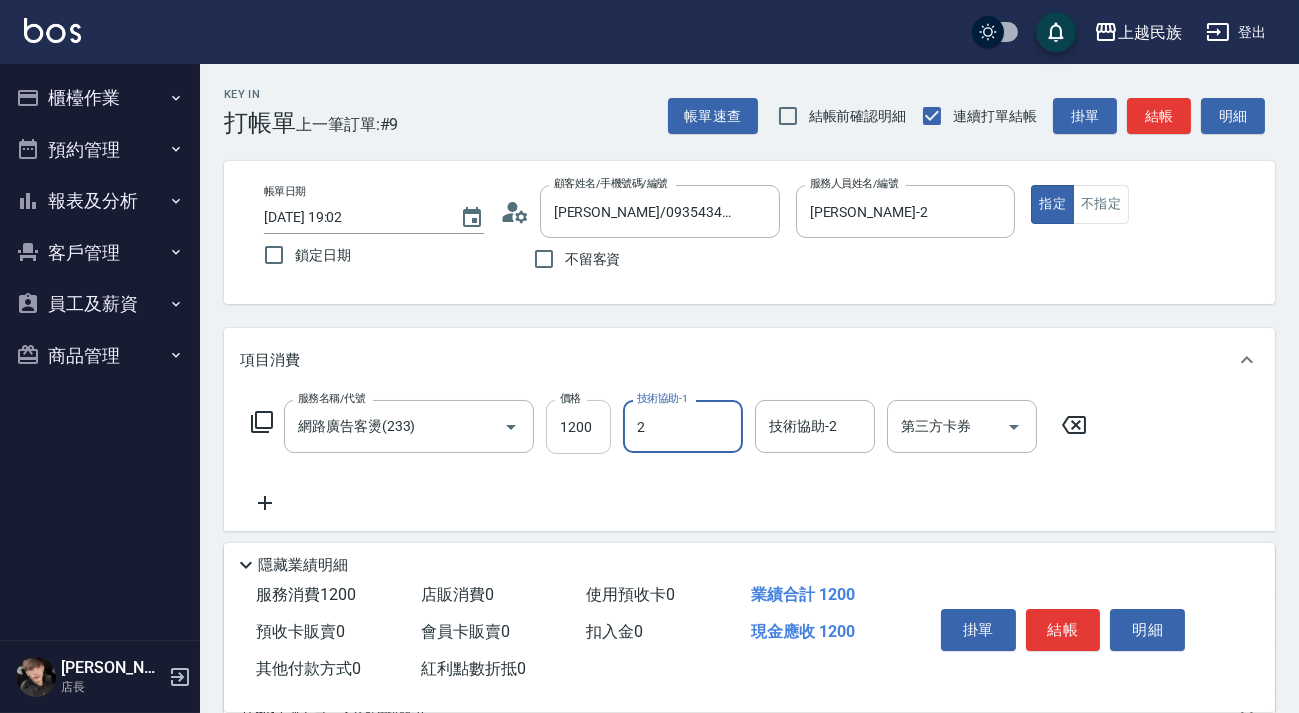 type on "[PERSON_NAME]-2" 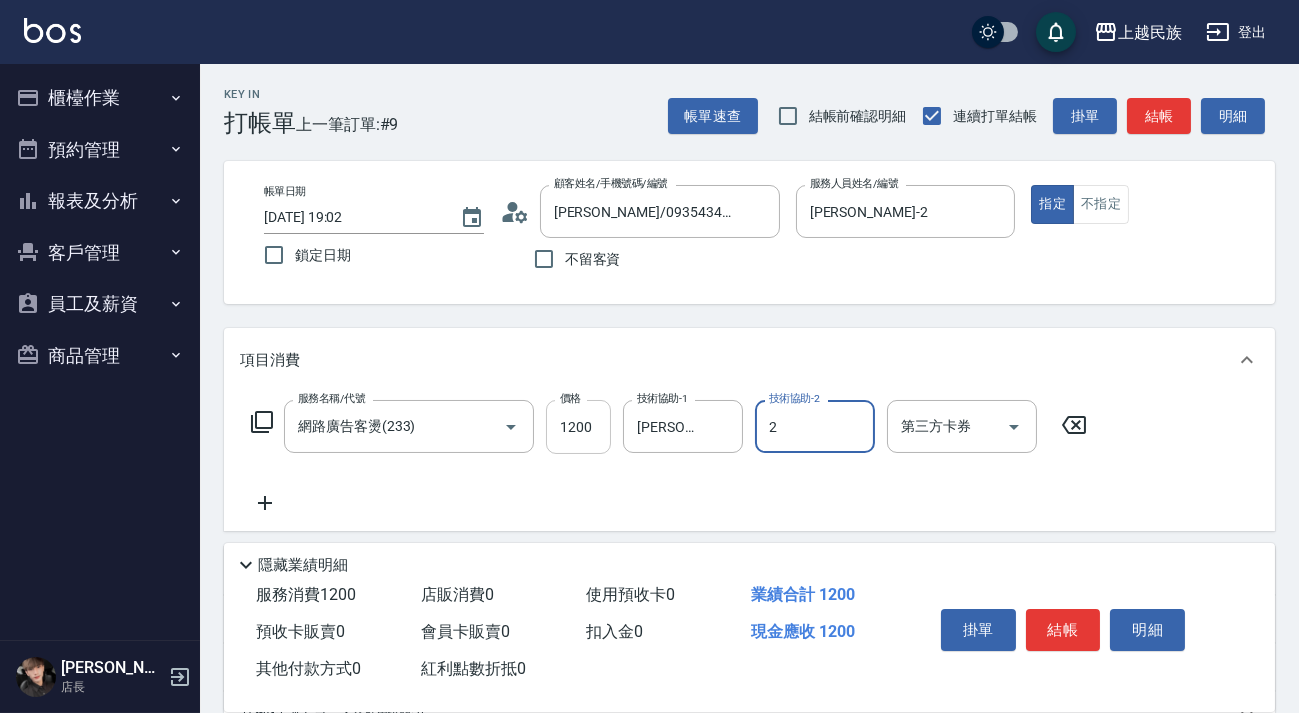 type on "[PERSON_NAME]-2" 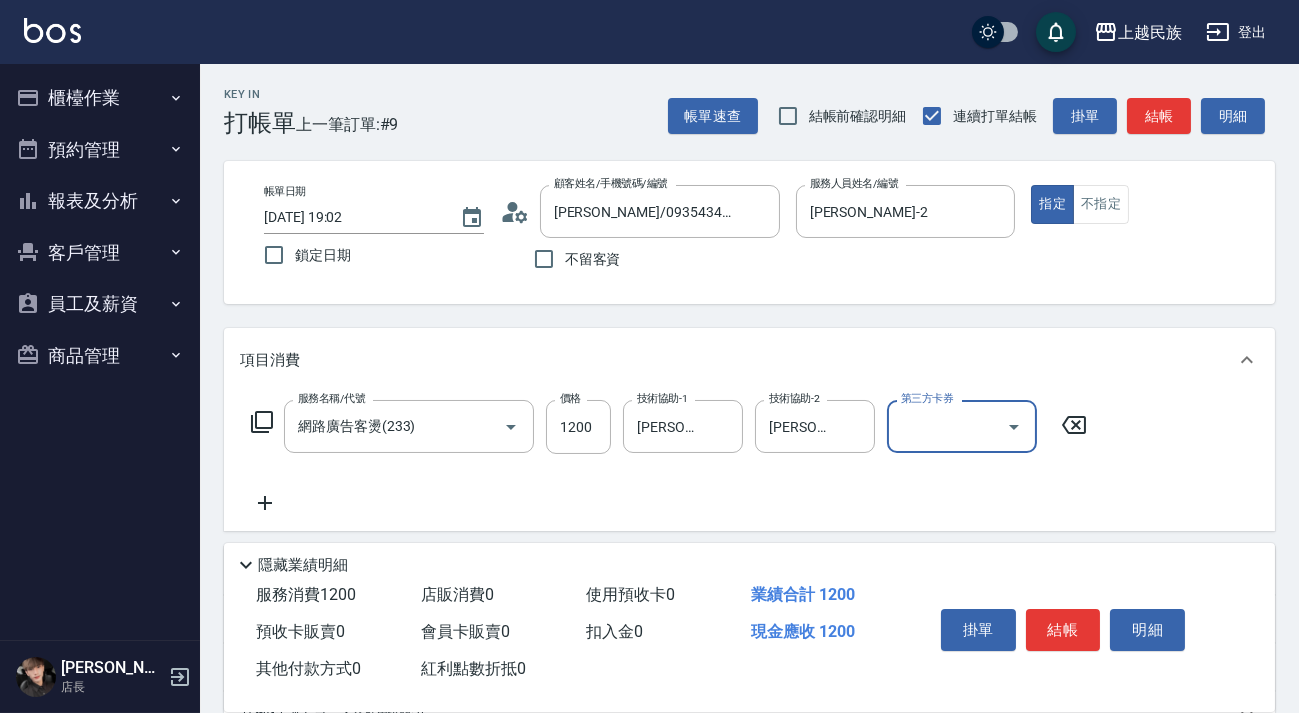 scroll, scrollTop: 262, scrollLeft: 0, axis: vertical 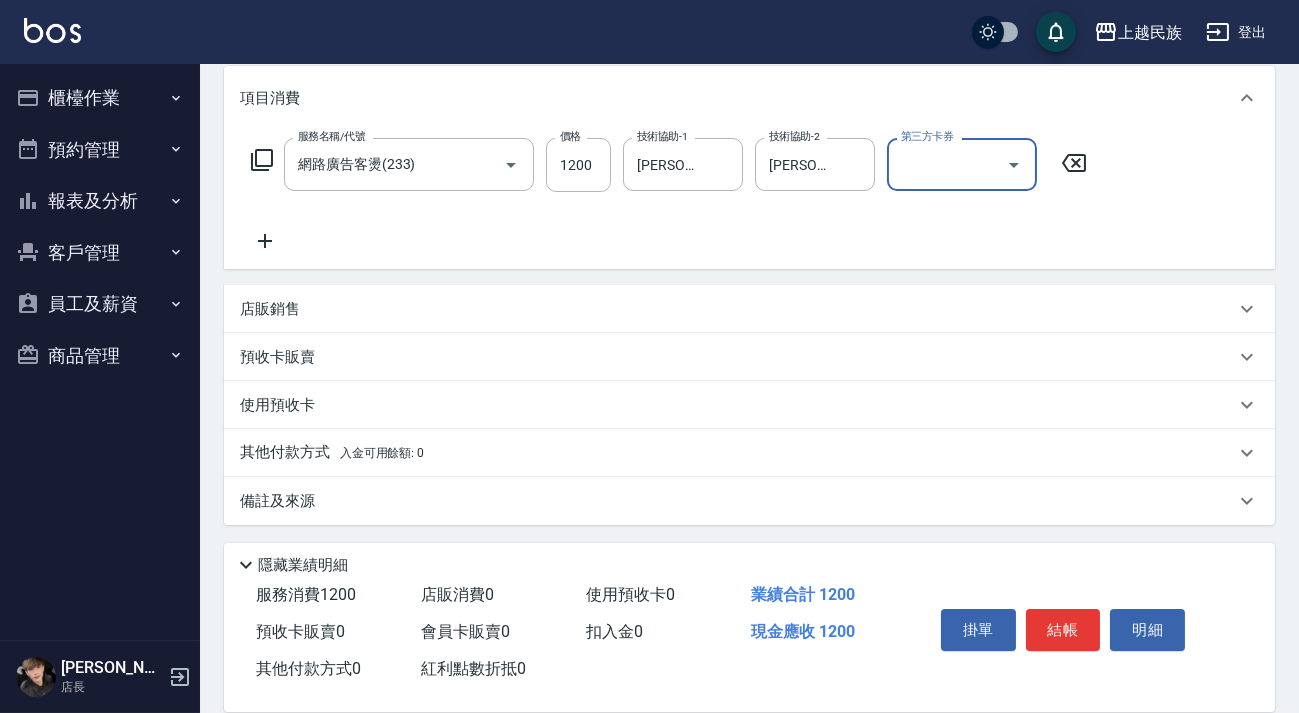 click on "店販銷售" at bounding box center (737, 309) 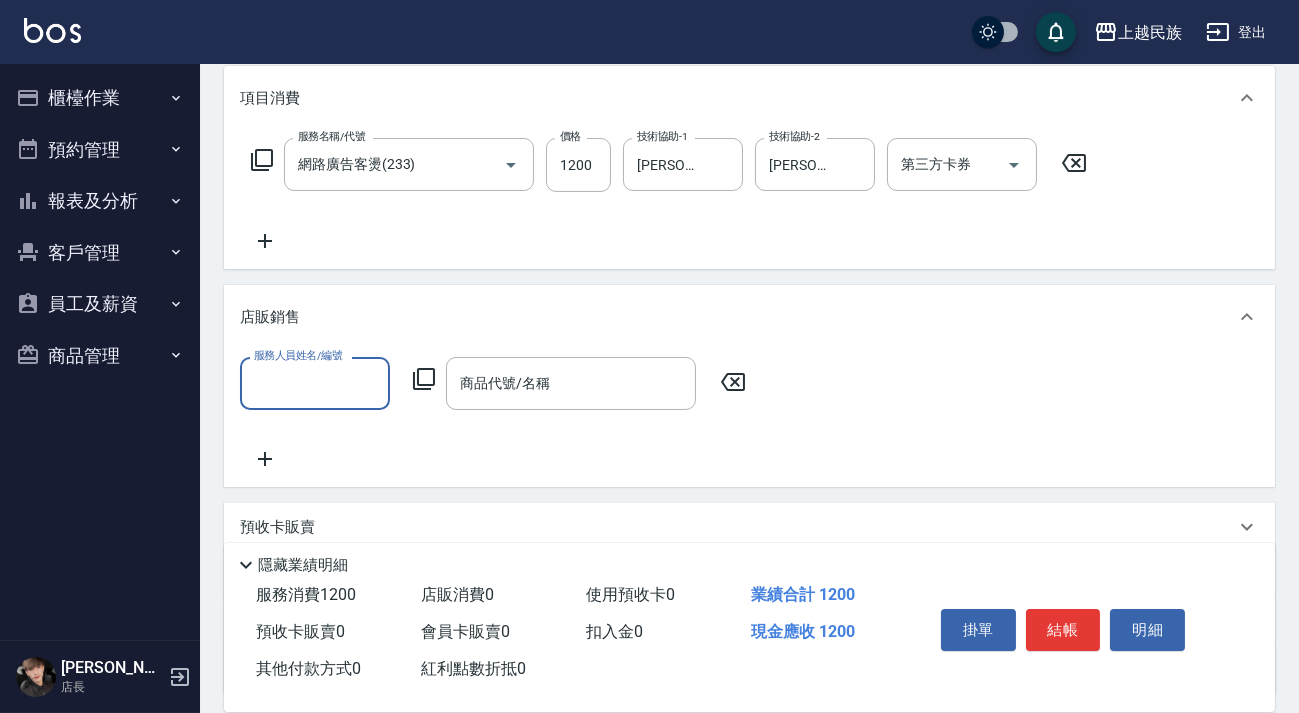 scroll, scrollTop: 0, scrollLeft: 0, axis: both 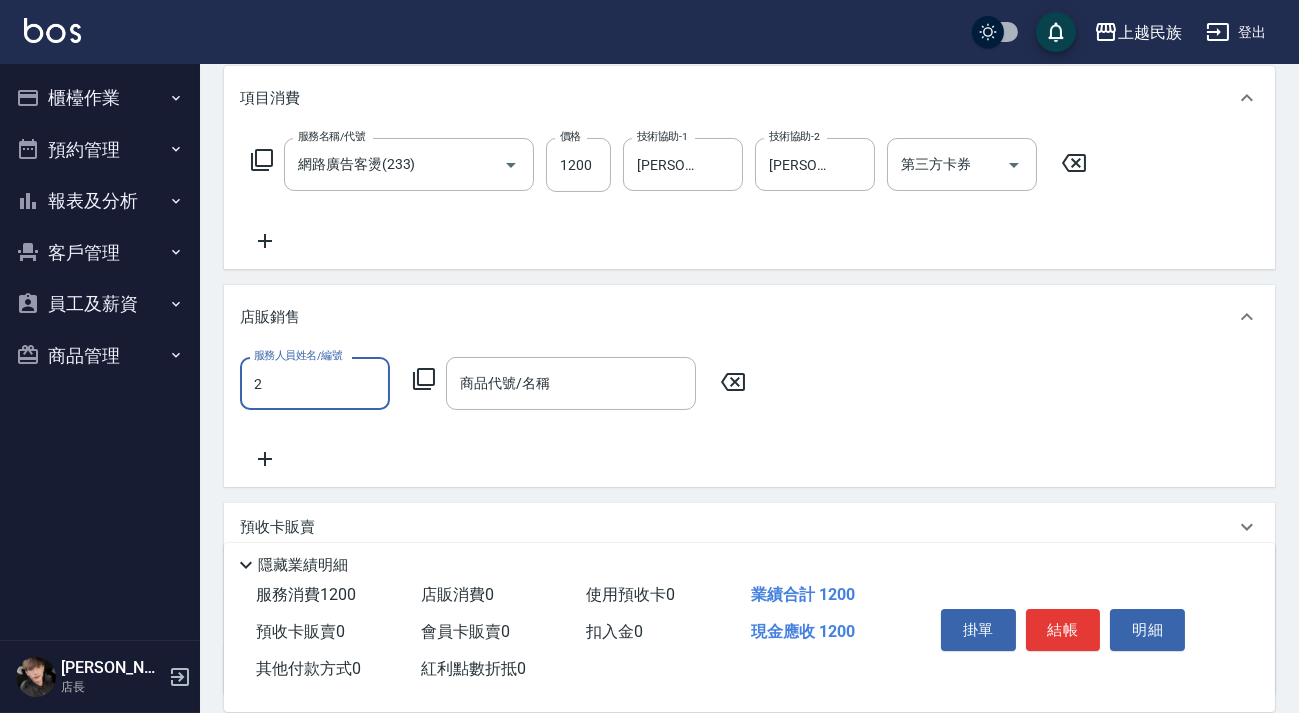 type on "[PERSON_NAME]-2" 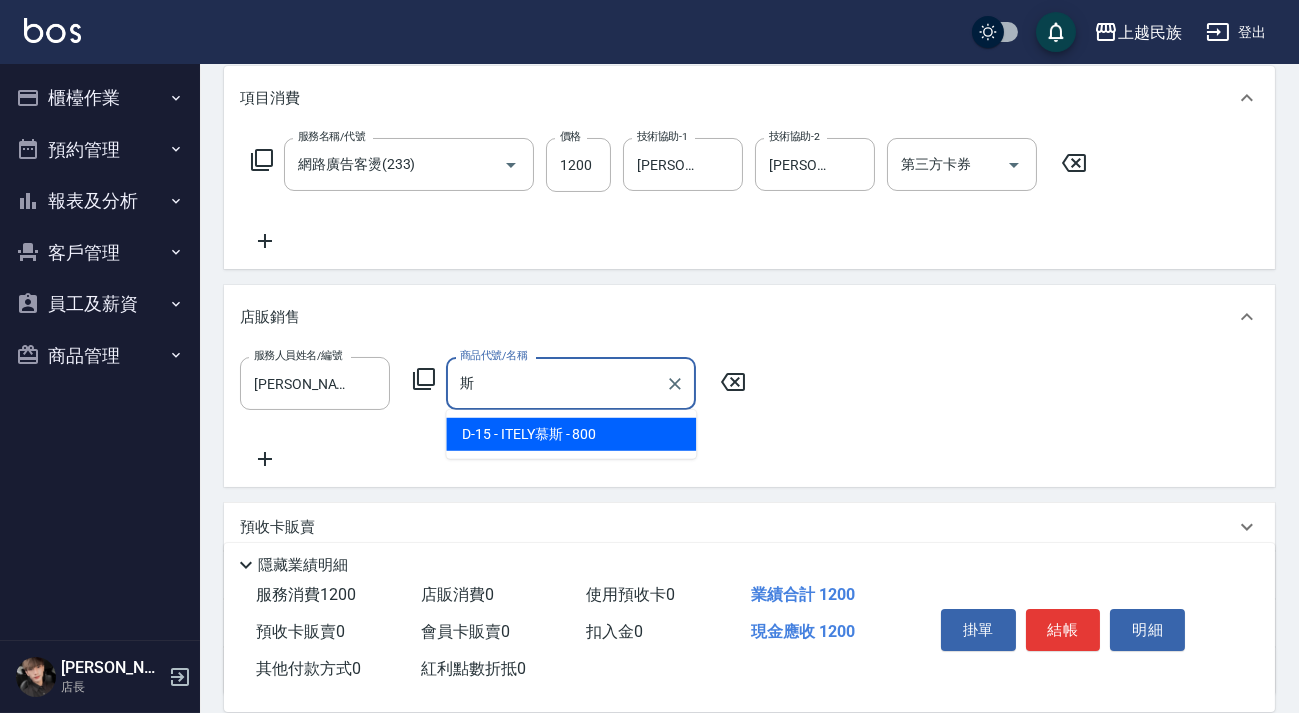 drag, startPoint x: 530, startPoint y: 432, endPoint x: 511, endPoint y: 409, distance: 29.832869 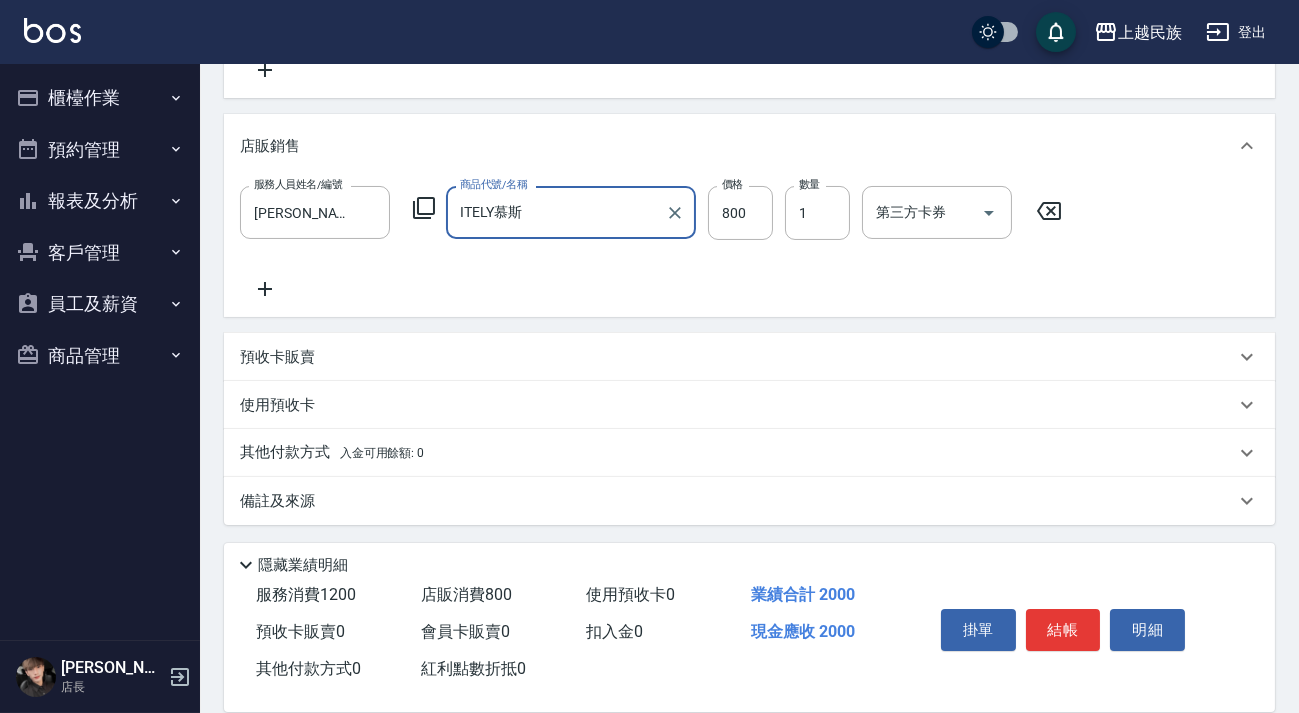 scroll, scrollTop: 0, scrollLeft: 0, axis: both 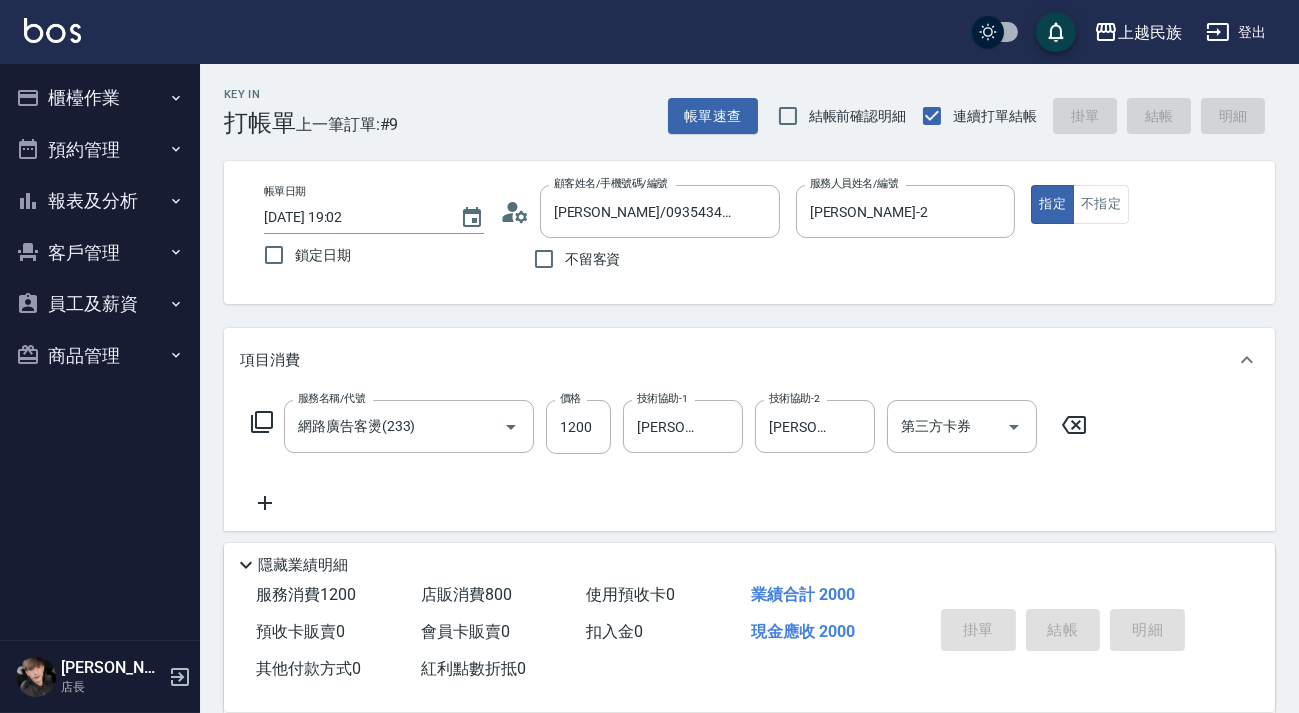 type on "ITELY慕斯" 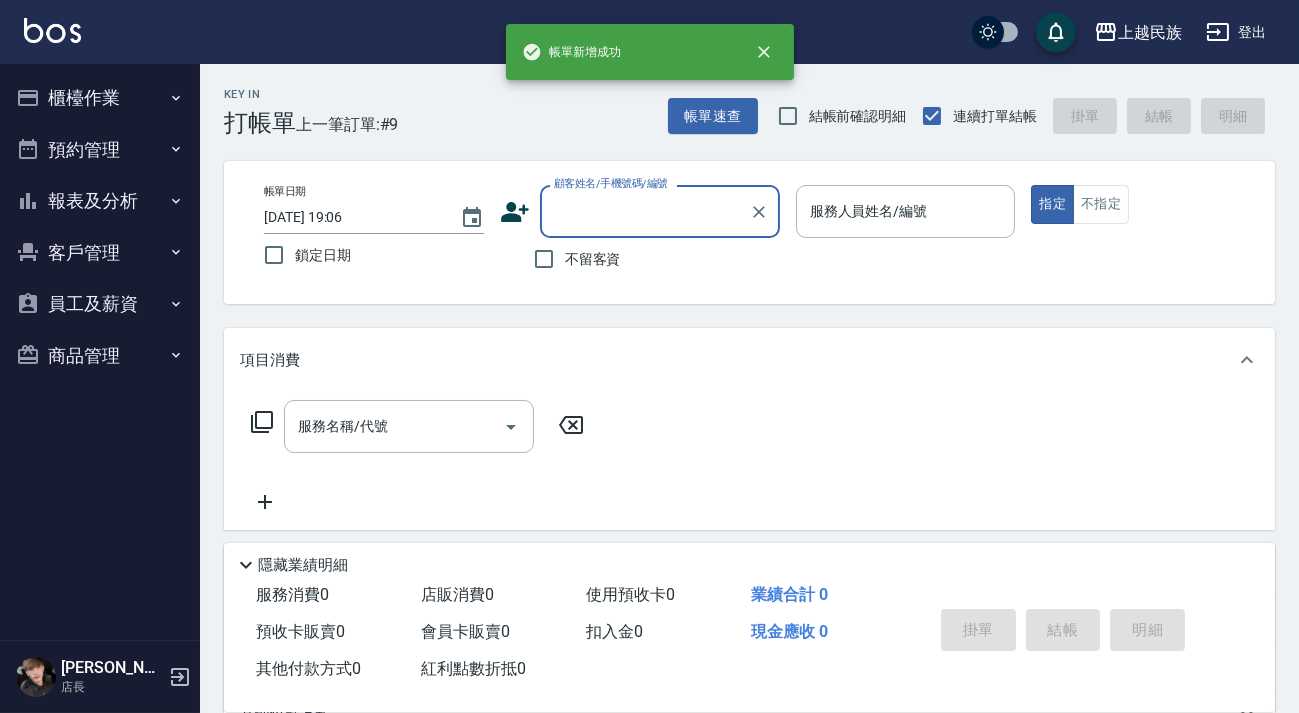 scroll, scrollTop: 0, scrollLeft: 0, axis: both 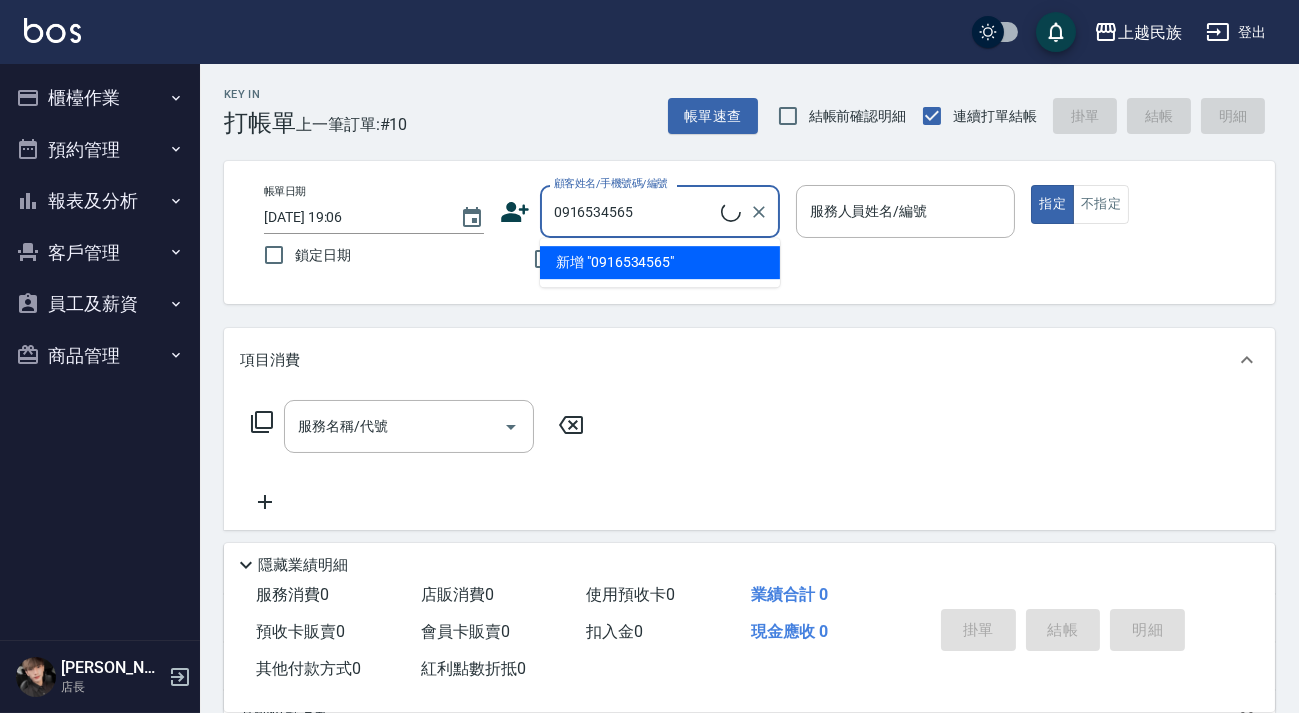 click on "新增 "0916534565"" at bounding box center [660, 262] 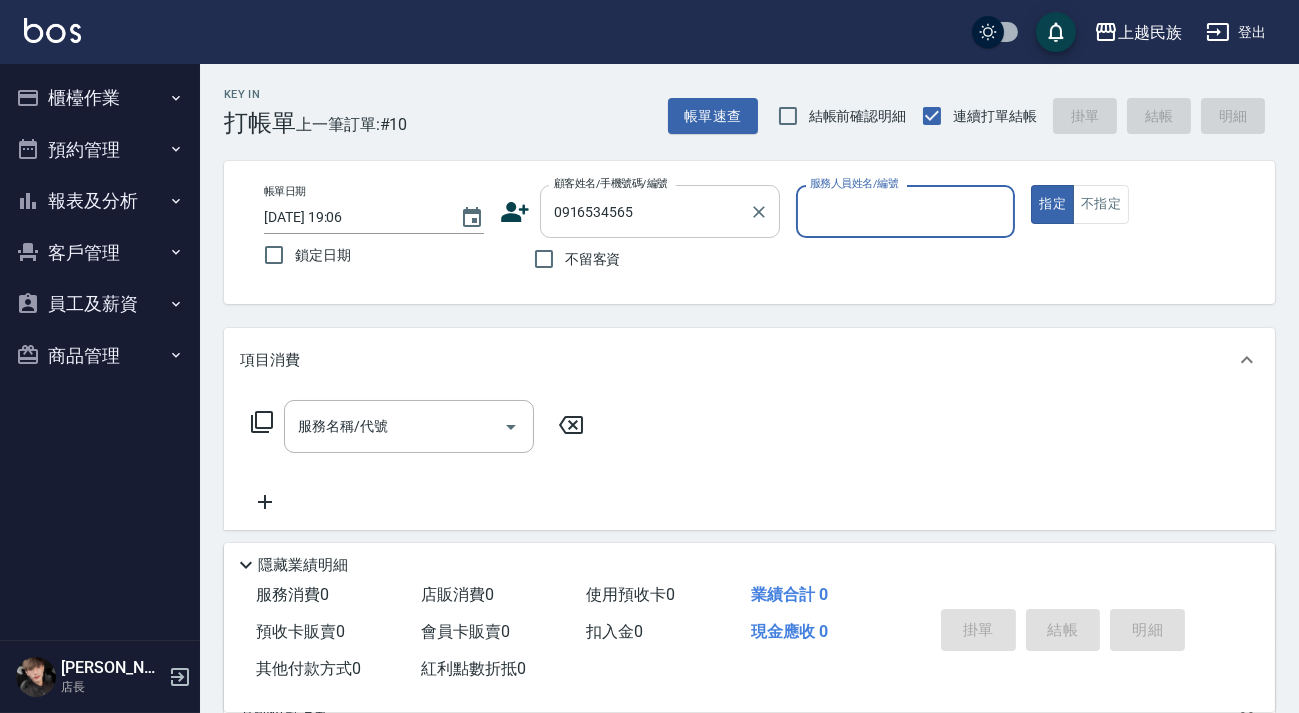 click on "0916534565" at bounding box center [645, 211] 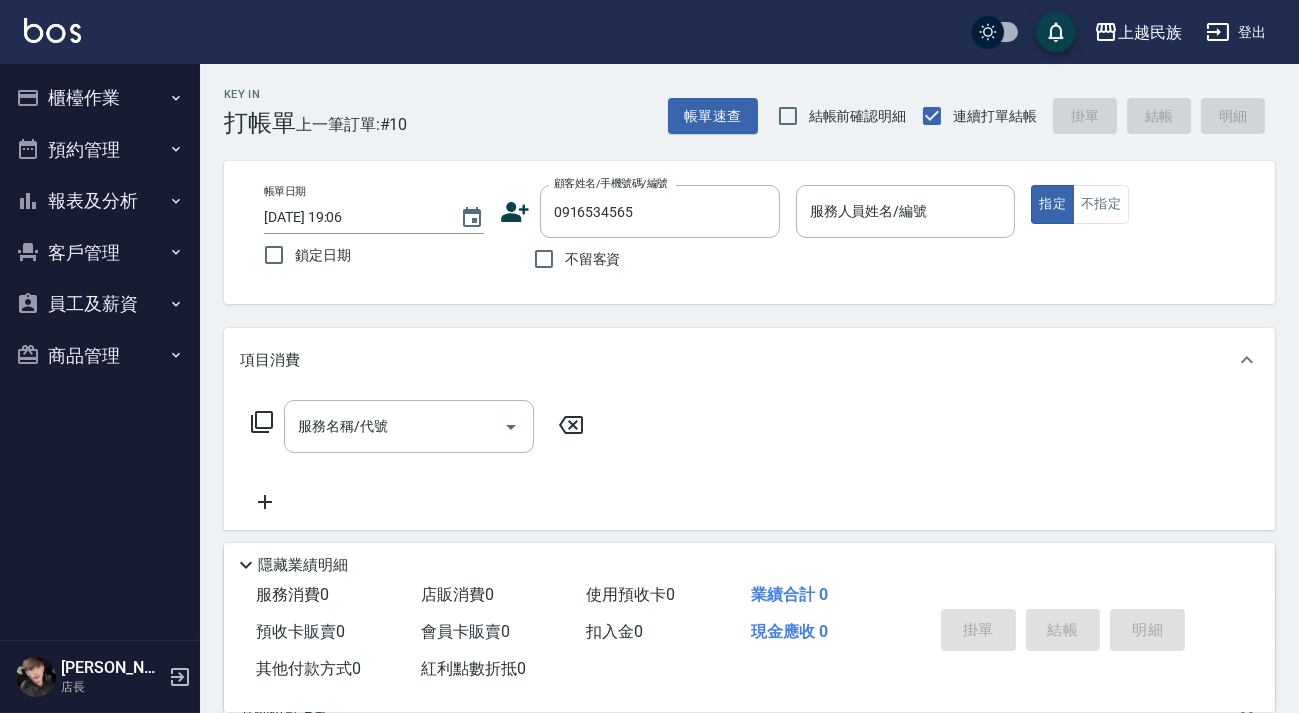 click 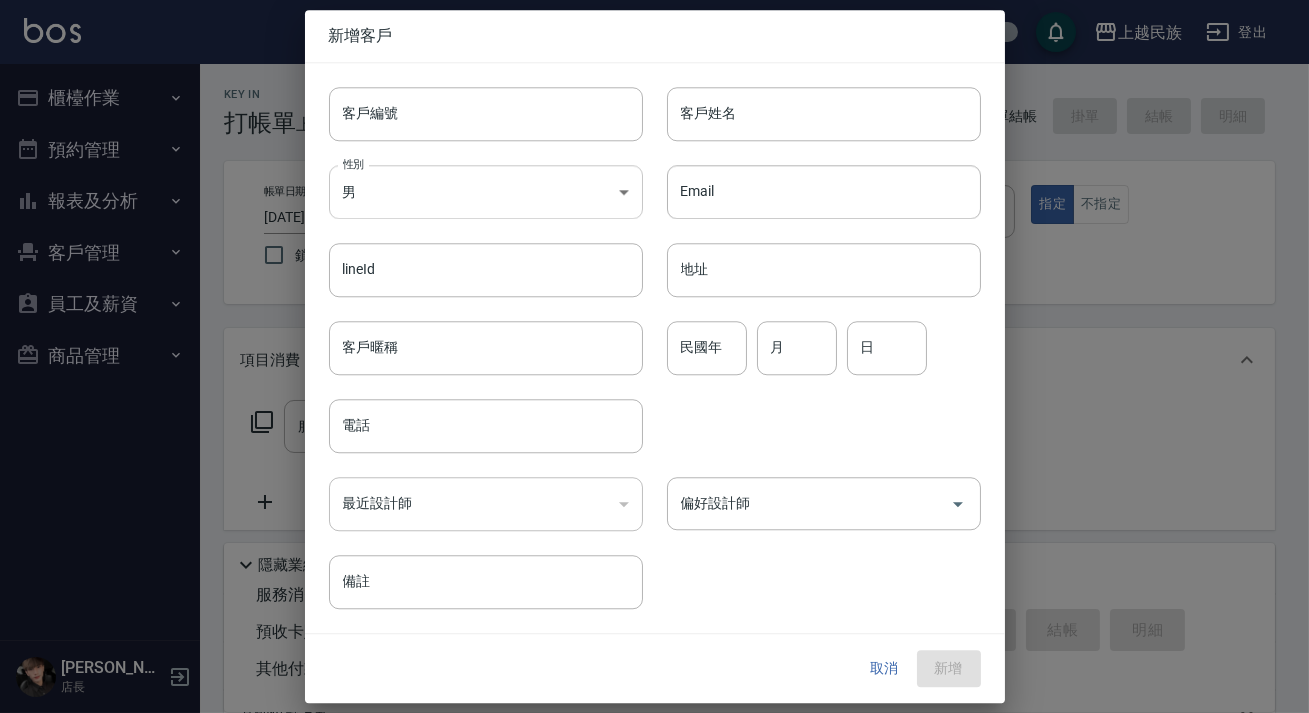 type on "0916534565" 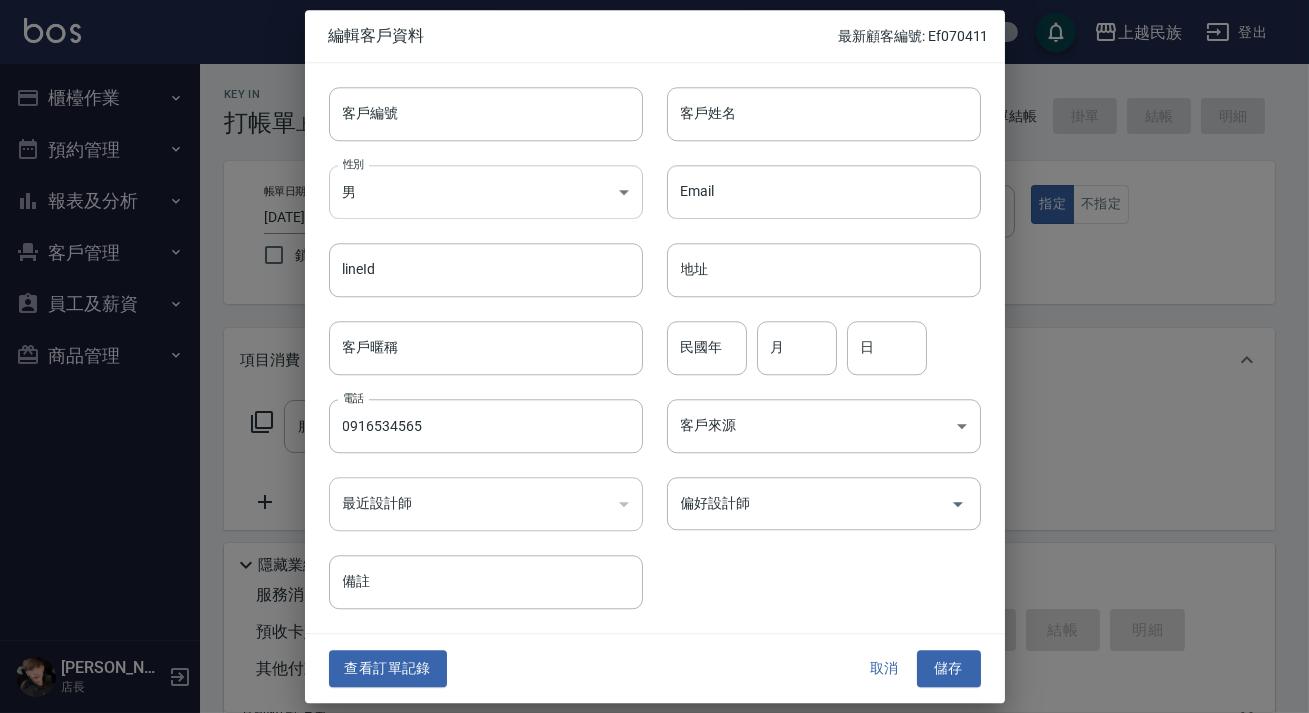 click on "上越民族 登出 櫃檯作業 打帳單 帳單列表 現金收支登錄 材料自購登錄 每日結帳 排班表 現場電腦打卡 預約管理 預約管理 單日預約紀錄 單週預約紀錄 報表及分析 報表目錄 消費分析儀表板 店家日報表 營業統計分析表 設計師業績表 設計師日報表 設計師排行榜 商品銷售排行榜 商品消耗明細 單一服務項目查詢 店販分類抽成明細 顧客入金餘額表 顧客卡券餘額表 收支分類明細表 非現金明細對帳單 客戶管理 客戶列表 卡券管理 入金管理 員工及薪資 員工列表 全店打卡記錄 考勤排班總表 商品管理 商品列表 [PERSON_NAME] 店長 Key In 打帳單 上一筆訂單:#10 帳單速查 結帳前確認明細 連續打單結帳 掛單 結帳 明細 帳單日期 [DATE] 19:06 鎖定日期 顧客姓名/手機號碼/編號 0916534565 顧客姓名/手機號碼/編號 不留客資 服務人員姓名/編號 服務人員姓名/編號 指定 不指定 項目消費 店販銷售" at bounding box center [654, 487] 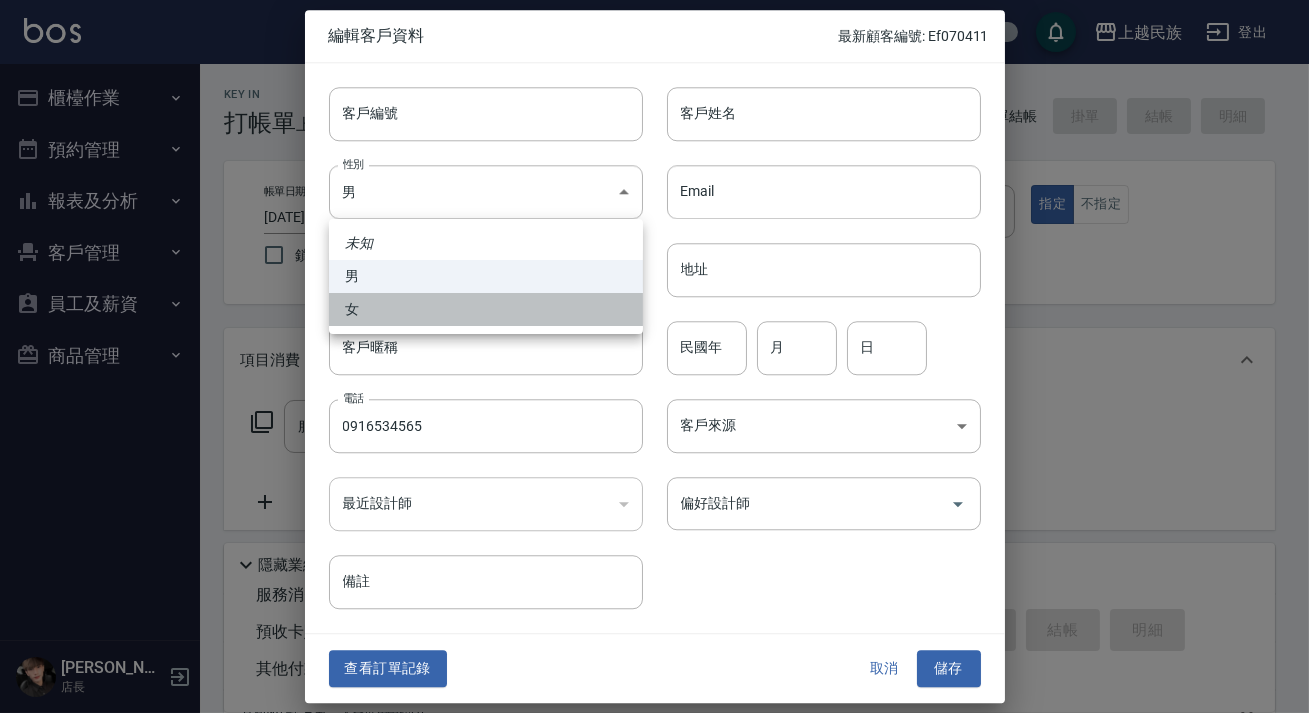 drag, startPoint x: 482, startPoint y: 308, endPoint x: 684, endPoint y: 204, distance: 227.20035 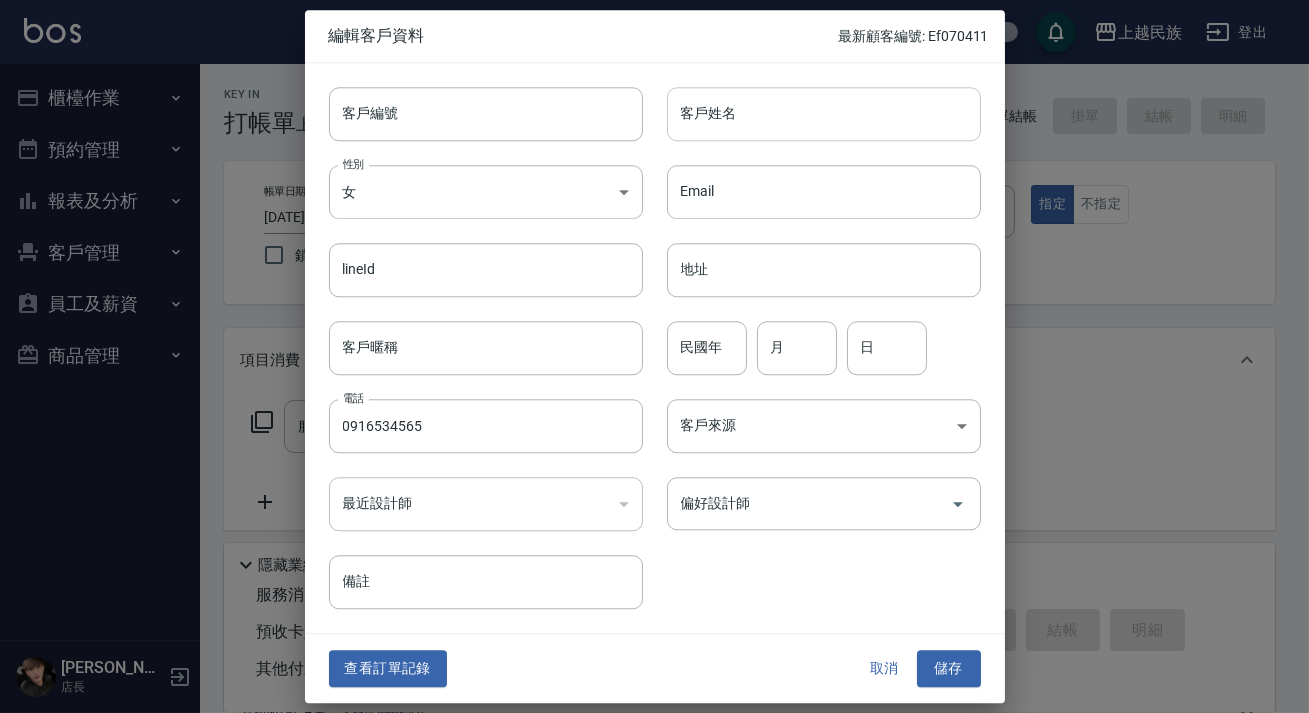 drag, startPoint x: 748, startPoint y: 146, endPoint x: 750, endPoint y: 134, distance: 12.165525 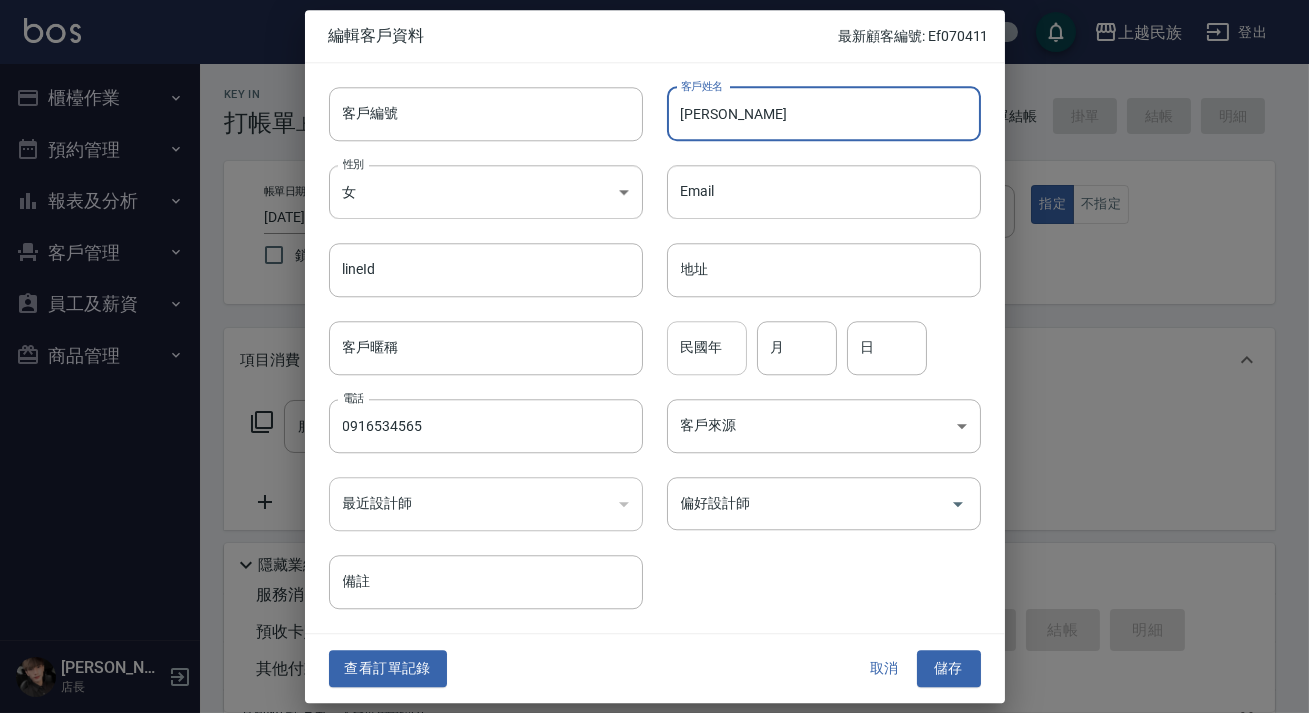 type on "[PERSON_NAME]" 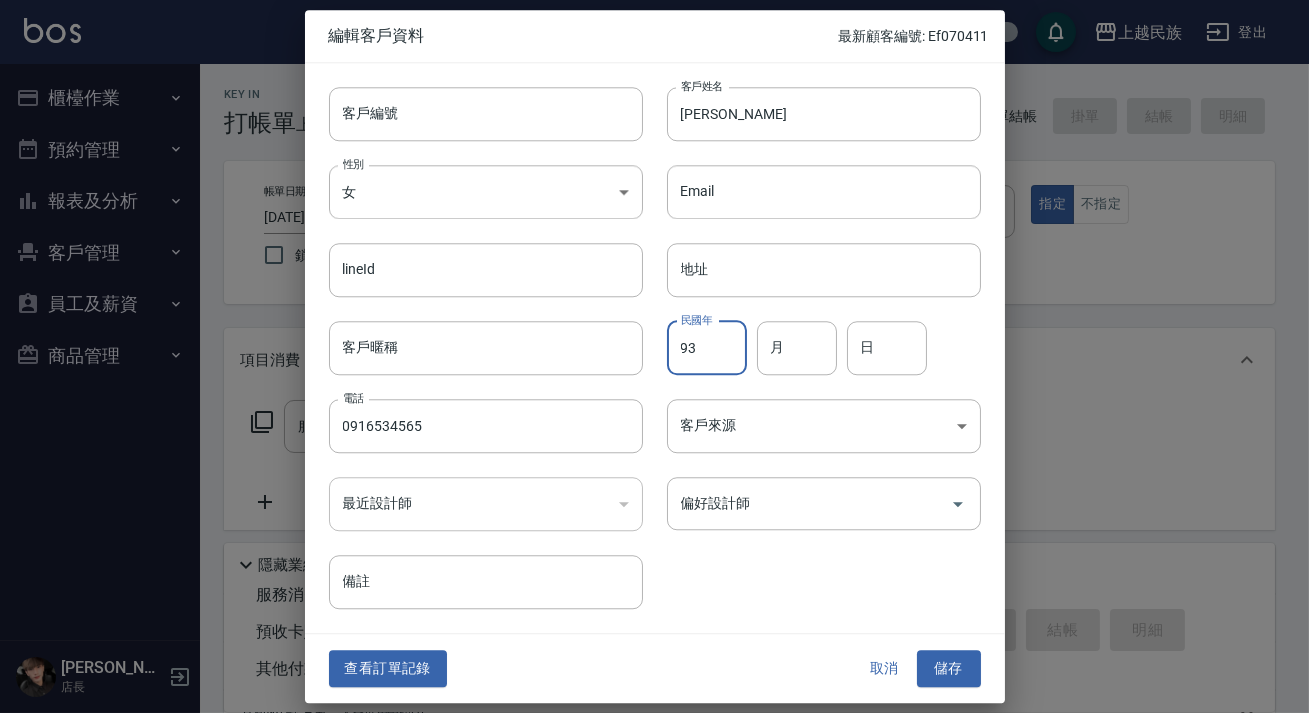 type on "93" 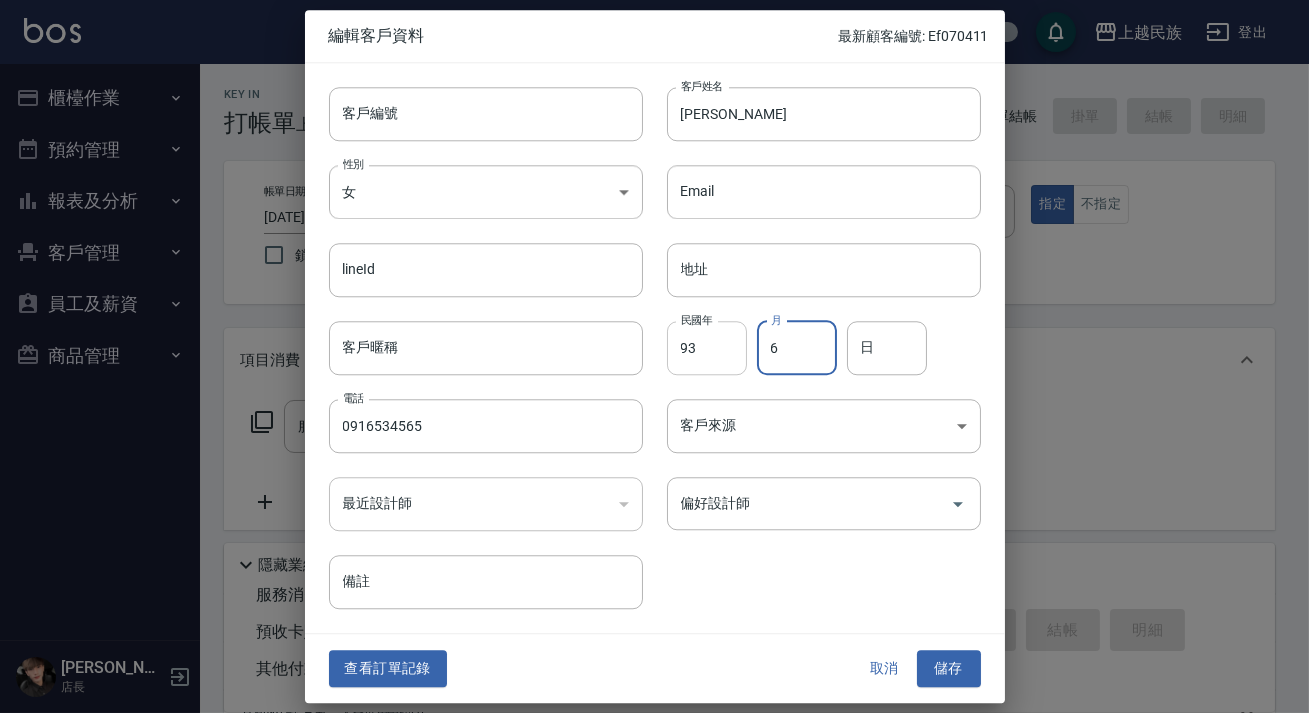type on "6" 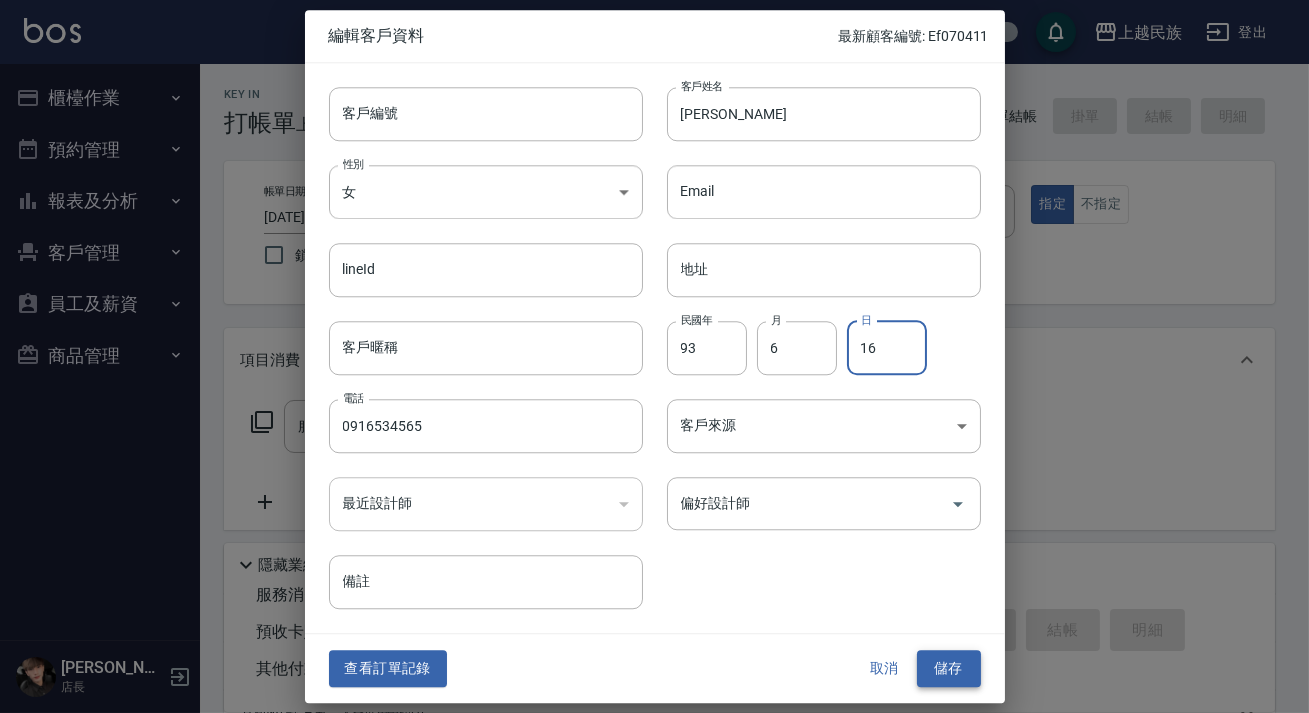 type on "16" 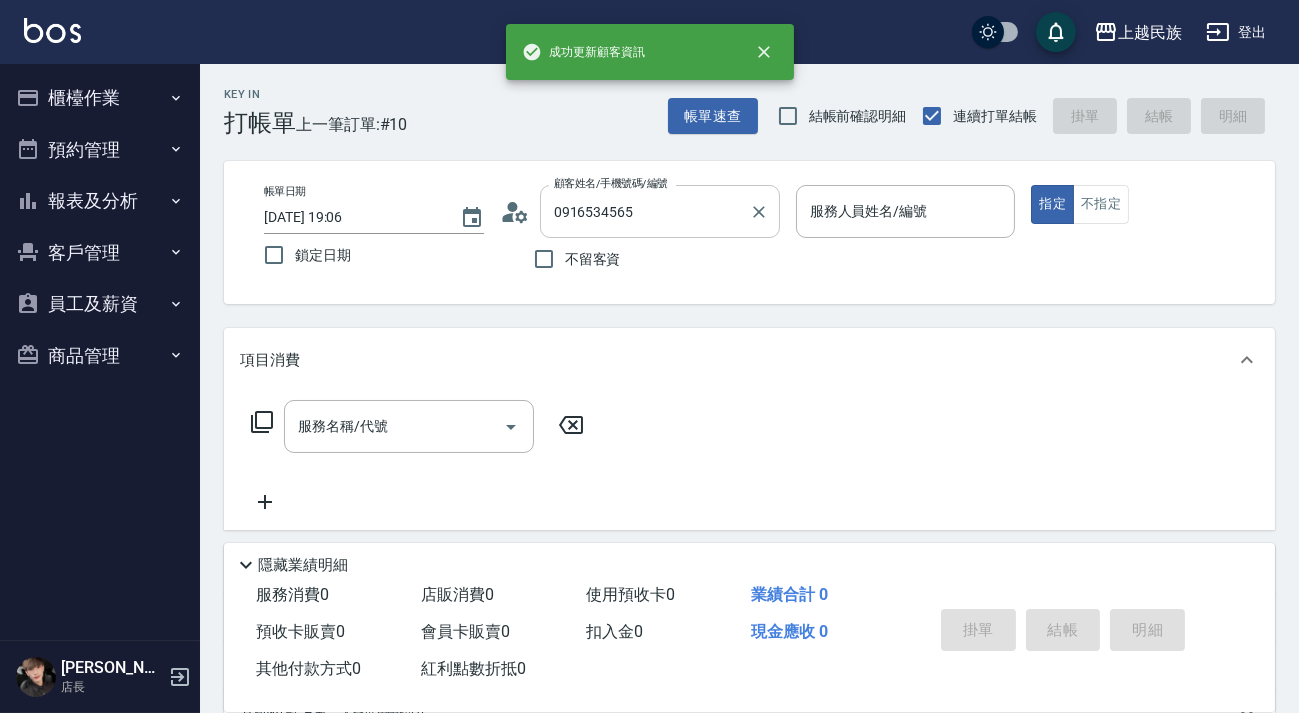 click on "0916534565" at bounding box center (645, 211) 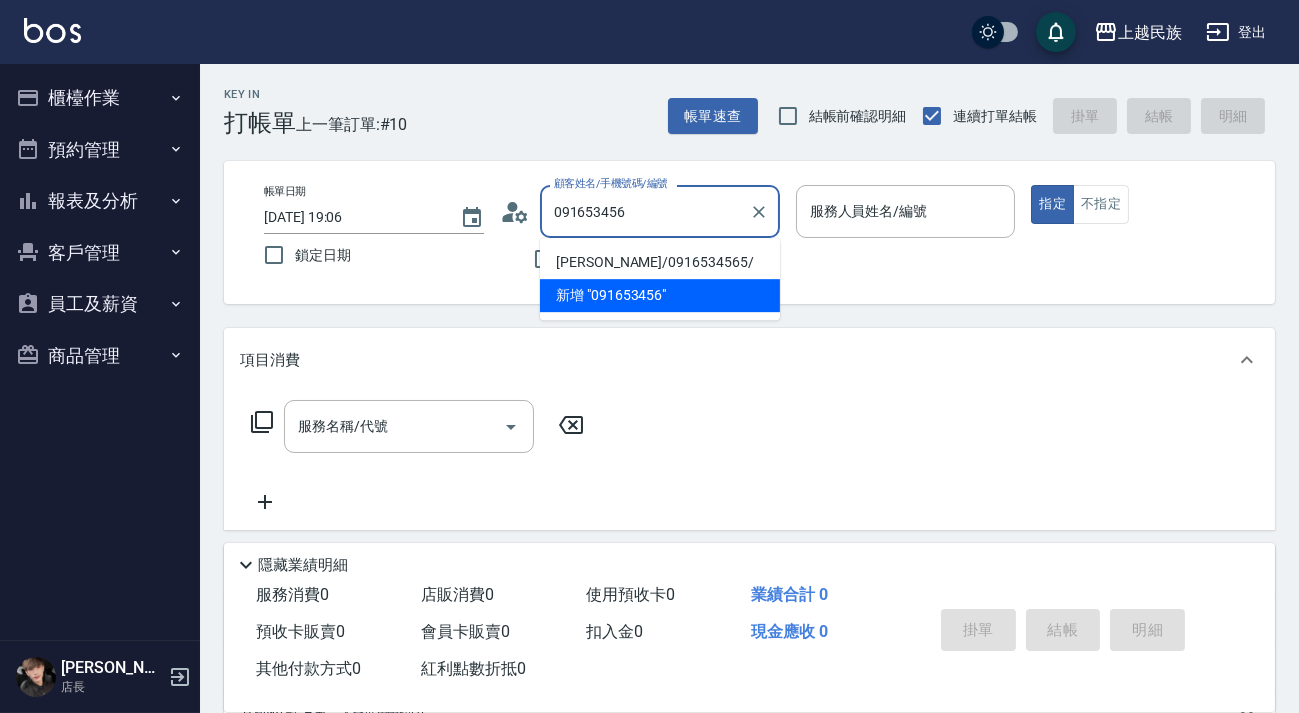 click on "[PERSON_NAME]/0916534565/" at bounding box center [660, 262] 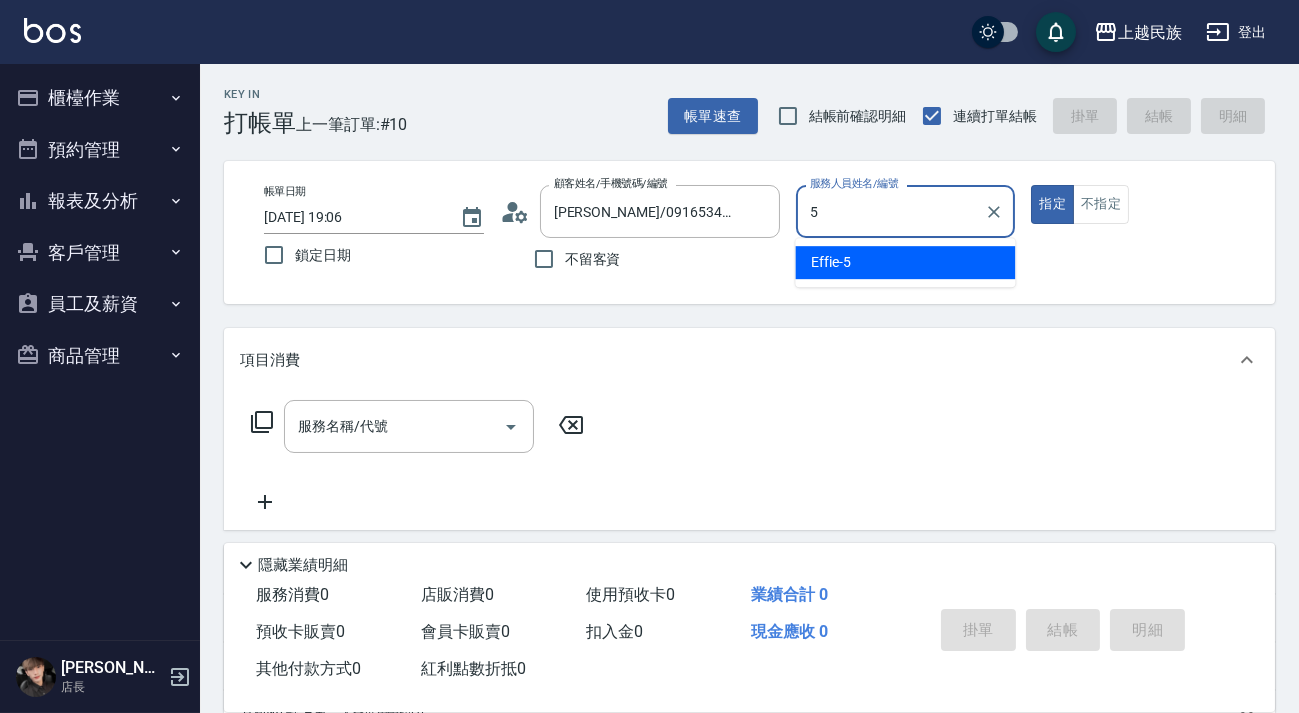 type on "Effie-5" 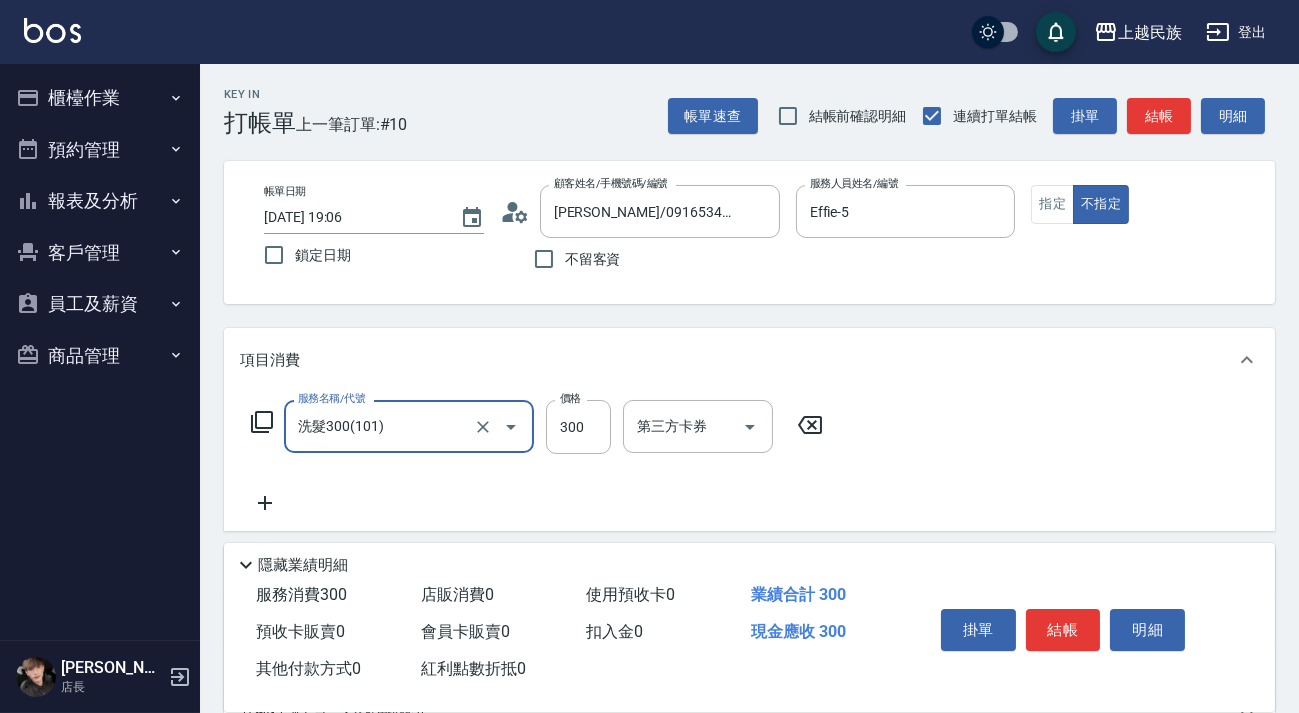 type on "洗髮300(101)" 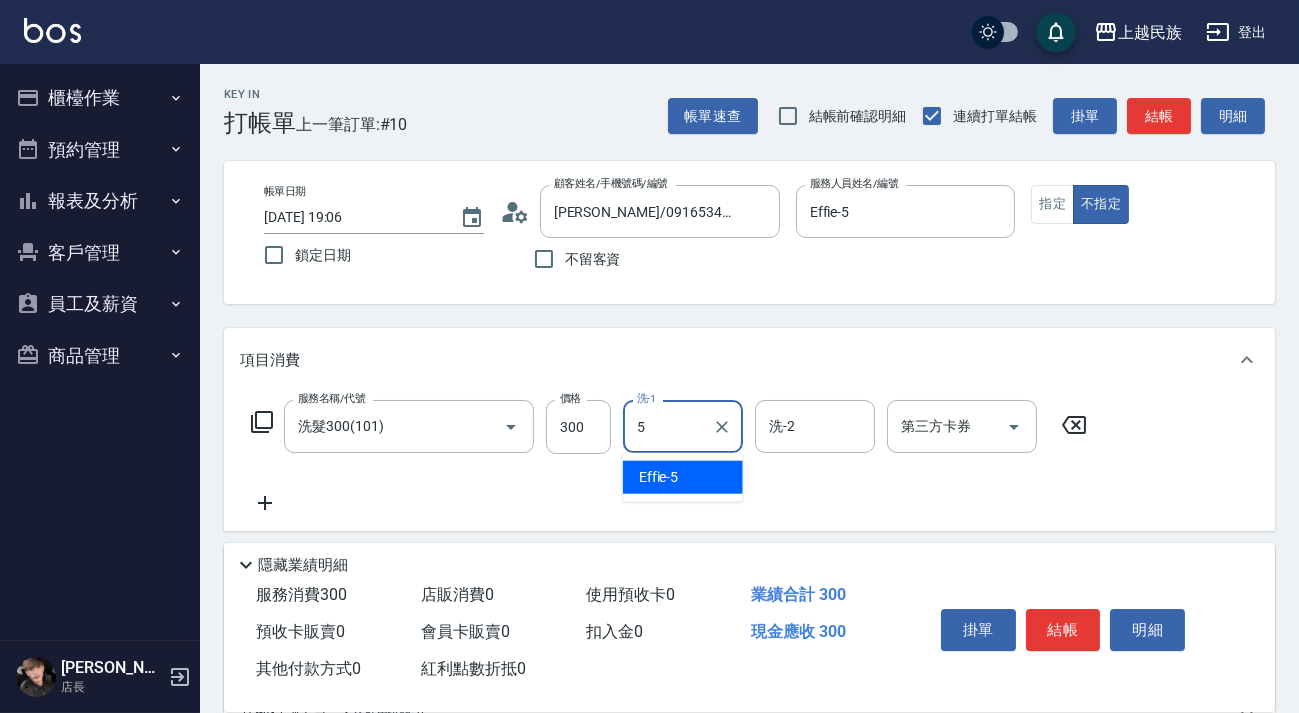 type on "Effie-5" 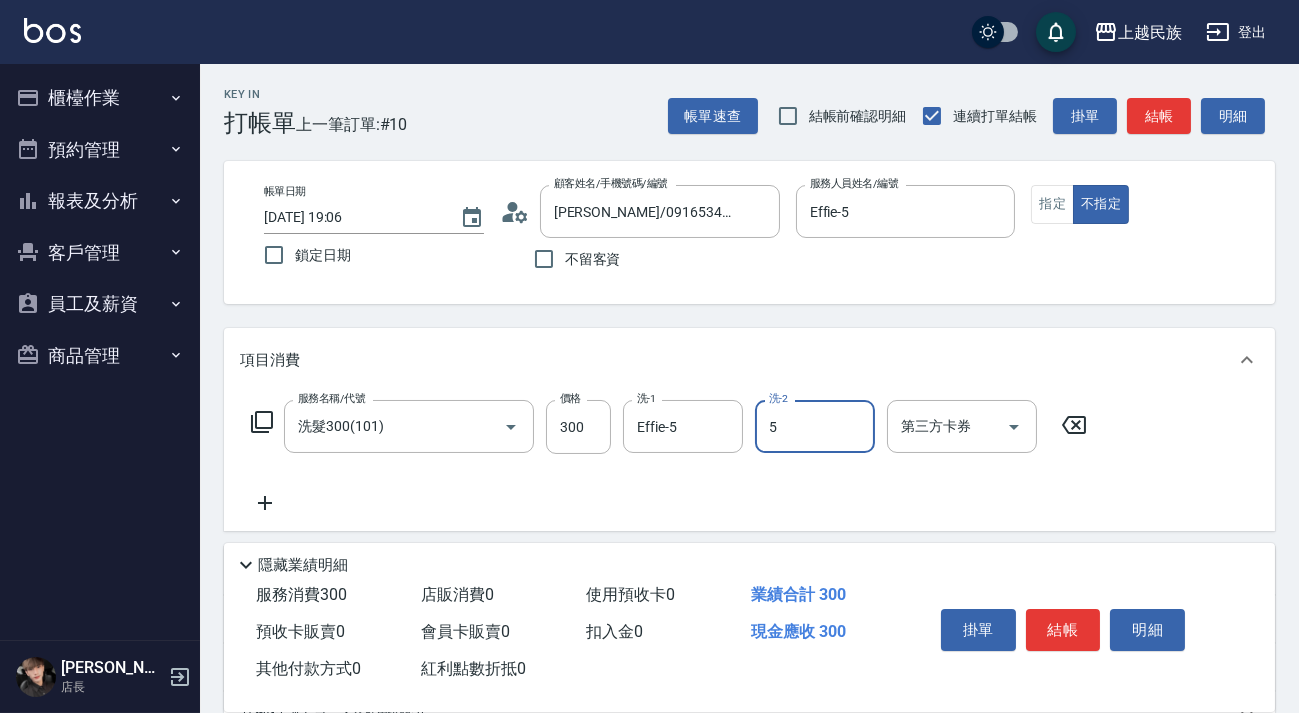 type on "Effie-5" 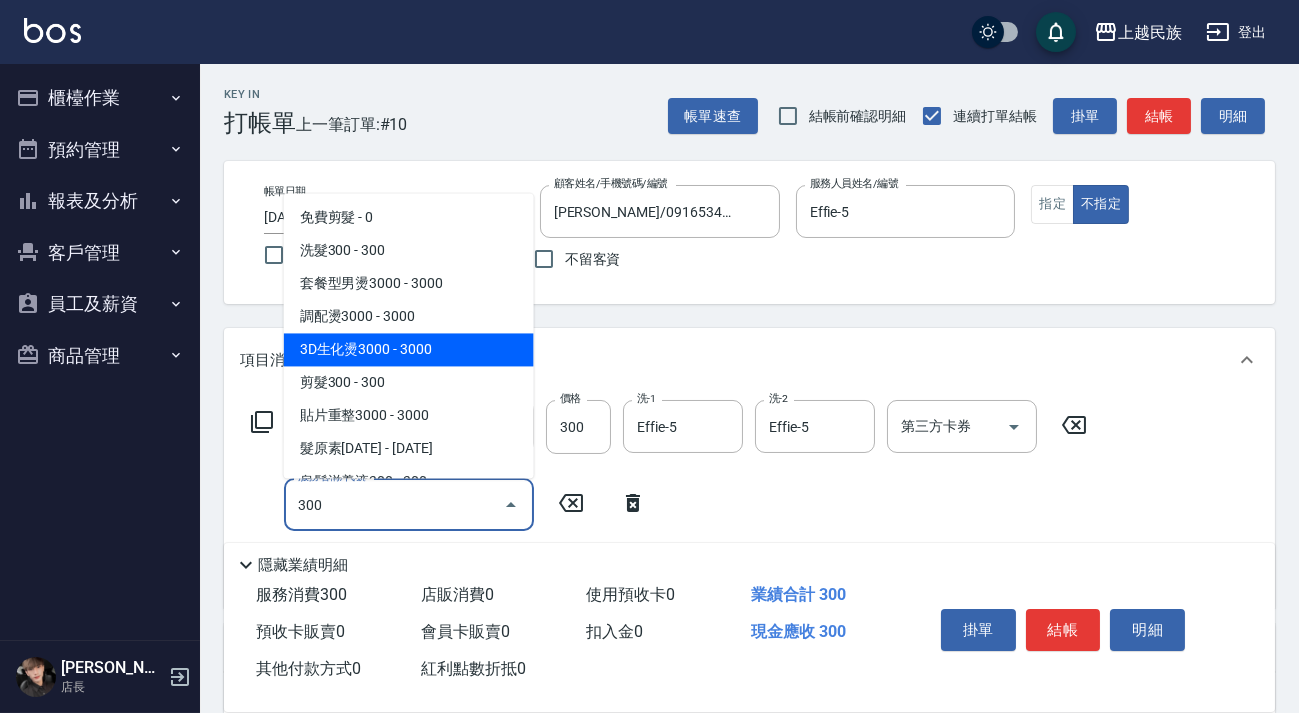 drag, startPoint x: 434, startPoint y: 371, endPoint x: 464, endPoint y: 379, distance: 31.04835 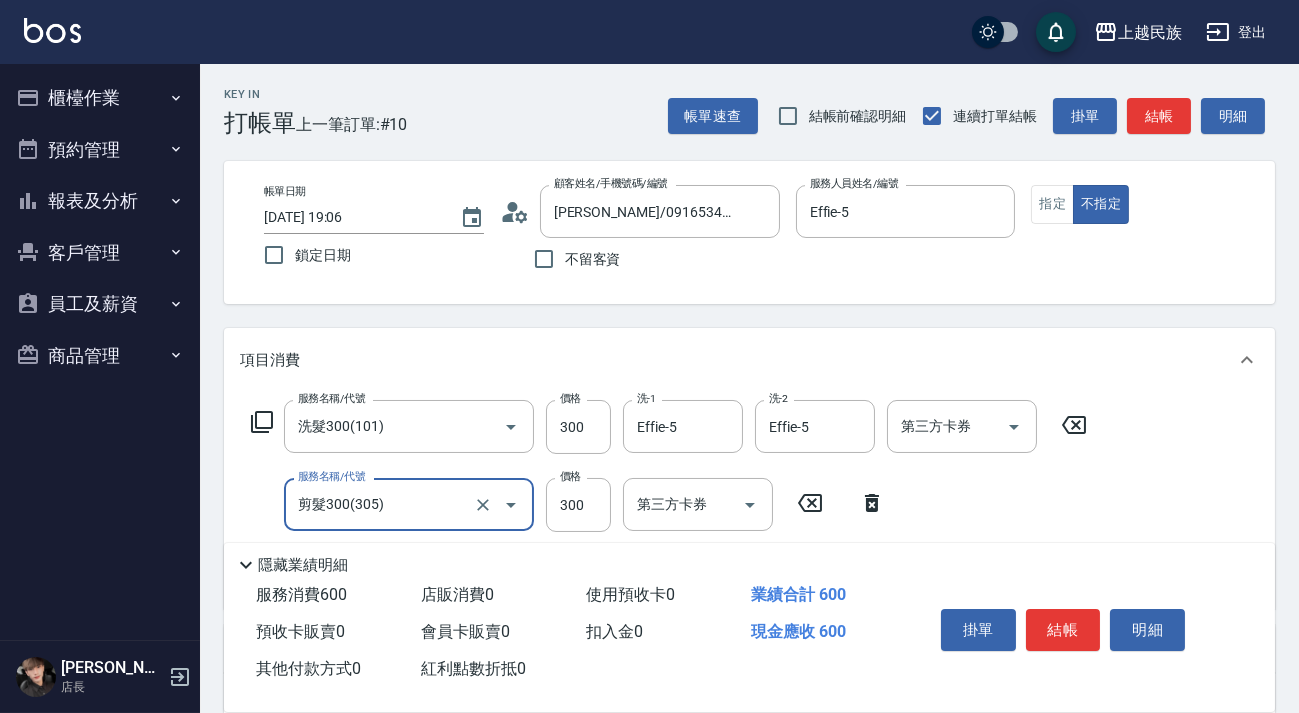 scroll, scrollTop: 272, scrollLeft: 0, axis: vertical 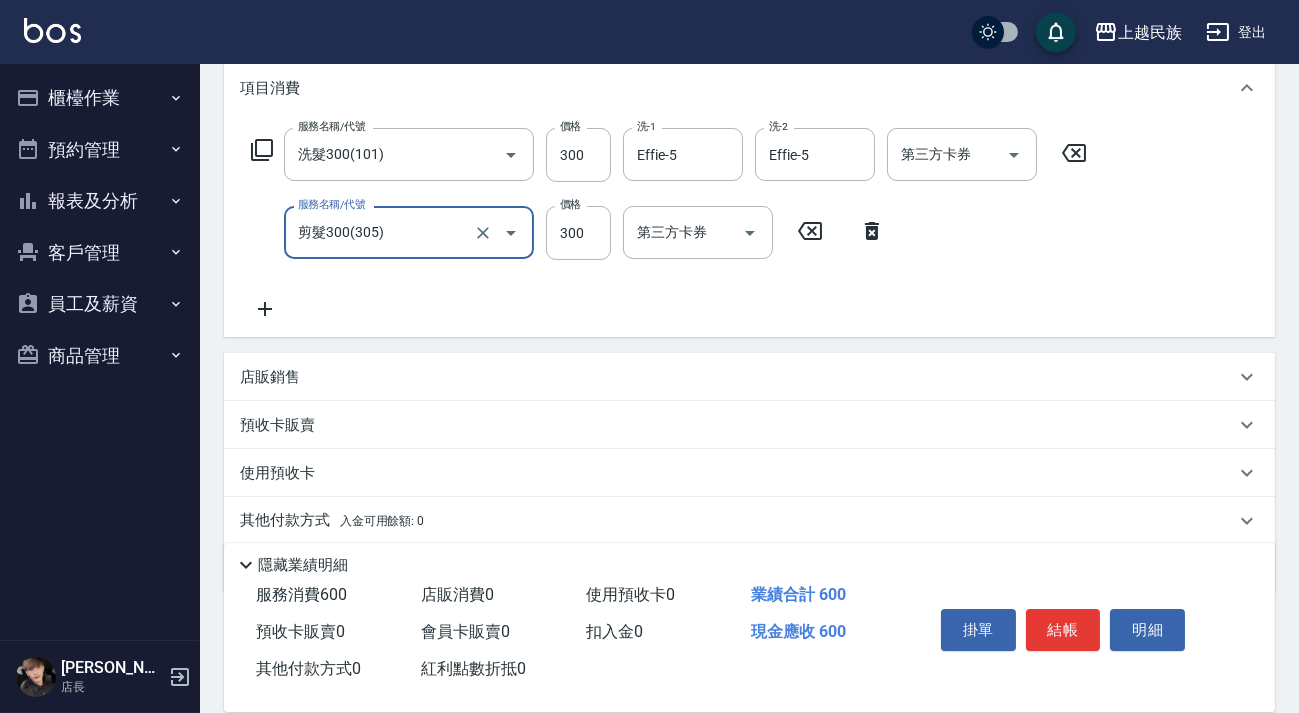 type on "剪髮300(305)" 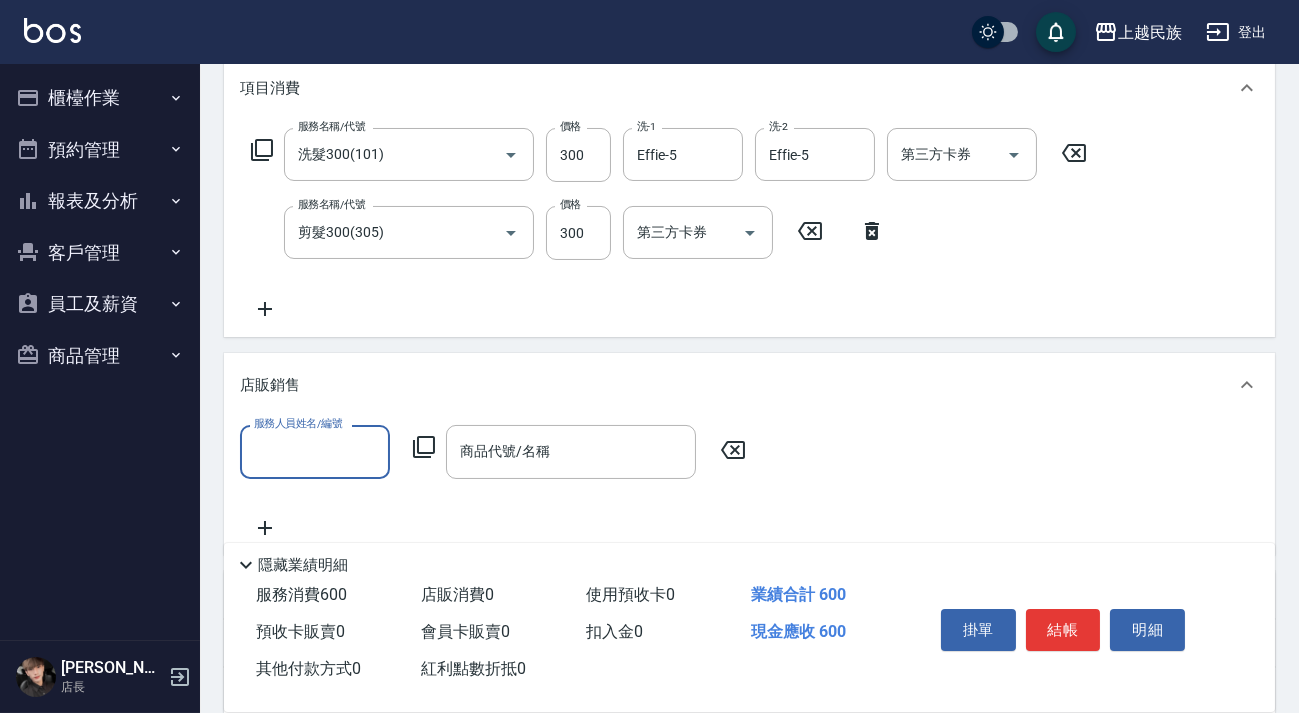 scroll, scrollTop: 0, scrollLeft: 0, axis: both 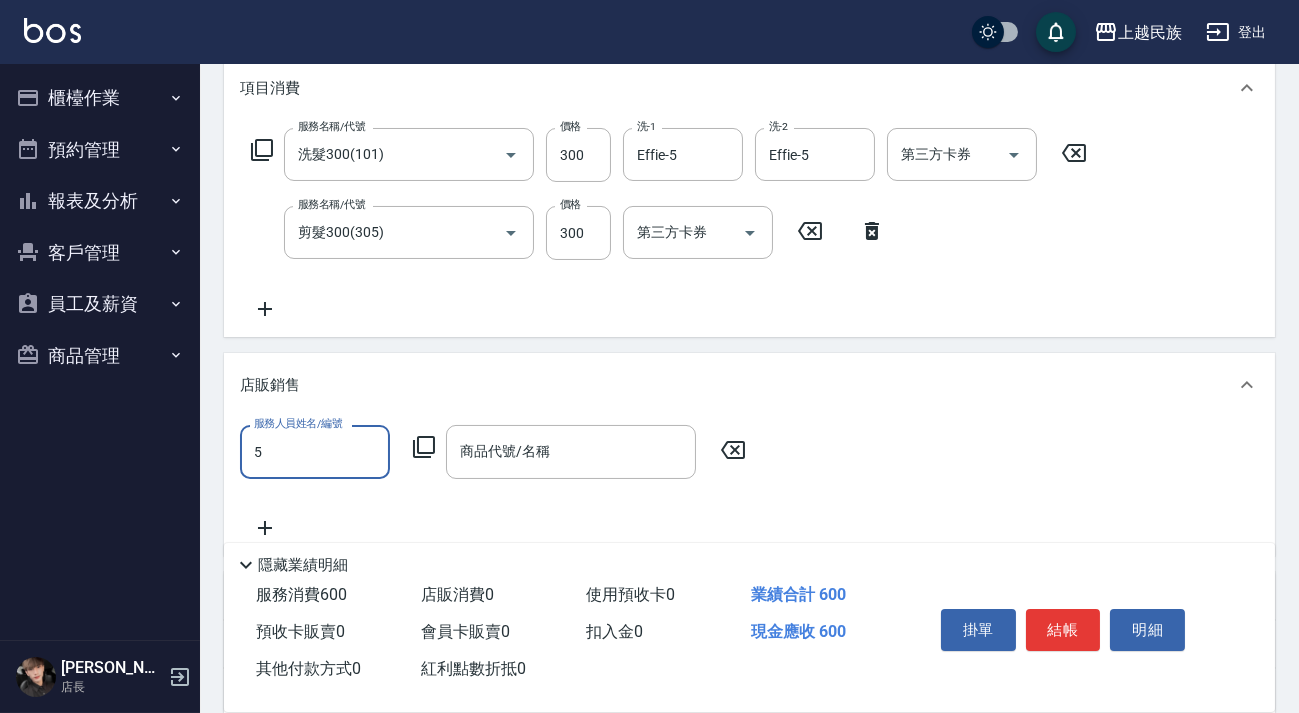 type on "Effie-5" 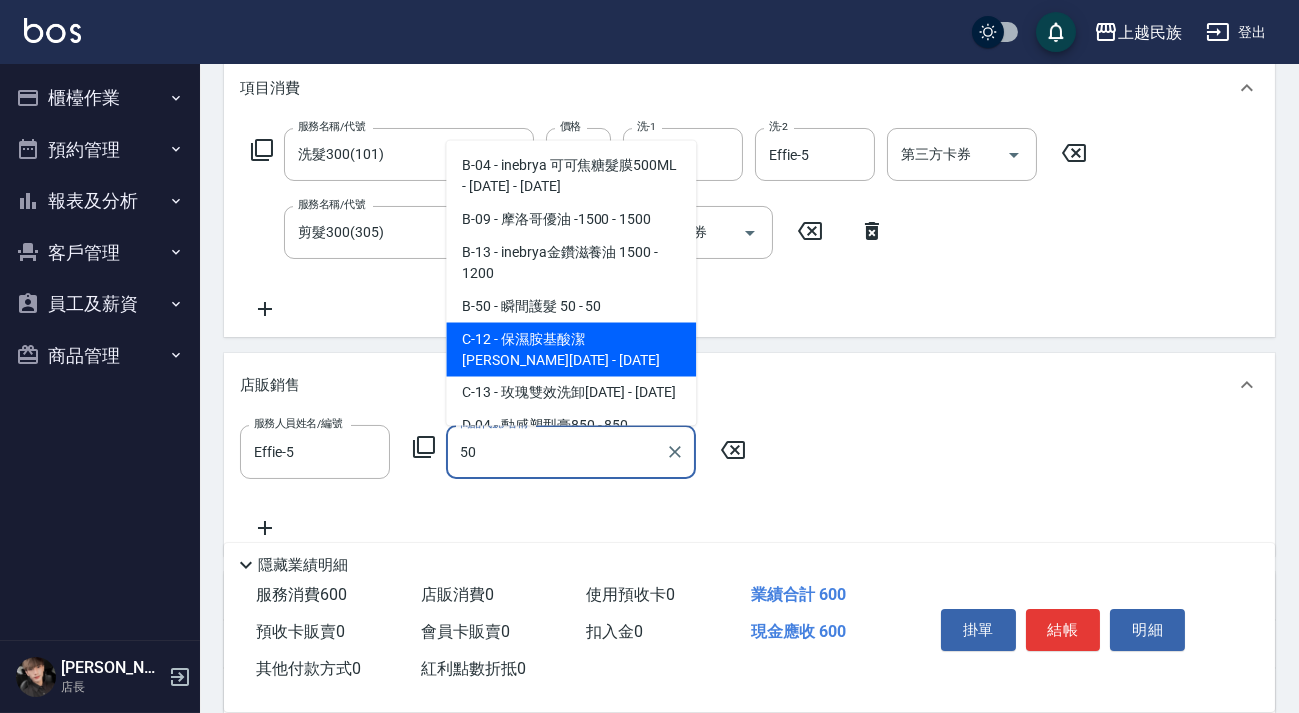 click on "C-12 - 保濕胺基酸潔[PERSON_NAME][DATE] - [DATE]" at bounding box center (571, 349) 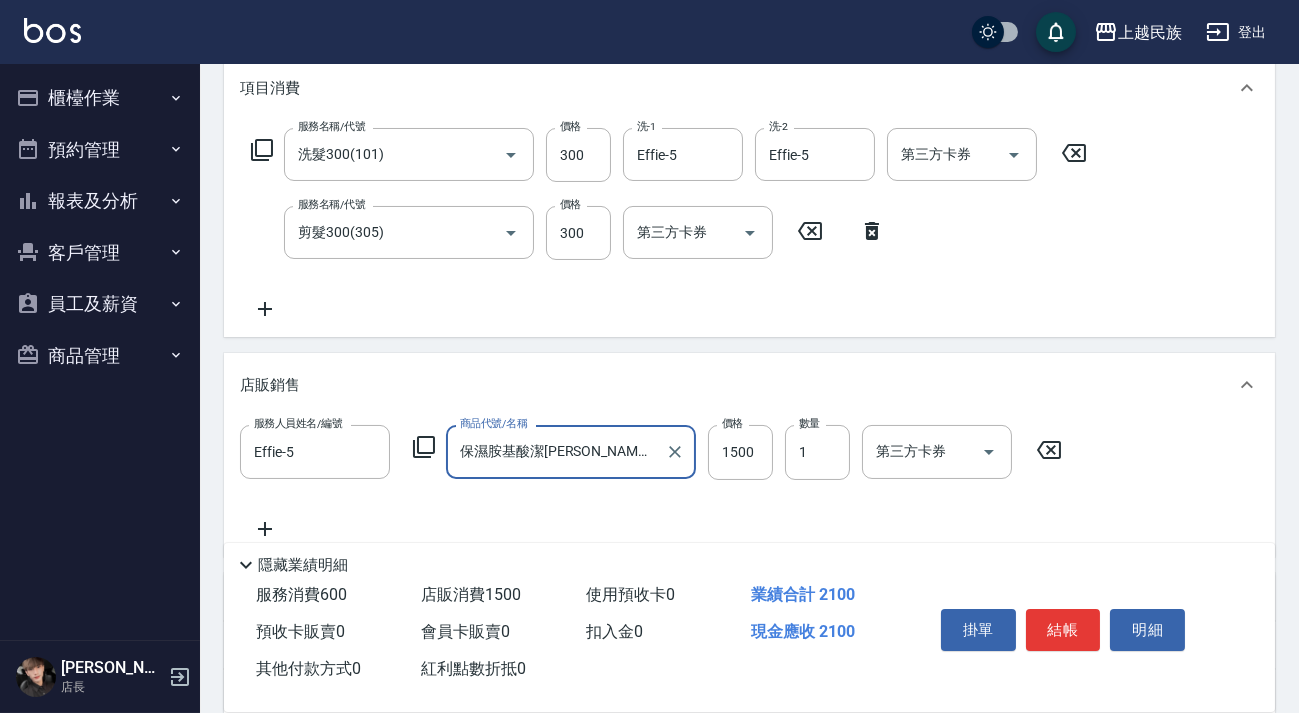 click at bounding box center (674, 451) 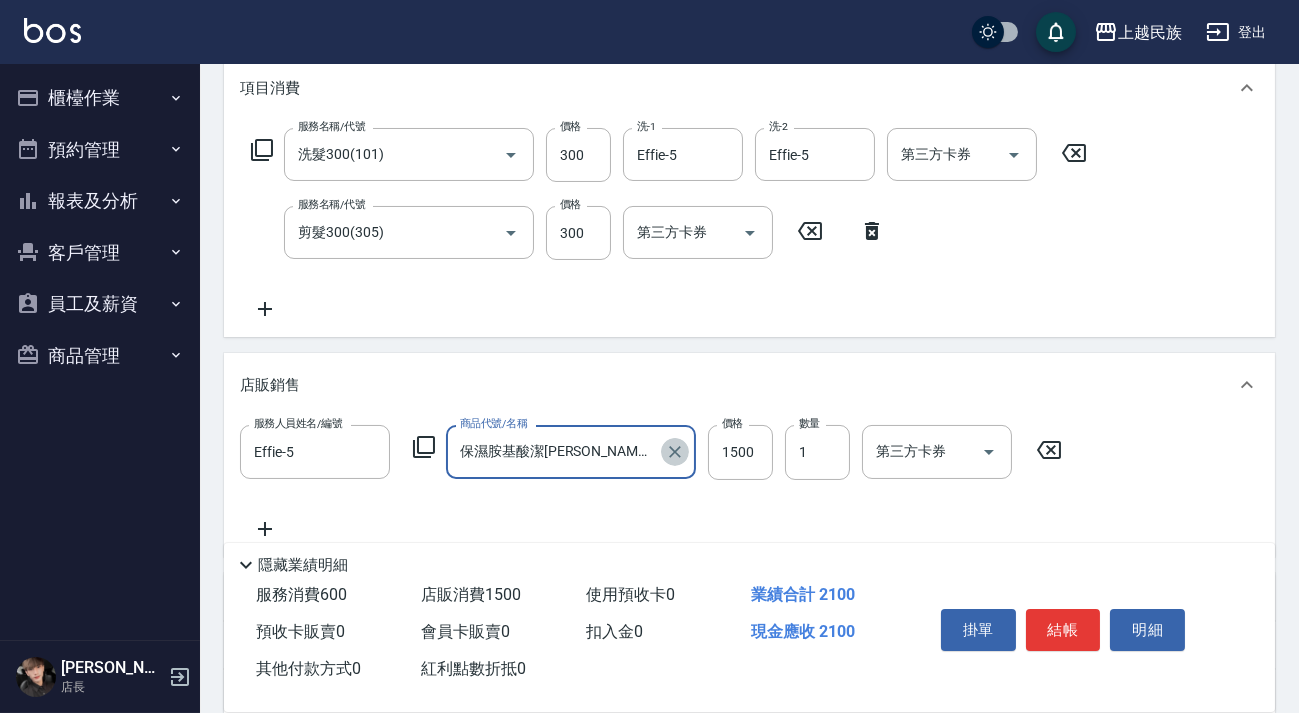 click 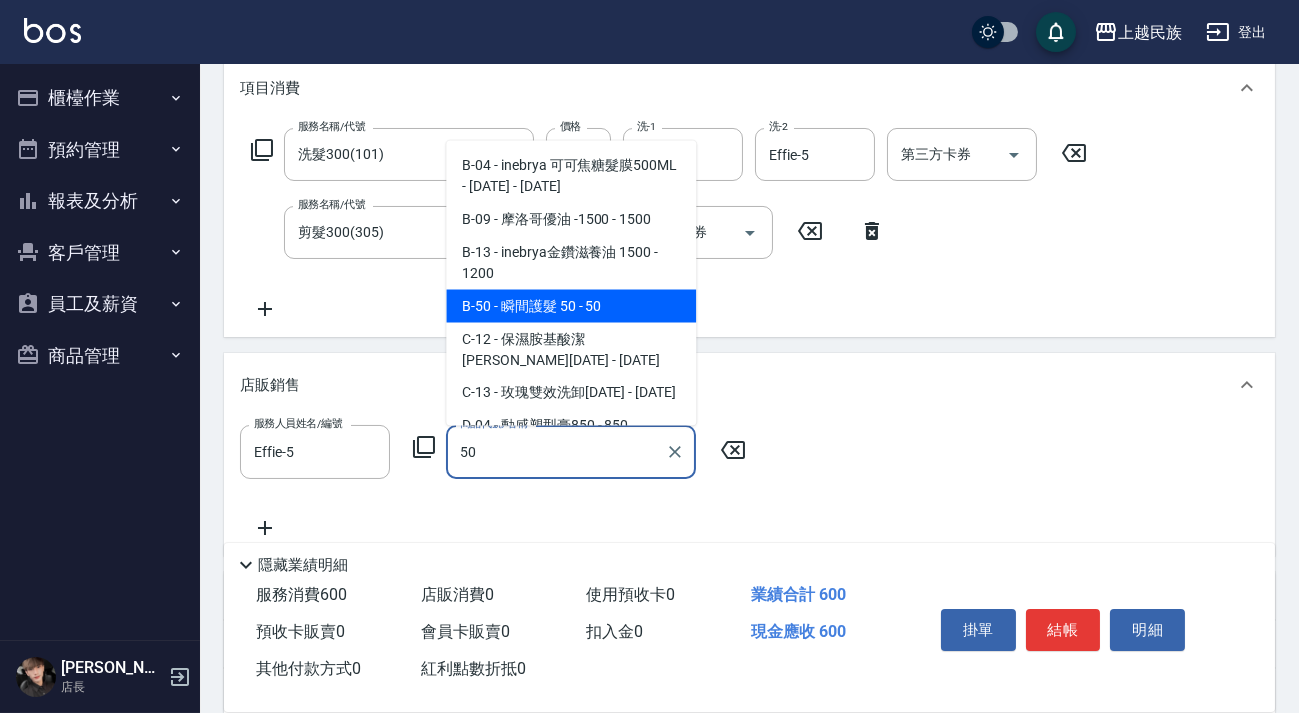 click on "B-50 - 瞬間護髮 50 - 50" at bounding box center [571, 305] 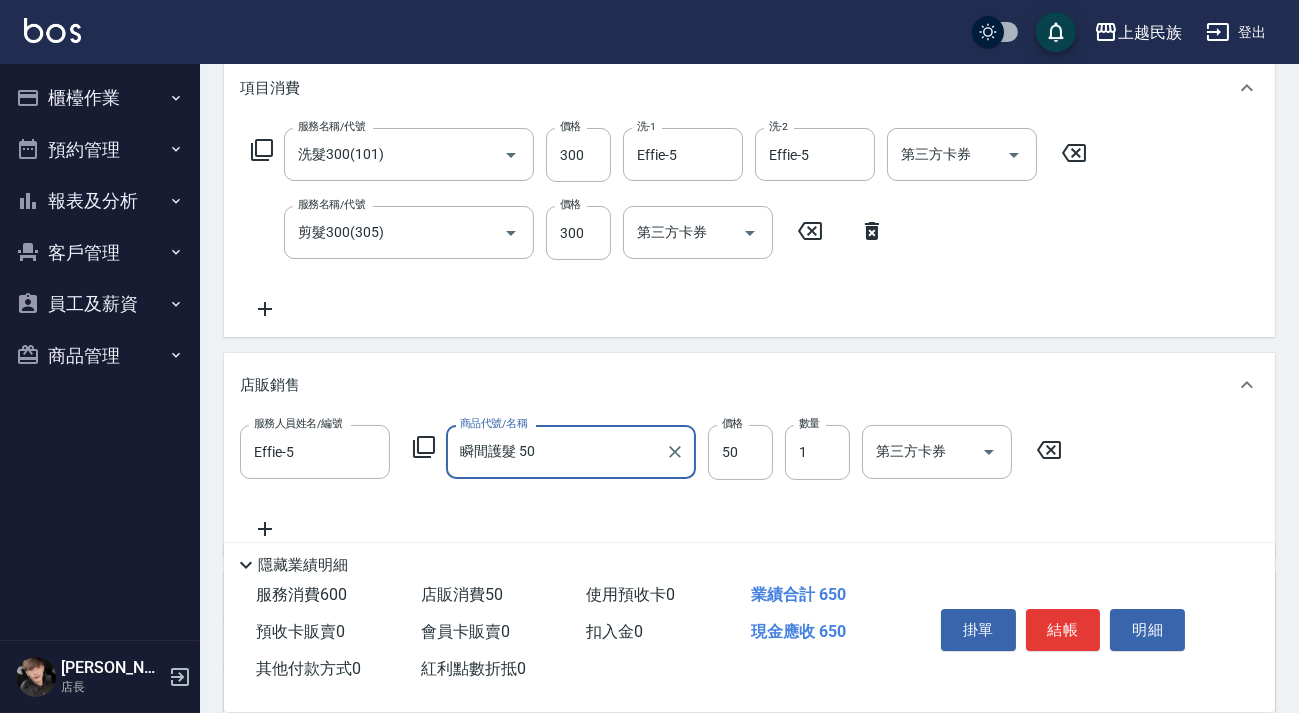 scroll, scrollTop: 0, scrollLeft: 0, axis: both 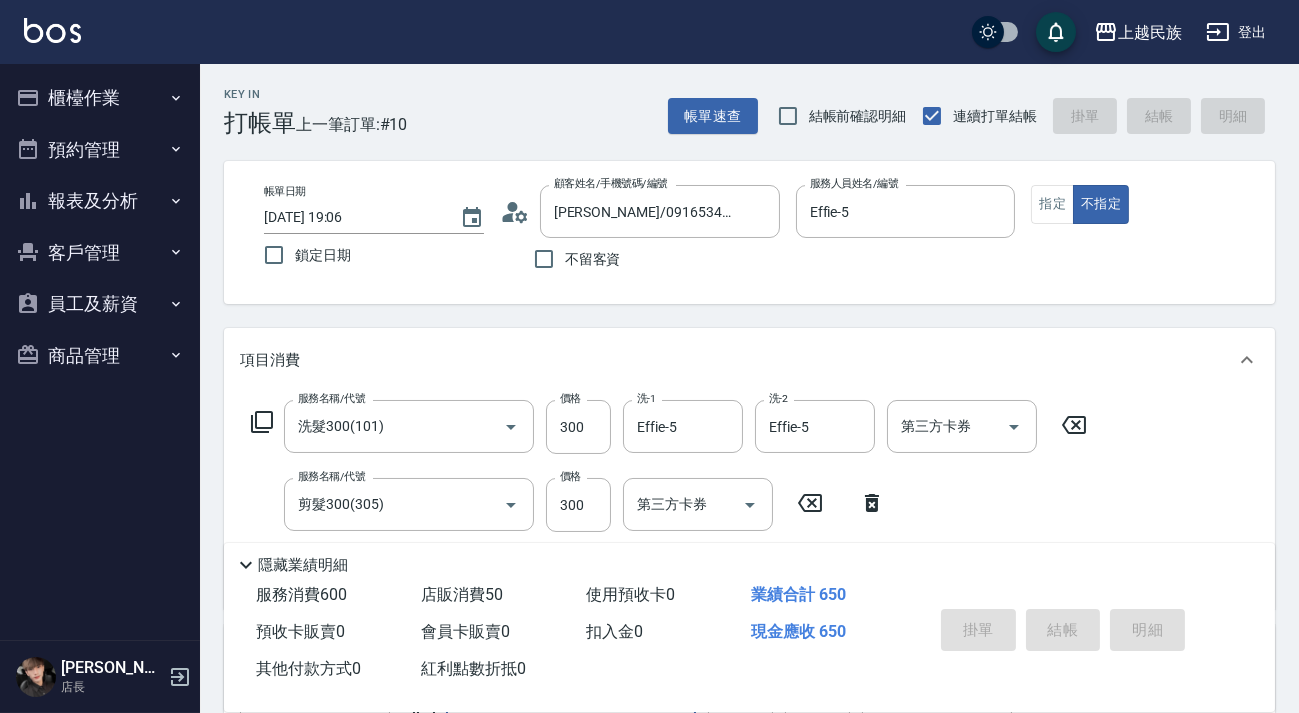 type on "瞬間護髮 50" 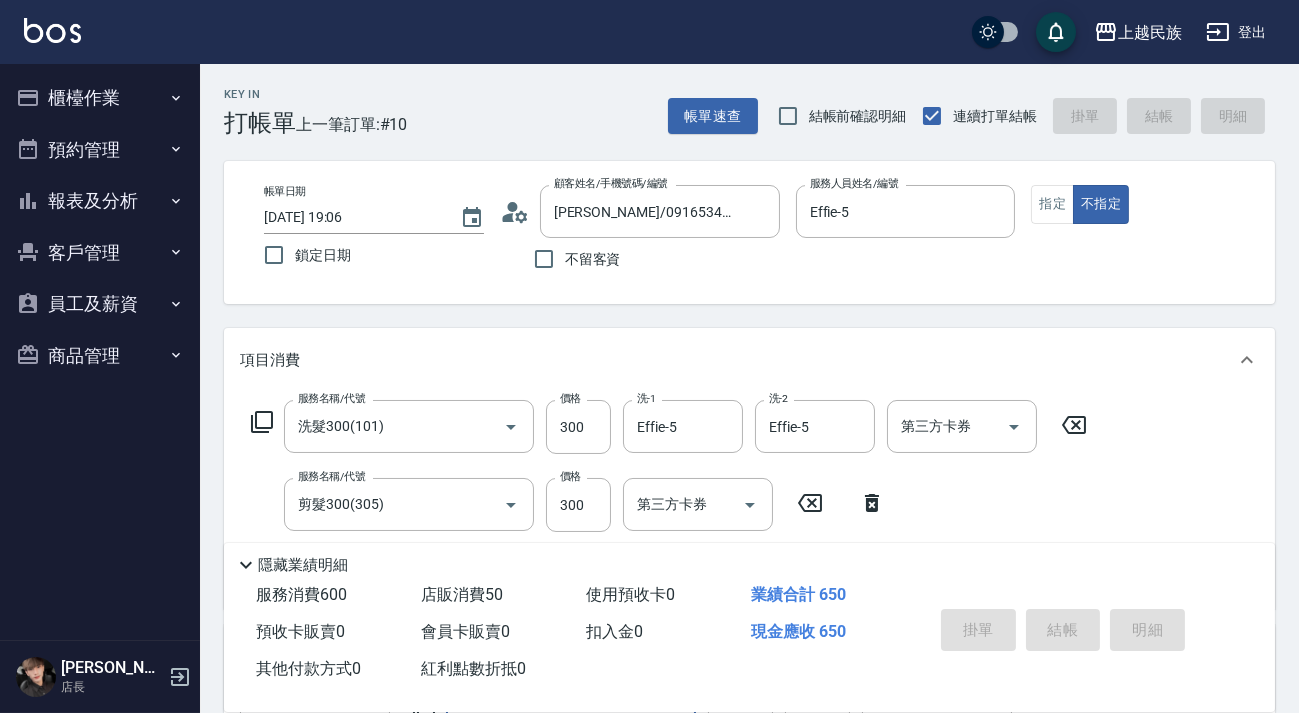 type on "[DATE] 19:09" 